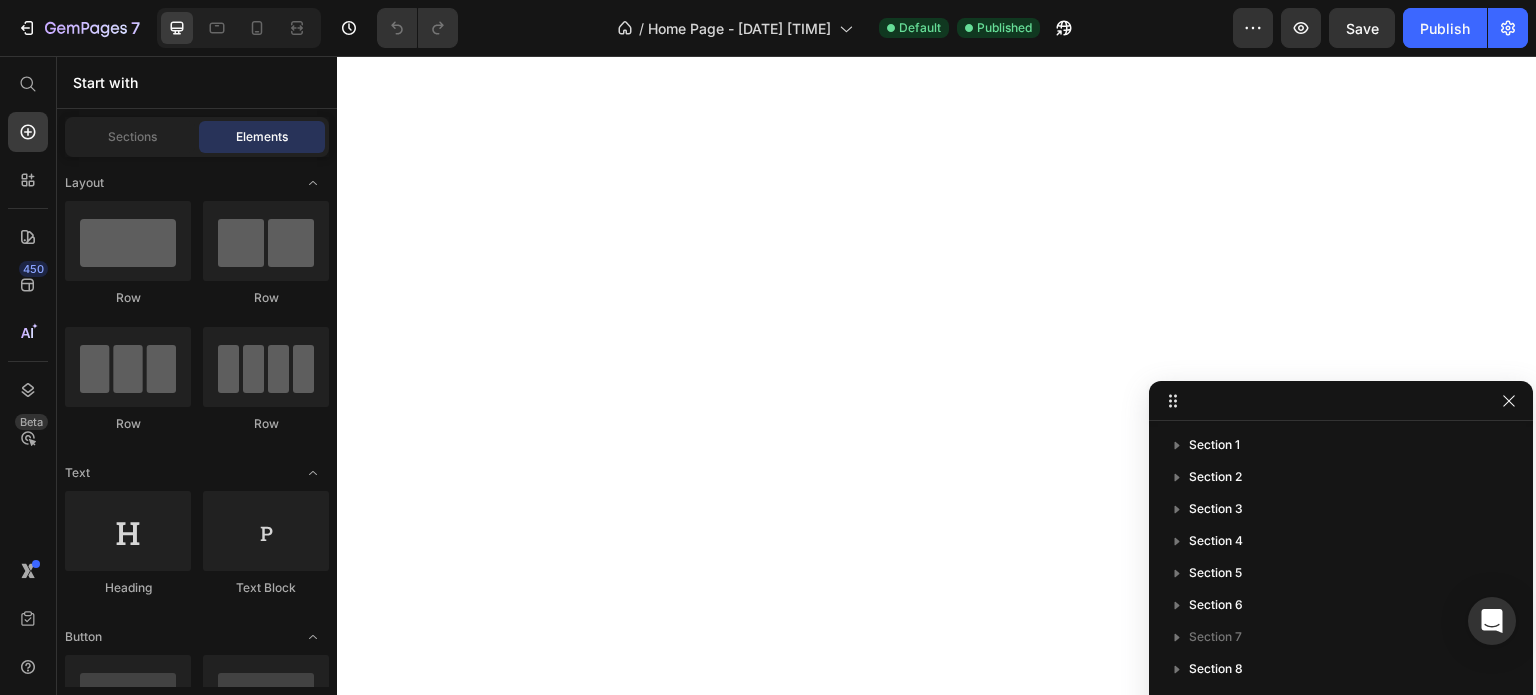 scroll, scrollTop: 0, scrollLeft: 0, axis: both 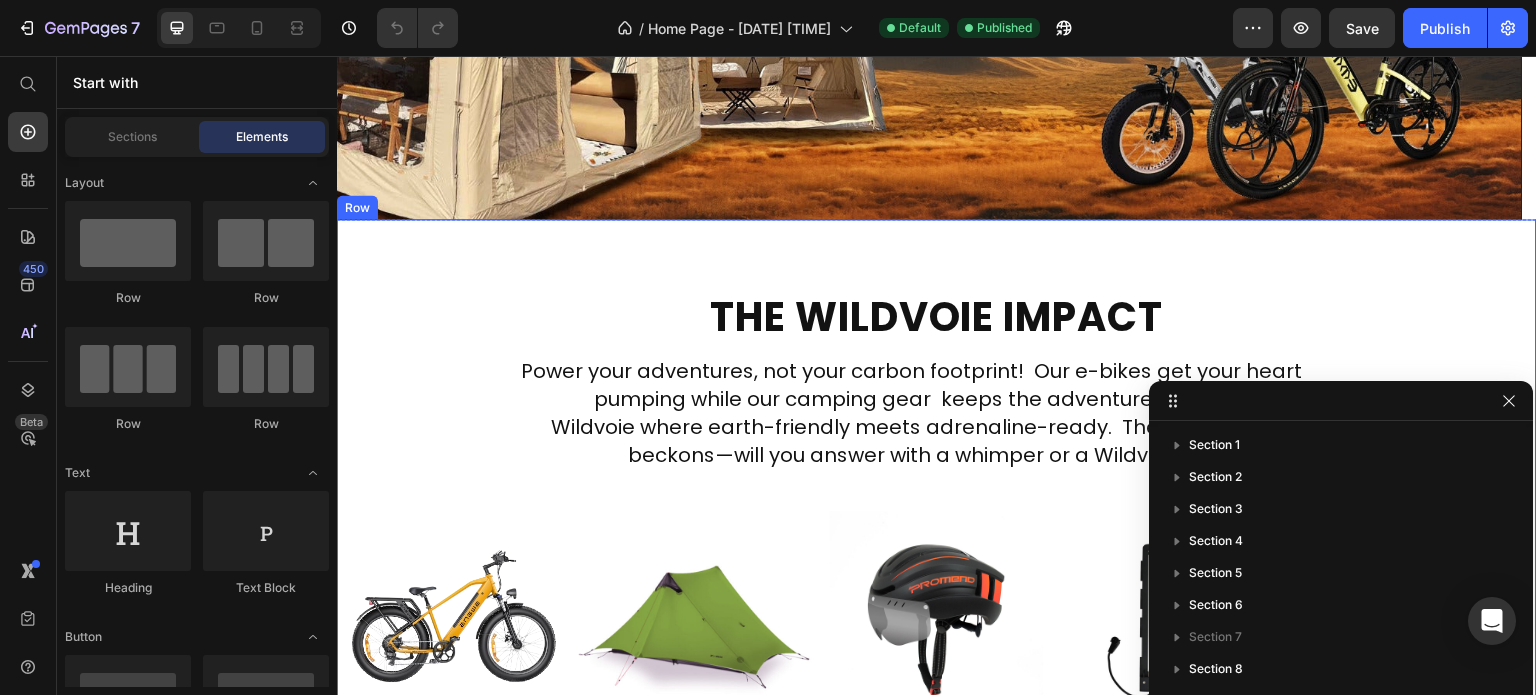click on "The Wildvoie Impact Heading Power your adventures, not your carbon footprint! Our e-bikes get your heart pumping while our camping gear keeps the adventure calling. Wildvoie where earth-friendly meets adrenaline-ready. The wilderness beckons—will you answer with a whimper or a Wildvoie? Text Block Image E-bikes Heading Image Tents Heading Image Helmets Heading Image Batteries Heading Image Bags Heading Row Row" at bounding box center (937, 493) 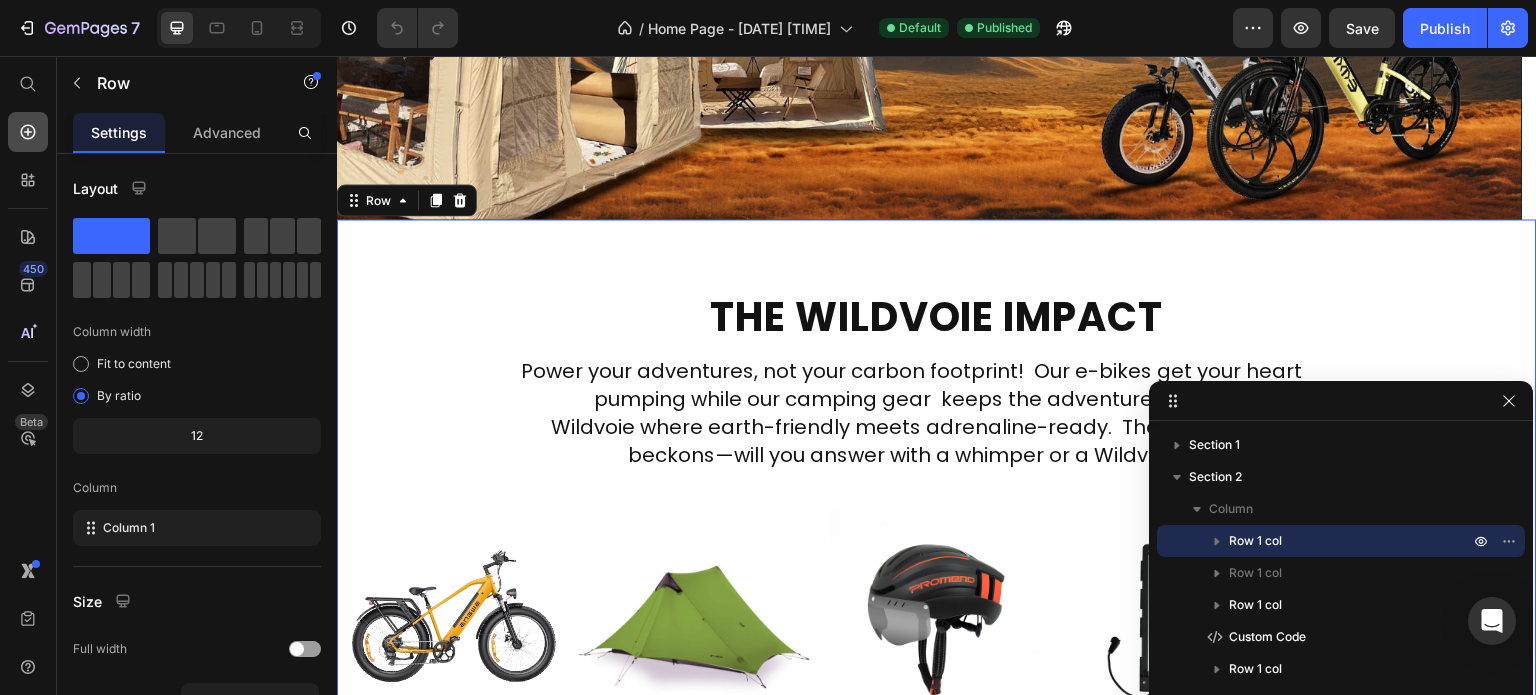 click 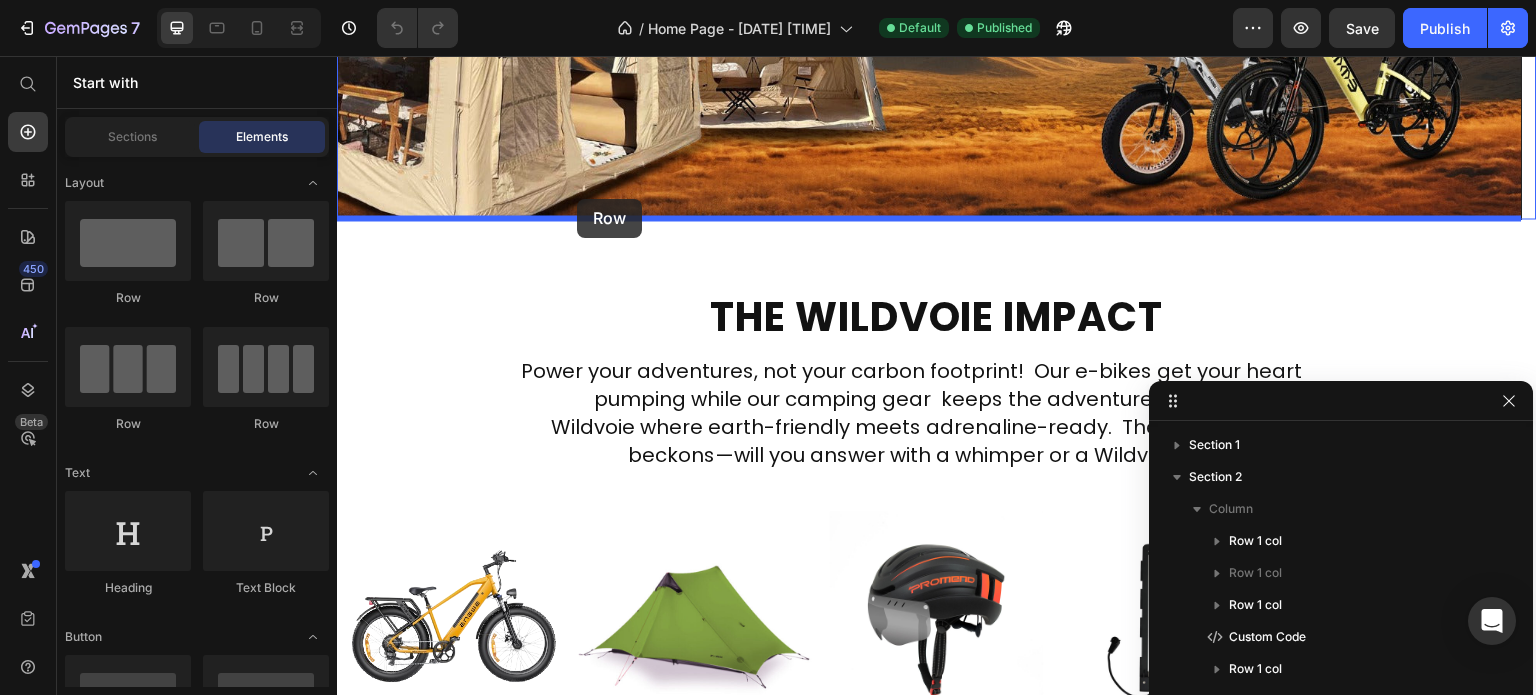 drag, startPoint x: 466, startPoint y: 316, endPoint x: 577, endPoint y: 199, distance: 161.27615 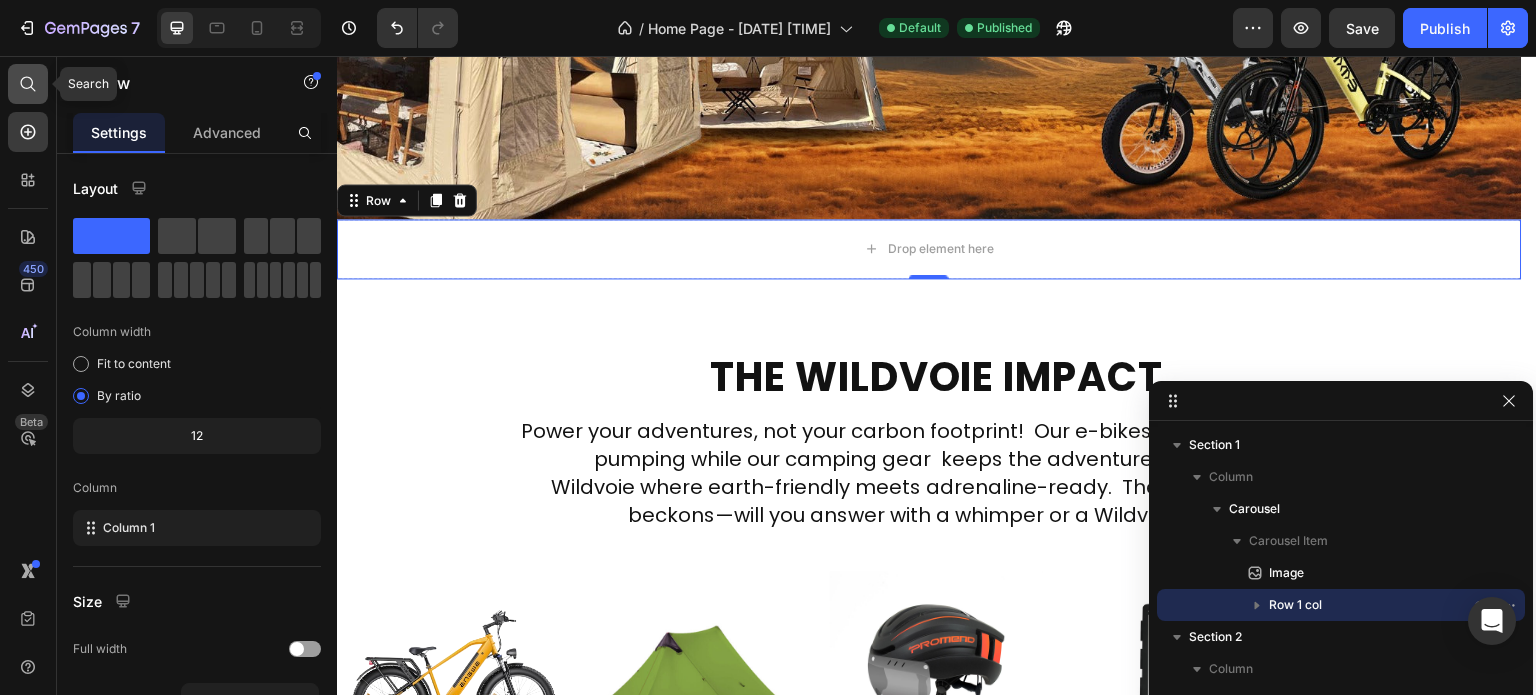 click 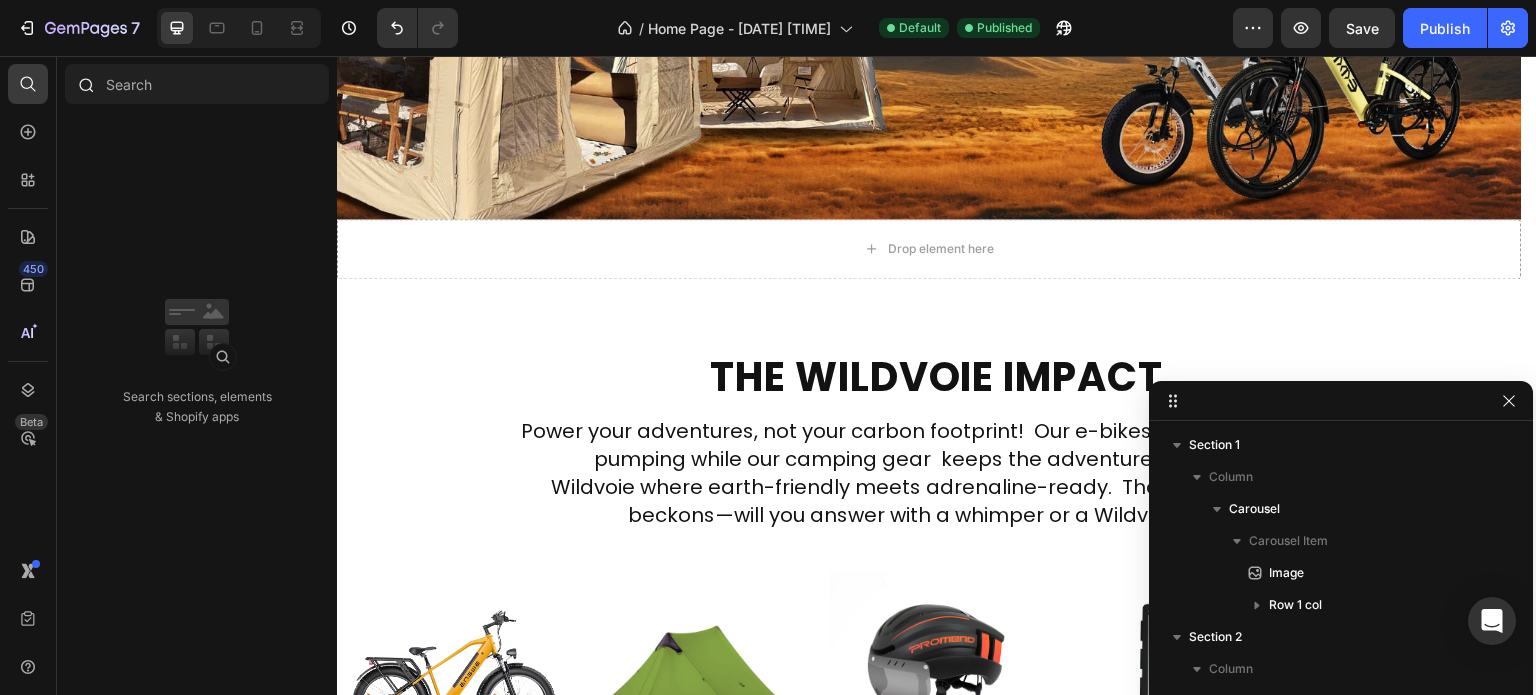 click 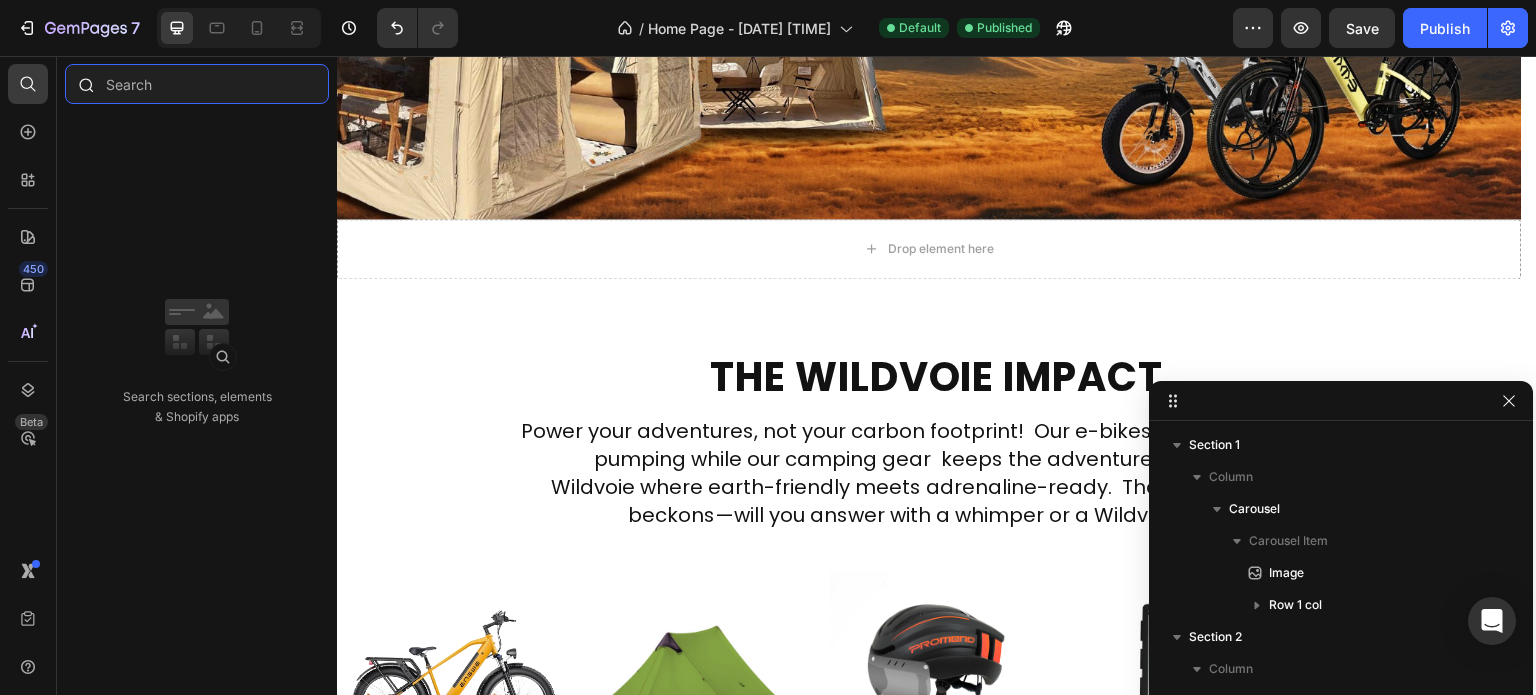 click at bounding box center (197, 84) 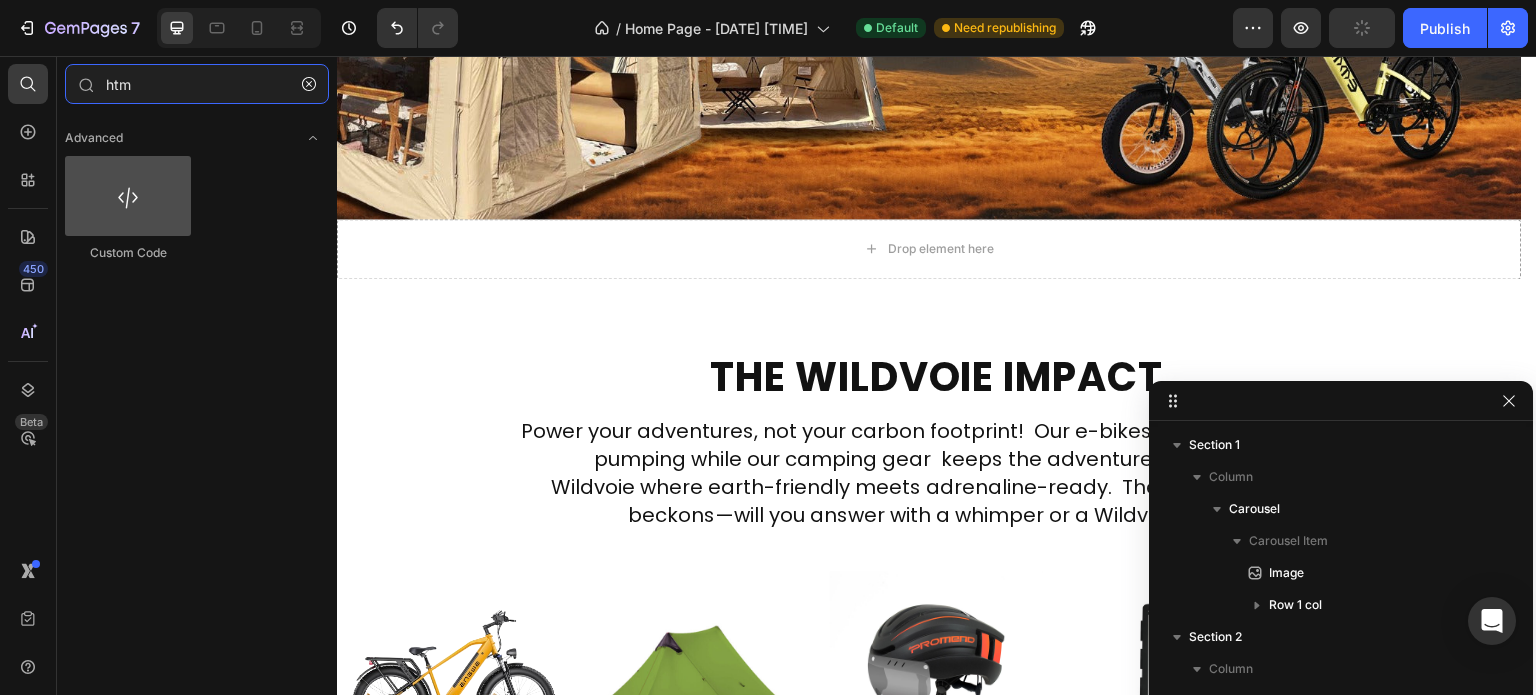 type on "htm" 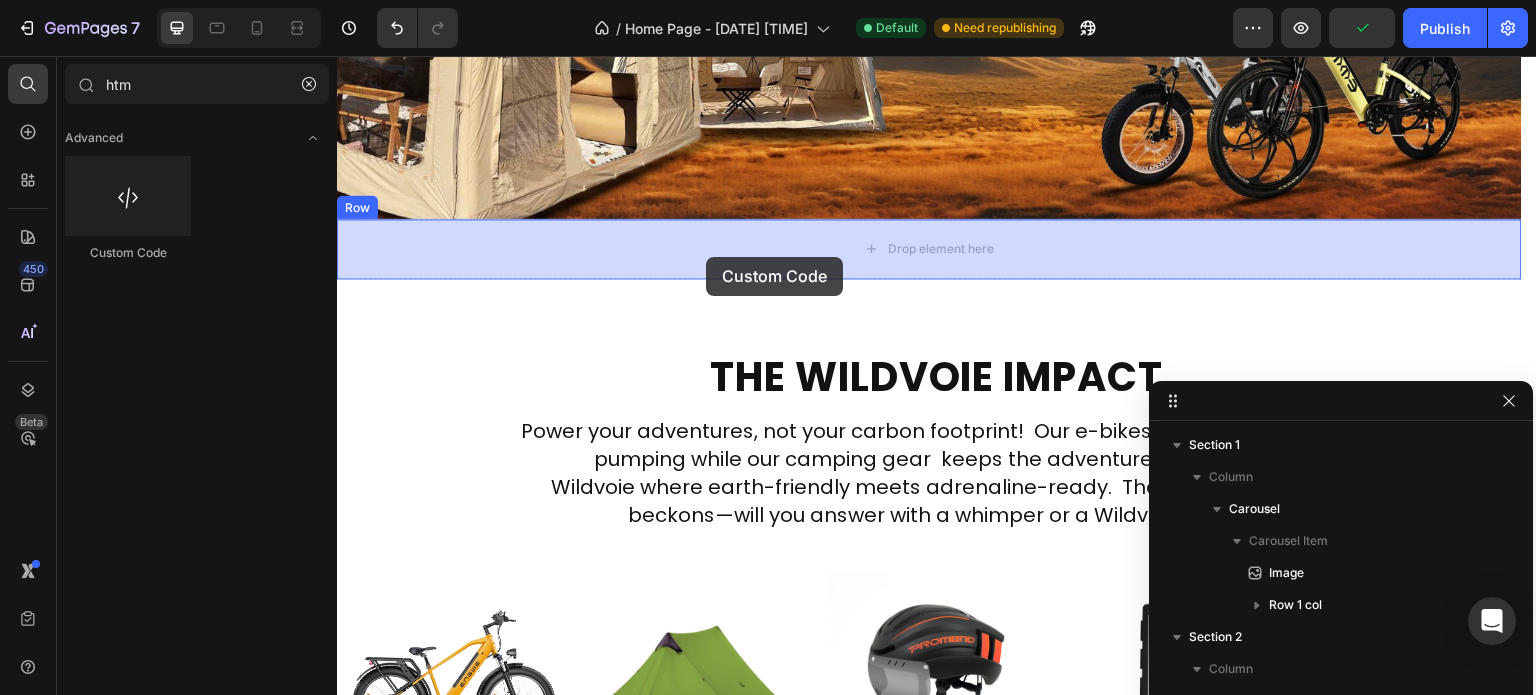 drag, startPoint x: 444, startPoint y: 270, endPoint x: 707, endPoint y: 257, distance: 263.3211 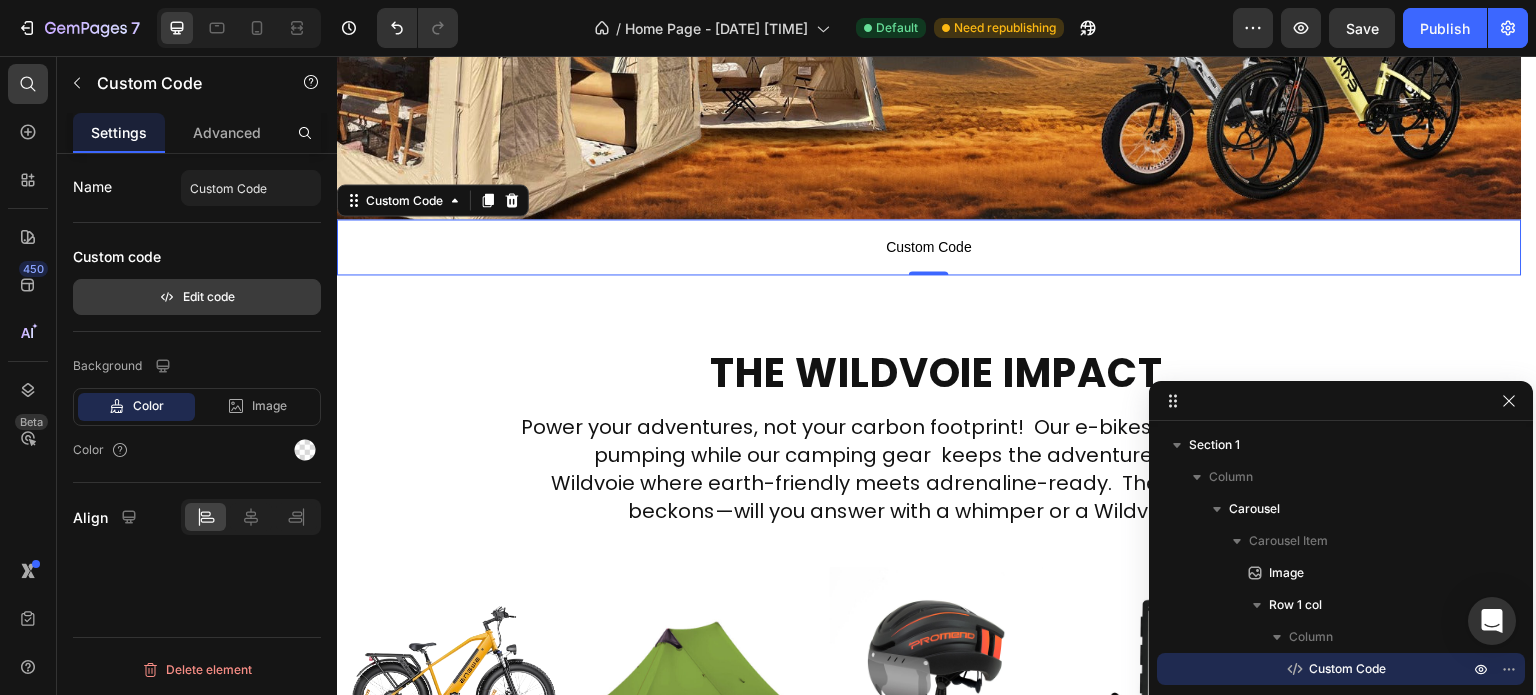 click on "Edit code" at bounding box center (197, 297) 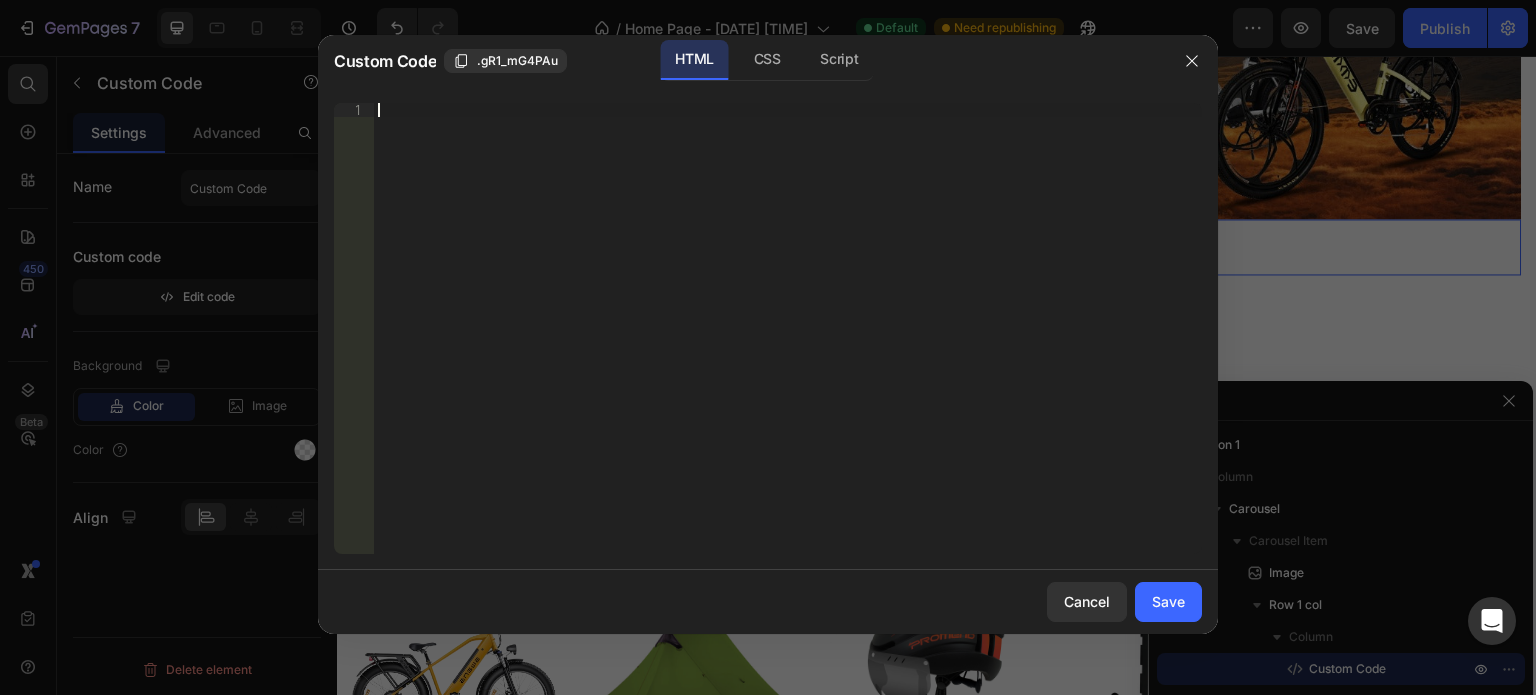 click on "Insert the 3rd-party installation code, HTML code, or Liquid code to display custom content." at bounding box center (788, 342) 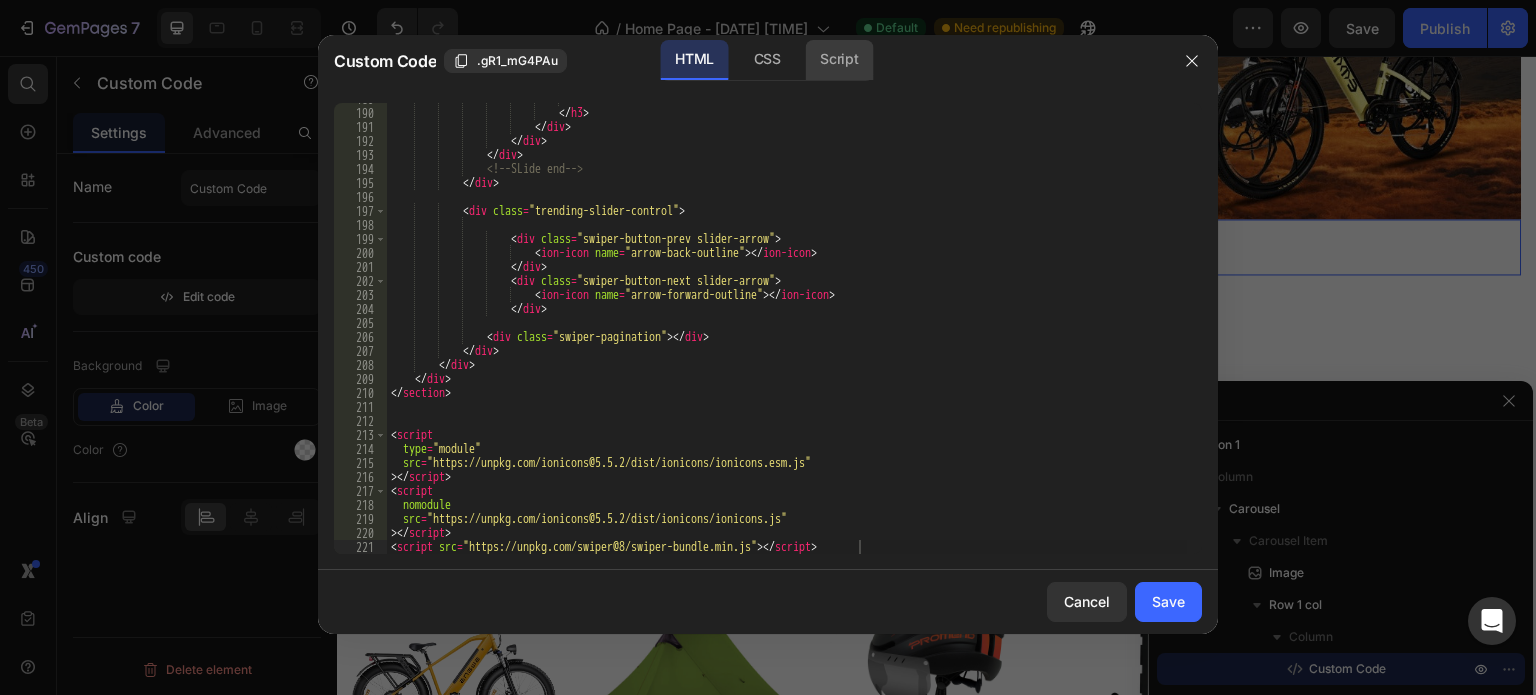 click on "Script" 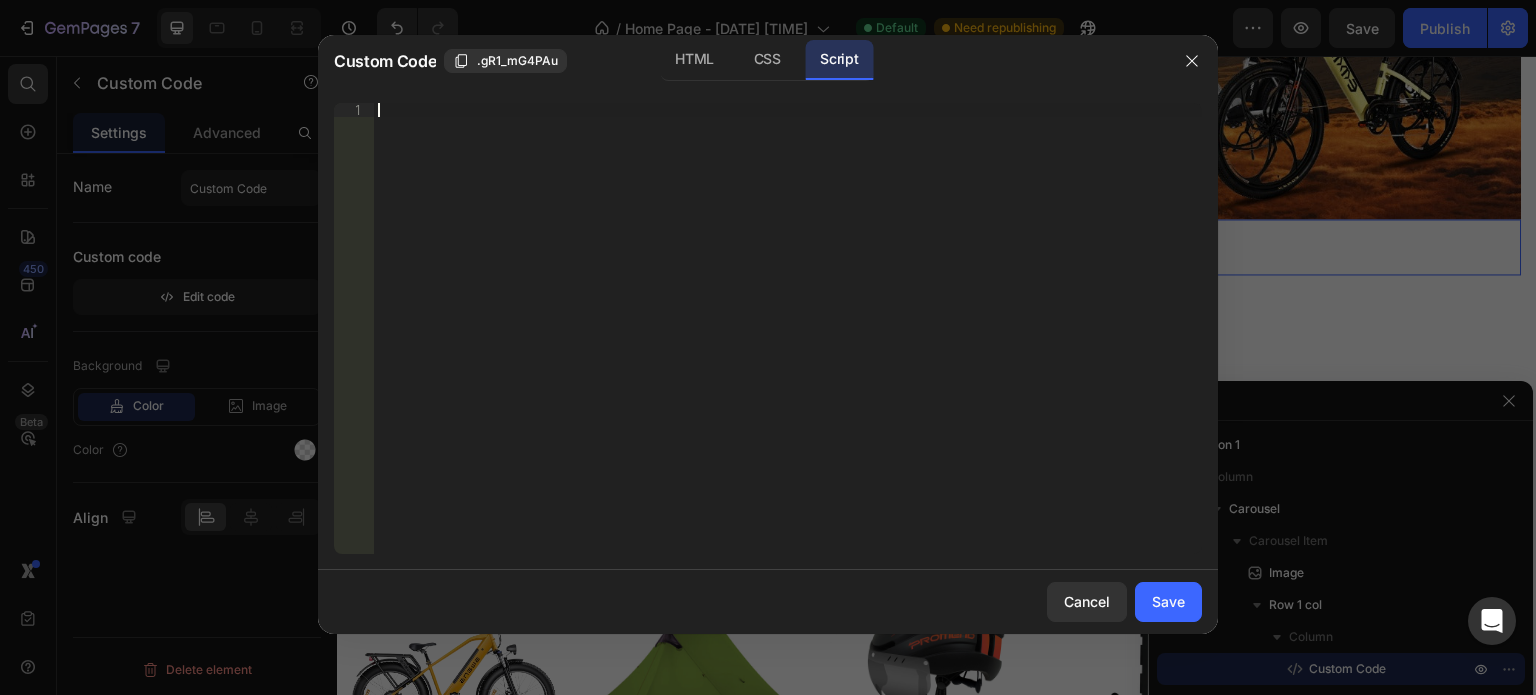 click on "Insert the Javascript code to add interaction and animation to your content right here." at bounding box center [788, 342] 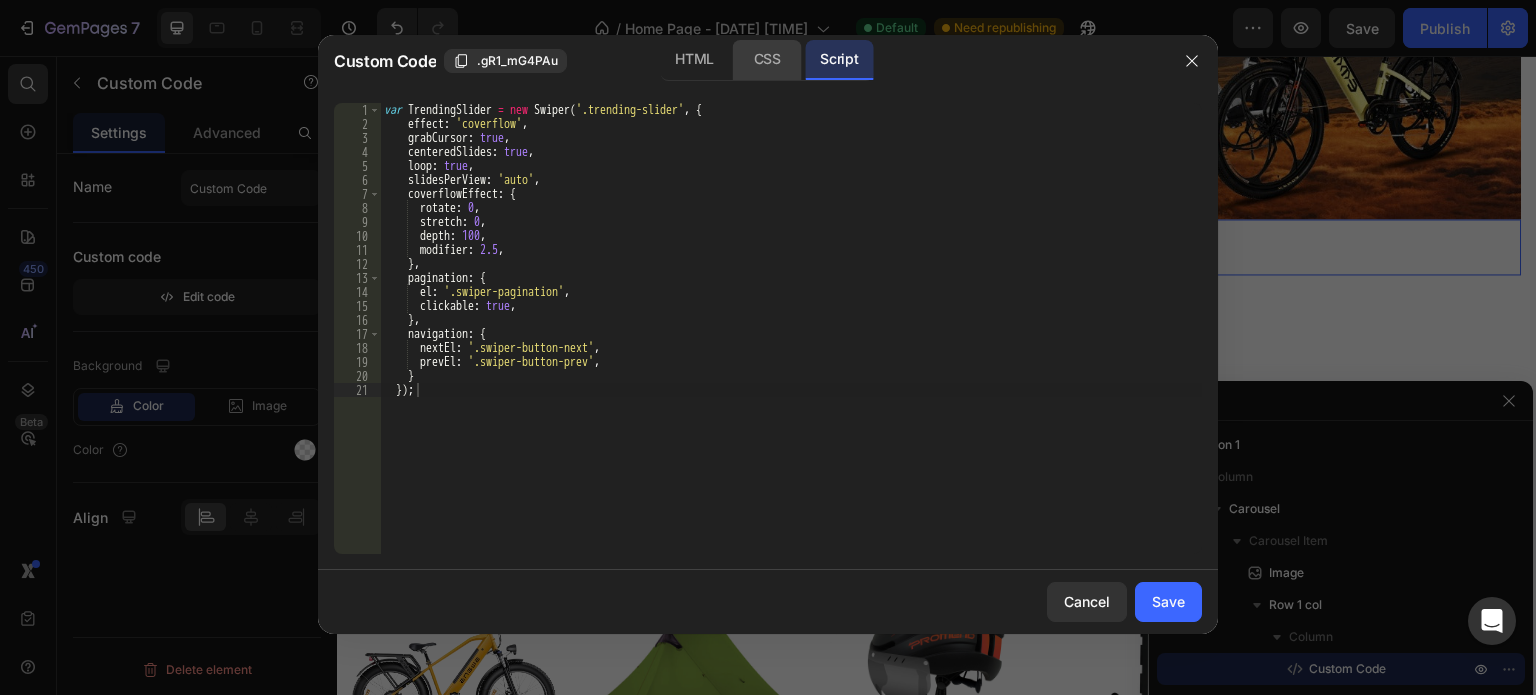 click on "CSS" 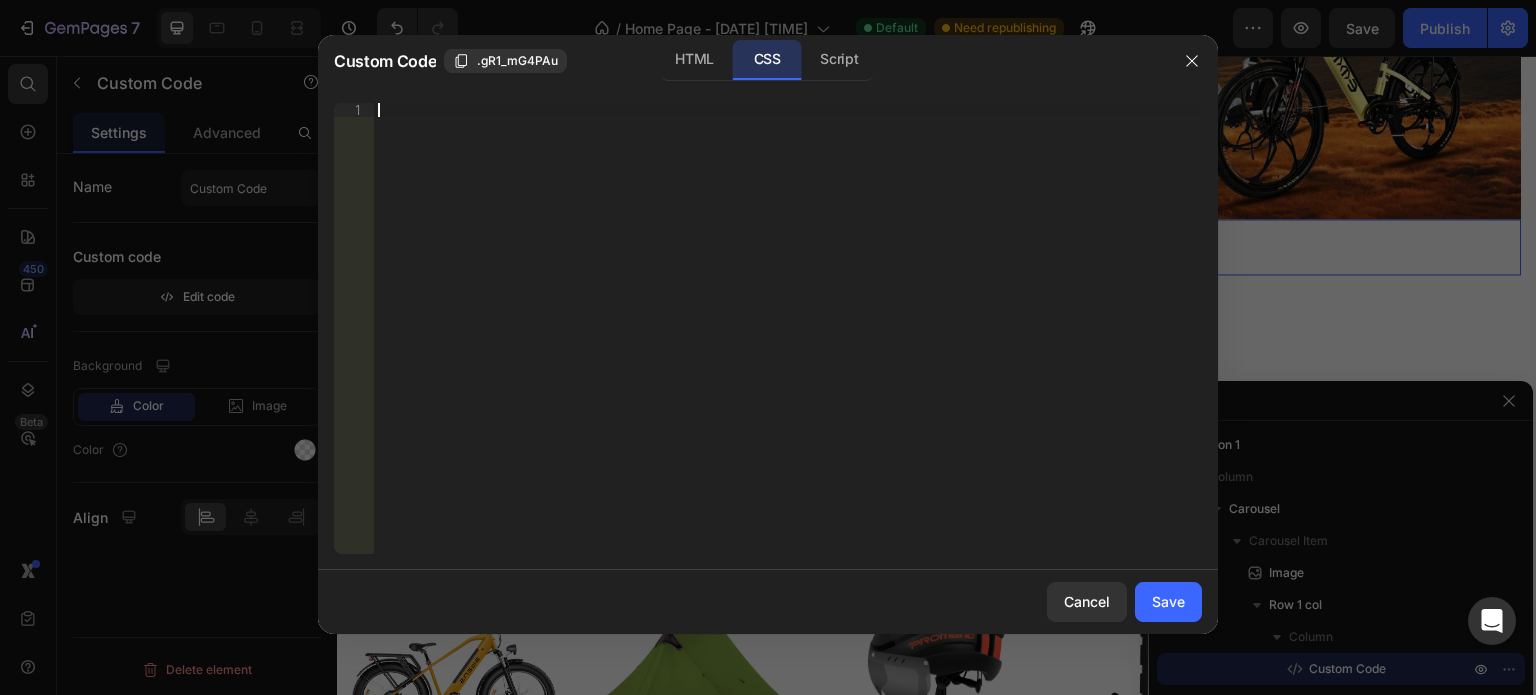 click on "Insert the CSS code to style your content right here." at bounding box center [788, 342] 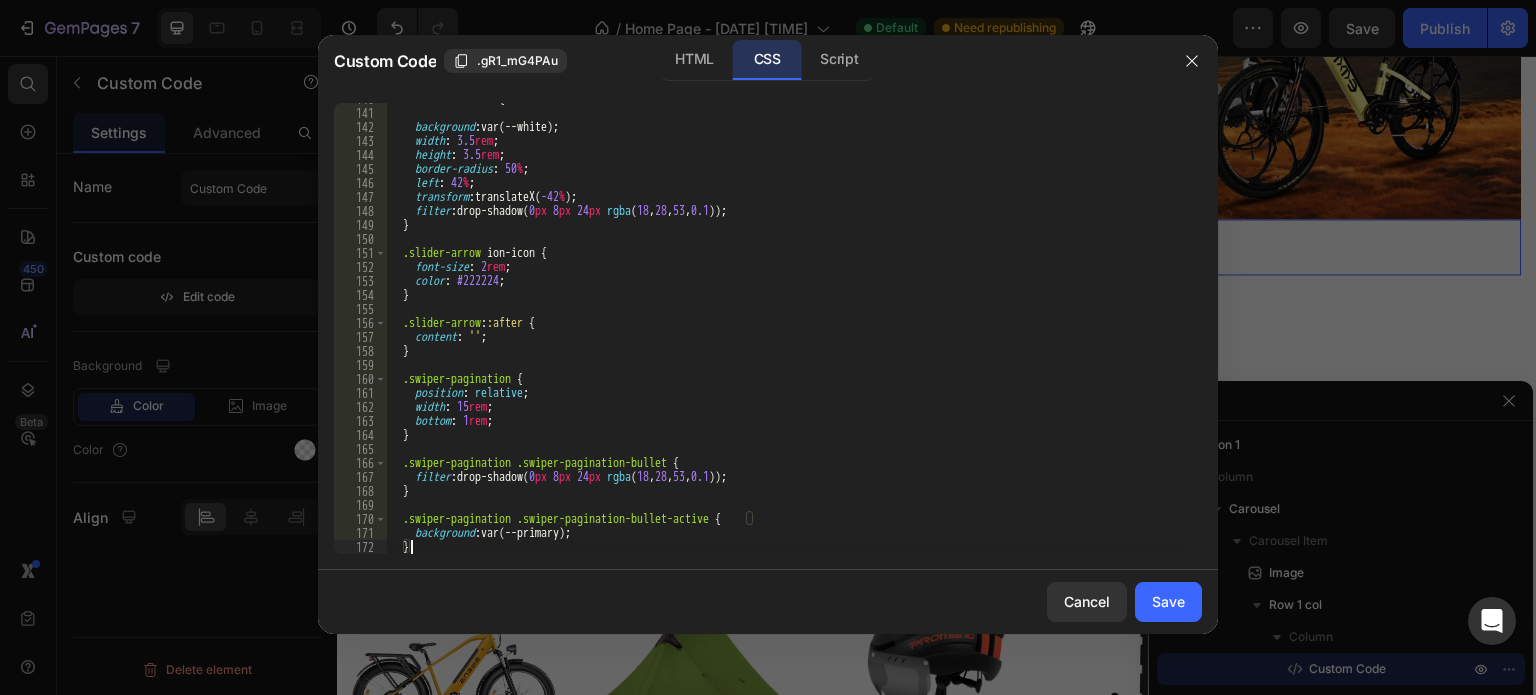 scroll, scrollTop: 1956, scrollLeft: 0, axis: vertical 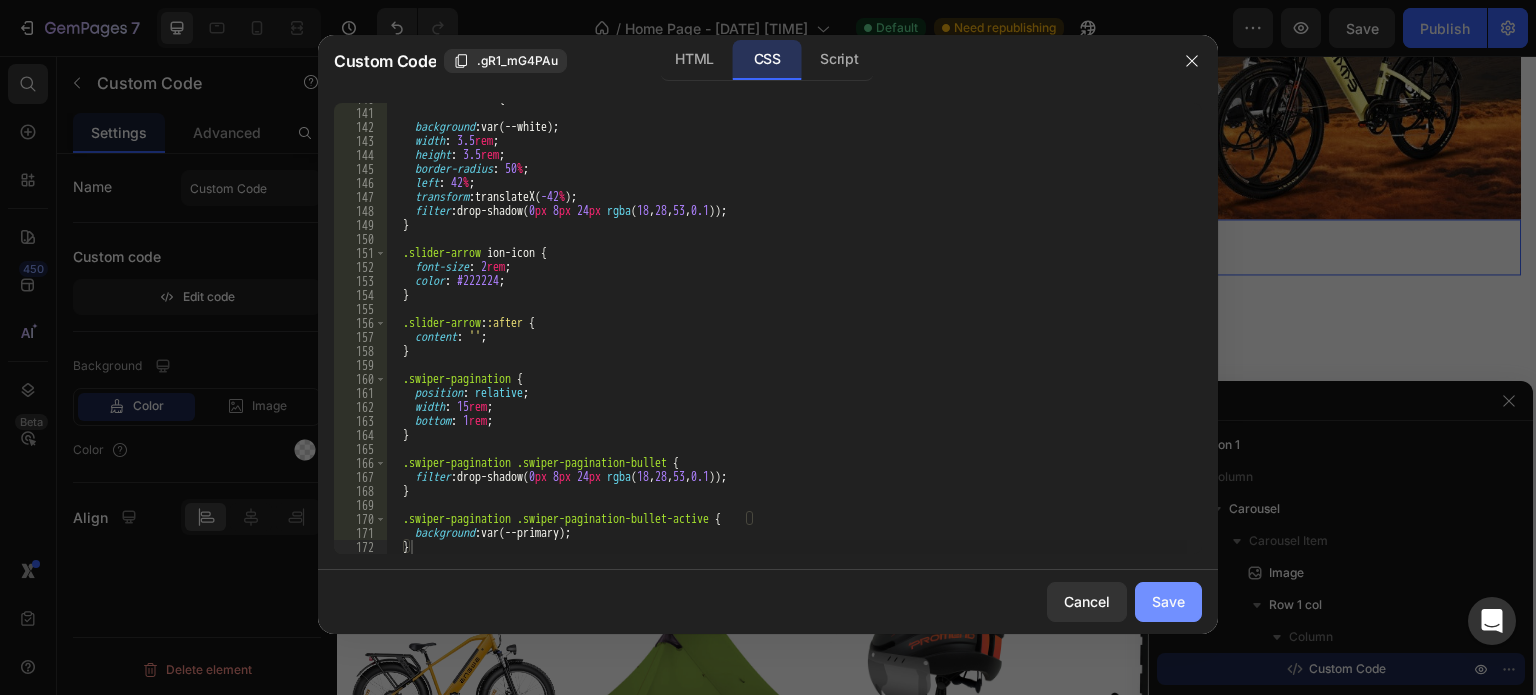 click on "Save" at bounding box center (1168, 601) 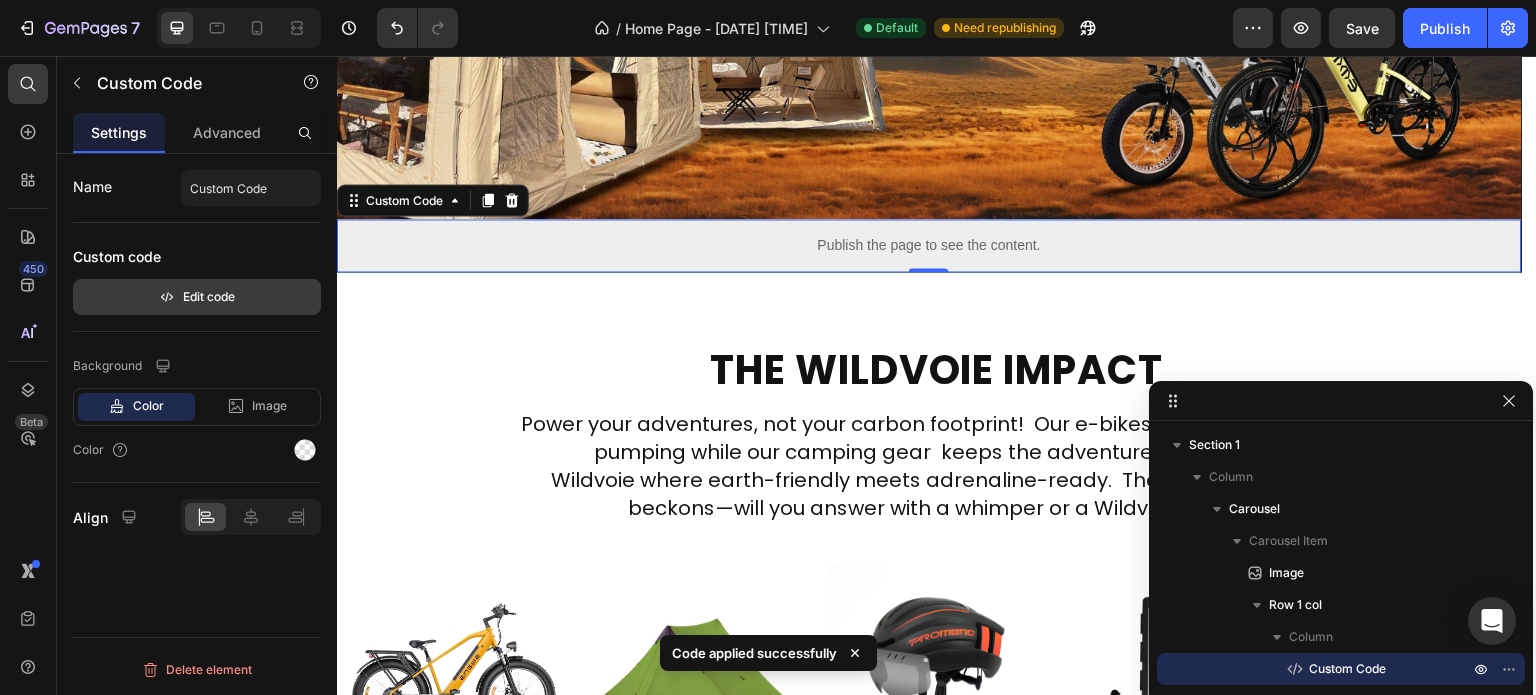 click on "Edit code" at bounding box center [197, 297] 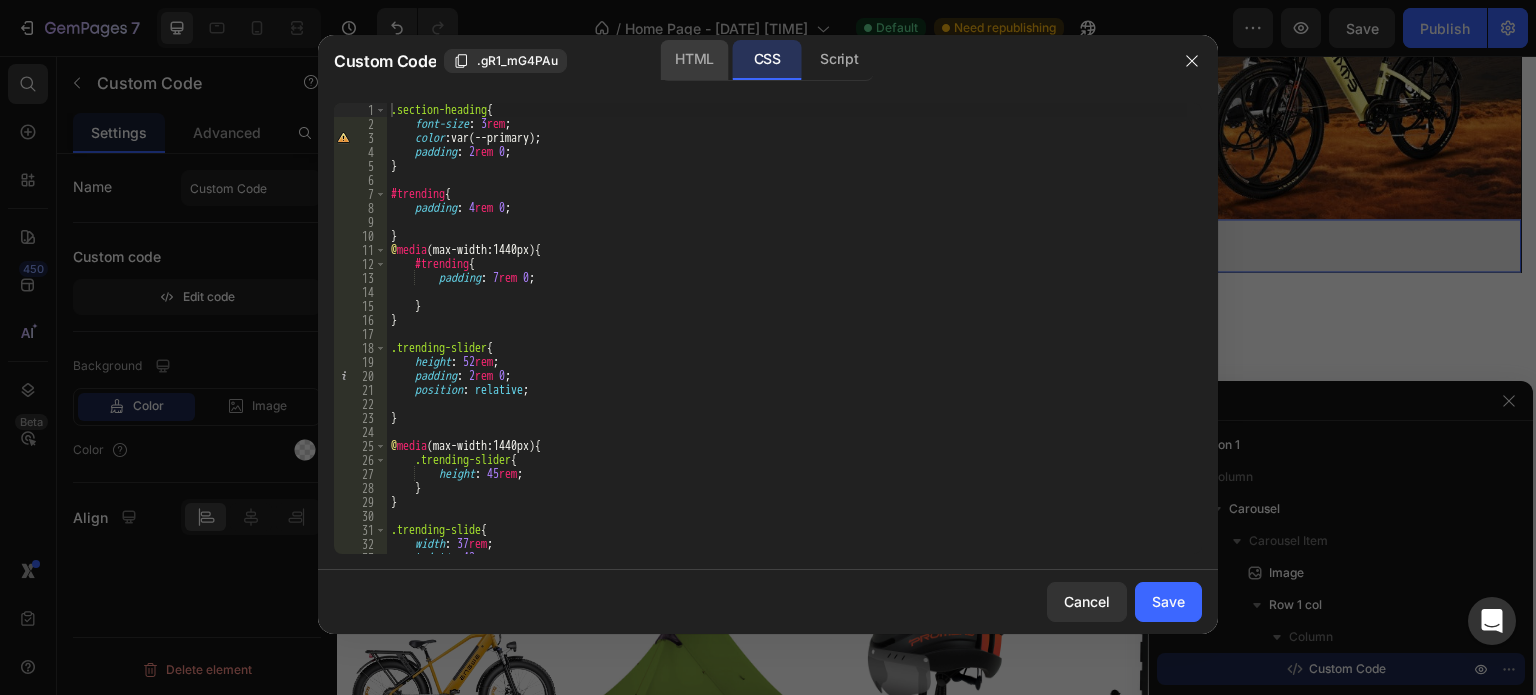 click on "HTML" 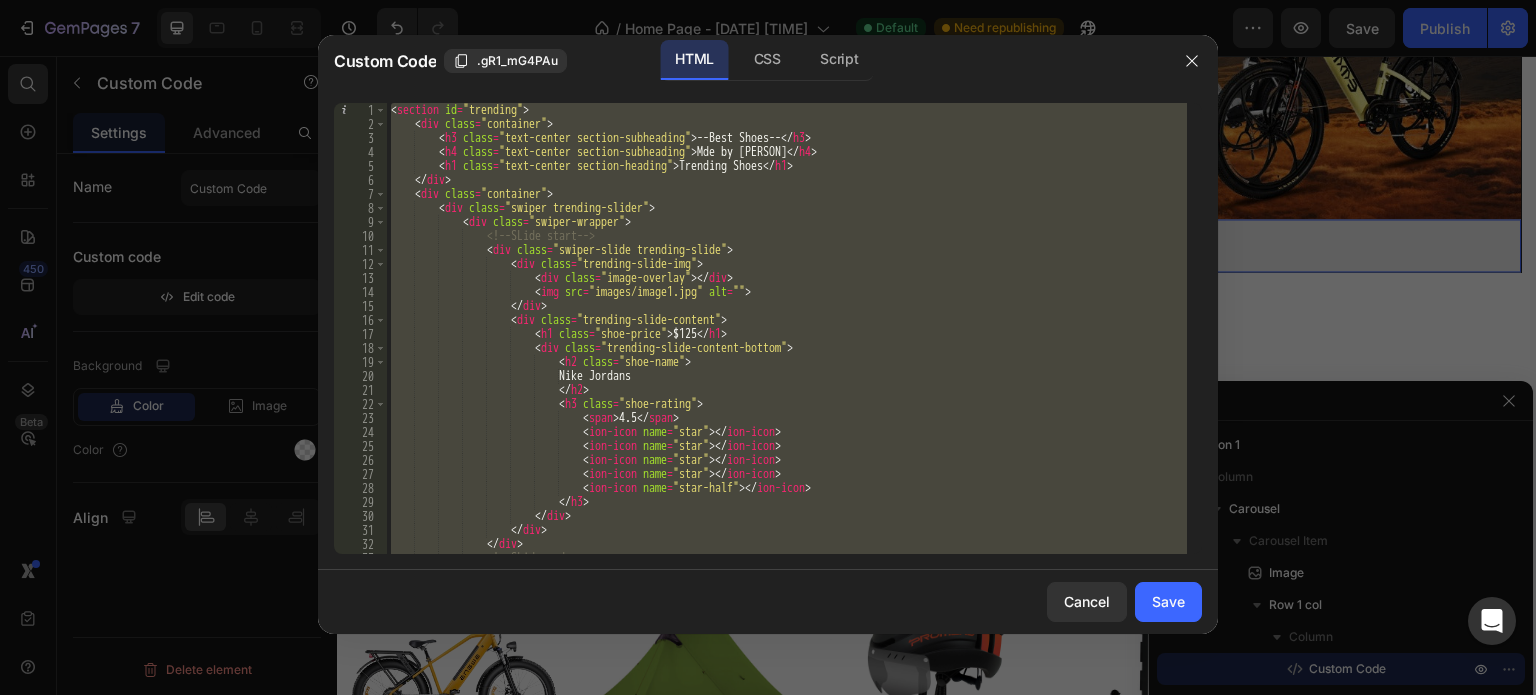 click on "< section   id = "trending" >      < div   class = "container" >           < h3   class = "text-center section-subheading" > --Best Shoes-- </ h3 >           < h4   class = "text-center section-subheading" >  Mde by [NAME] </ h4 >           < h1   class = "text-center section-heading" > Trending Shoes </ h1 >      </ div >      < div   class = "container" >           < div   class = "swiper trending-slider" >                < div   class = "swiper-wrapper" >                     <!--  SLide start  -->                     < div   class = "swiper-slide trending-slide" >                          < div   class = "trending-slide-img" >                               < div   class = "image-overlay" > </ div >                               < img   src = "images/image1.jpg"   alt = "" >                          </ div >                          < div   class = "trending-slide-content" >                               < h1   class = "shoe-price" > $125 </ h1 >                               < div   class = >      <" at bounding box center (787, 328) 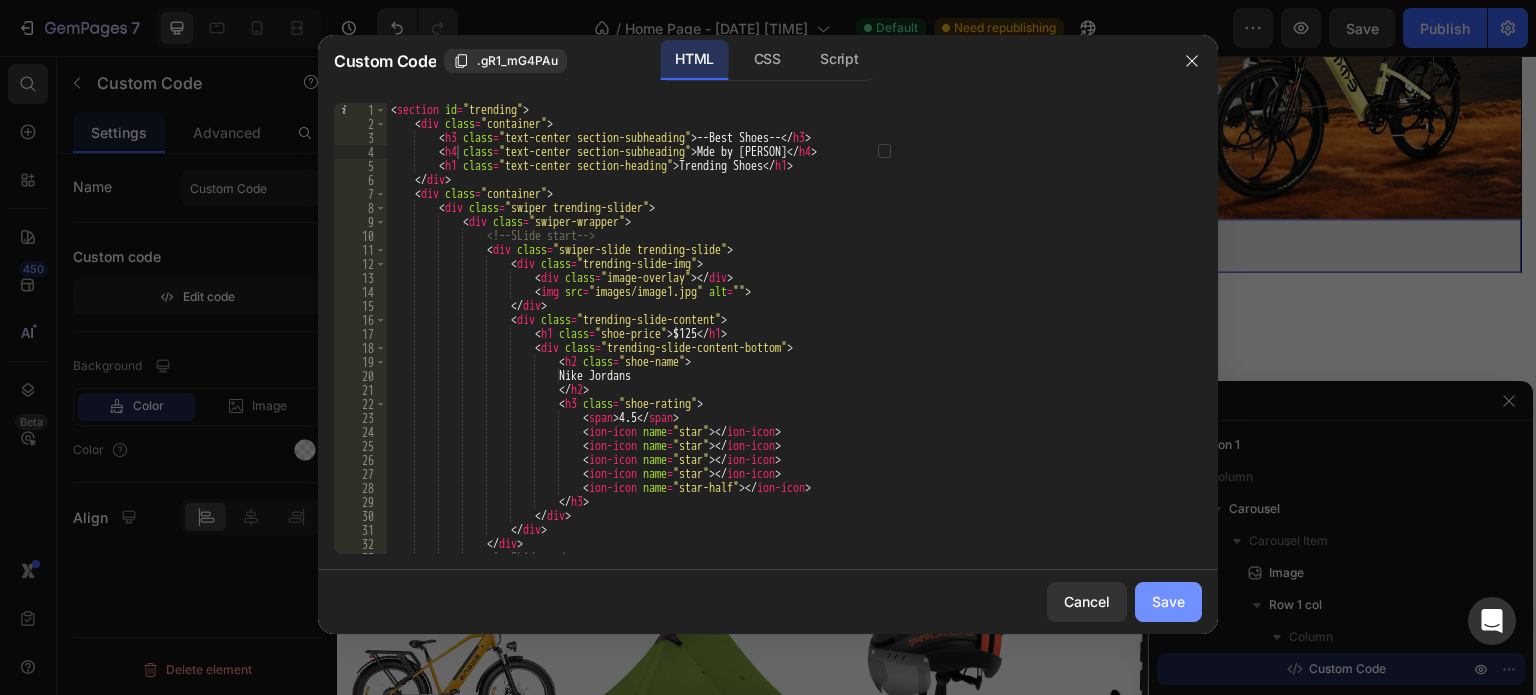 click on "Save" at bounding box center [1168, 601] 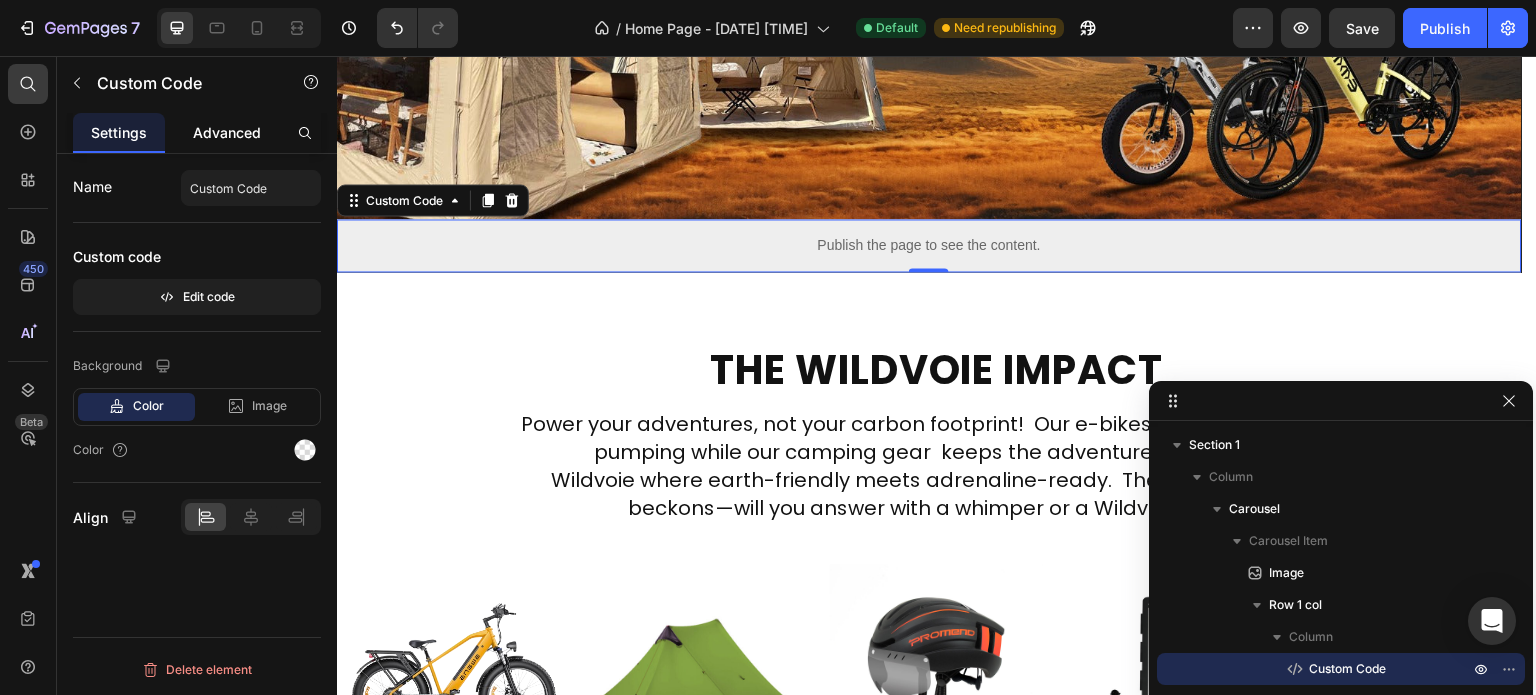click on "Advanced" at bounding box center [227, 132] 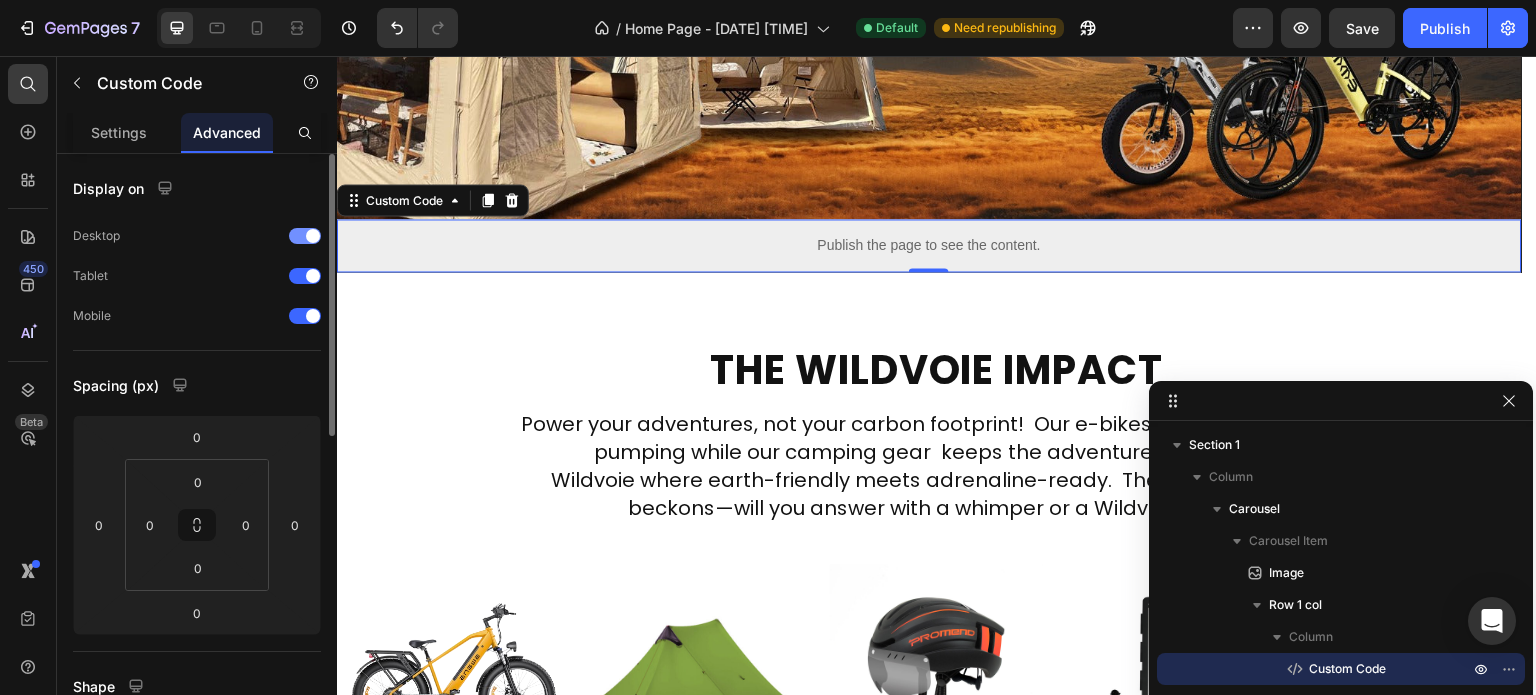 click at bounding box center (305, 236) 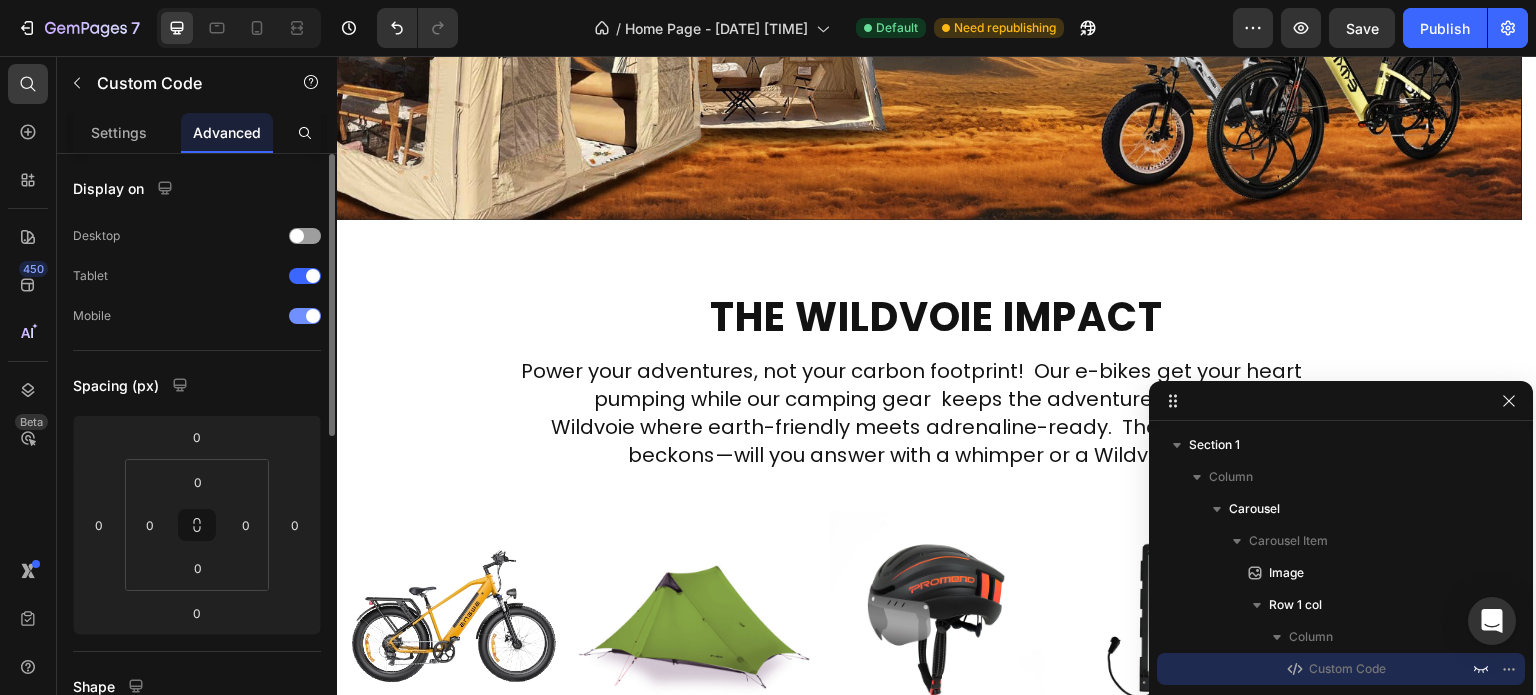click at bounding box center (305, 316) 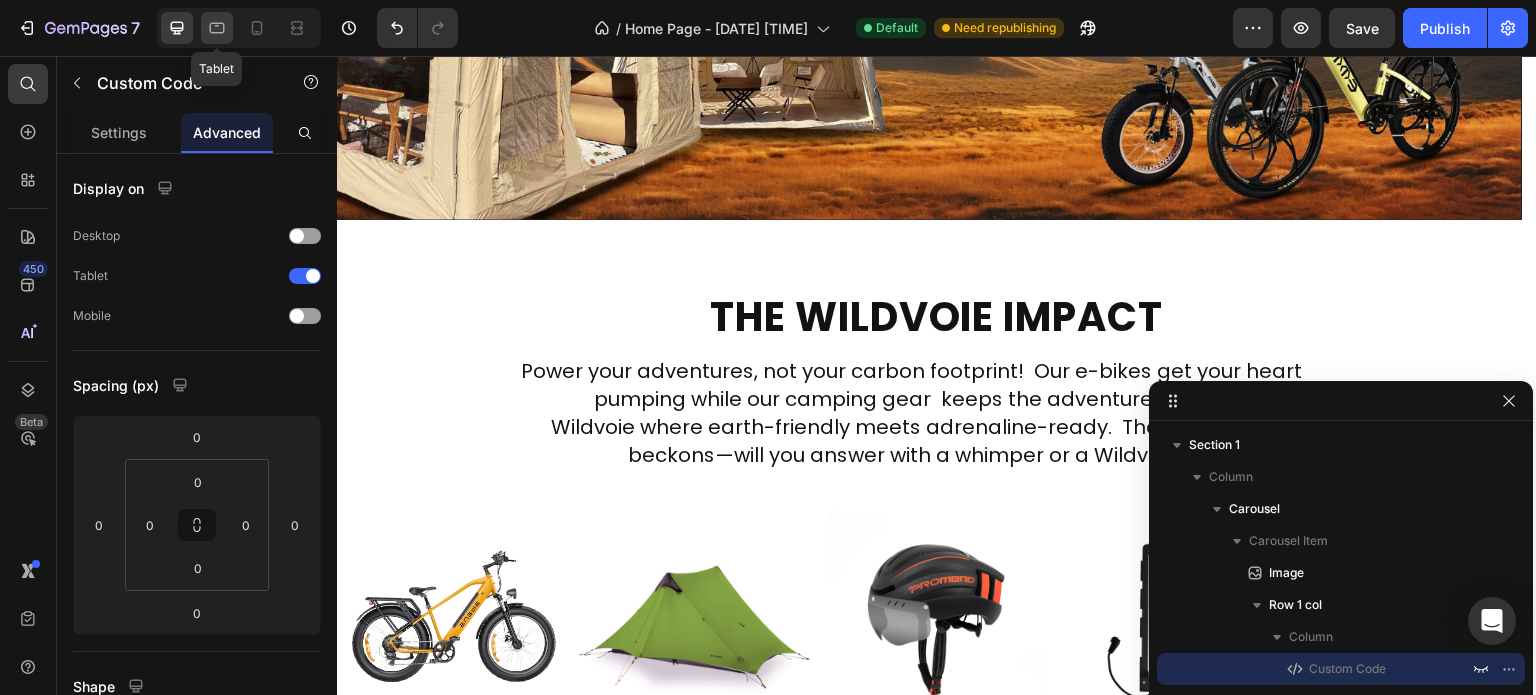 click 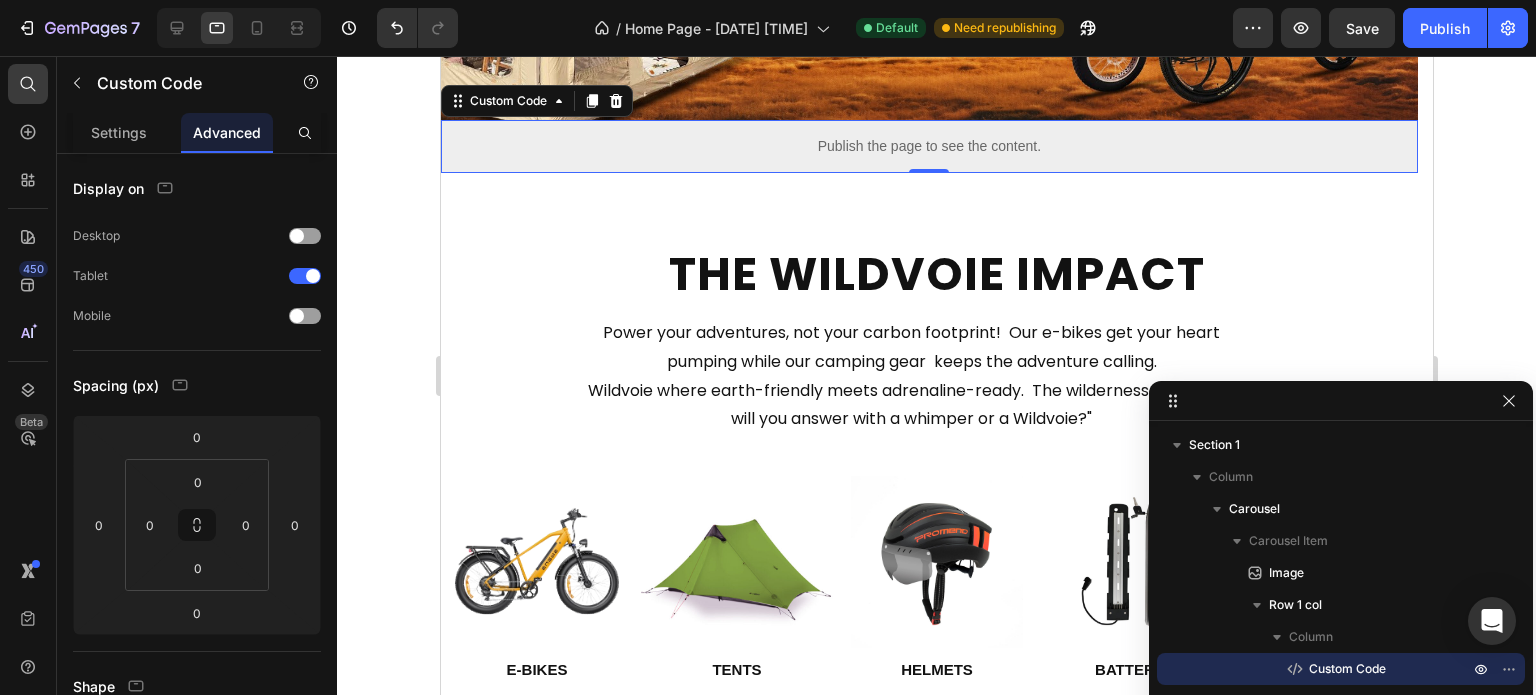 scroll, scrollTop: 432, scrollLeft: 0, axis: vertical 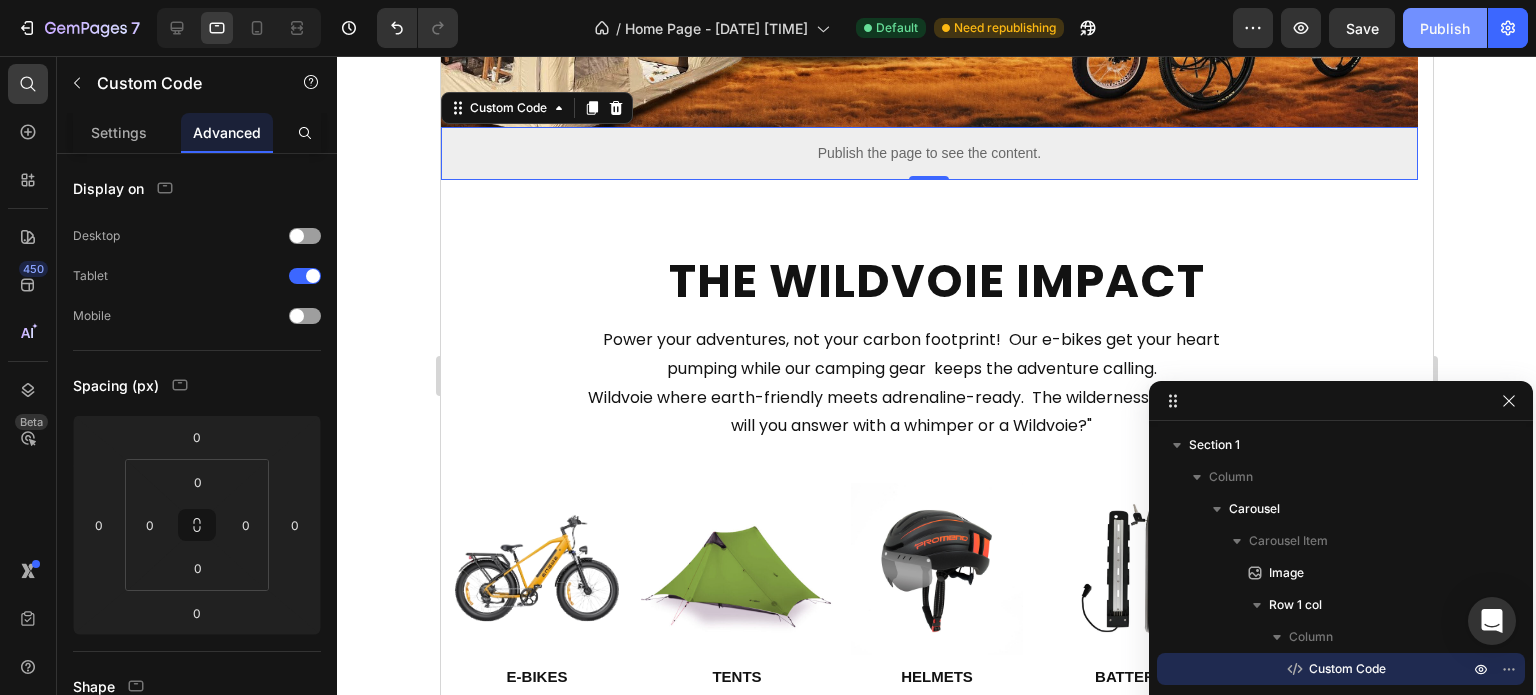 click on "Publish" at bounding box center [1445, 28] 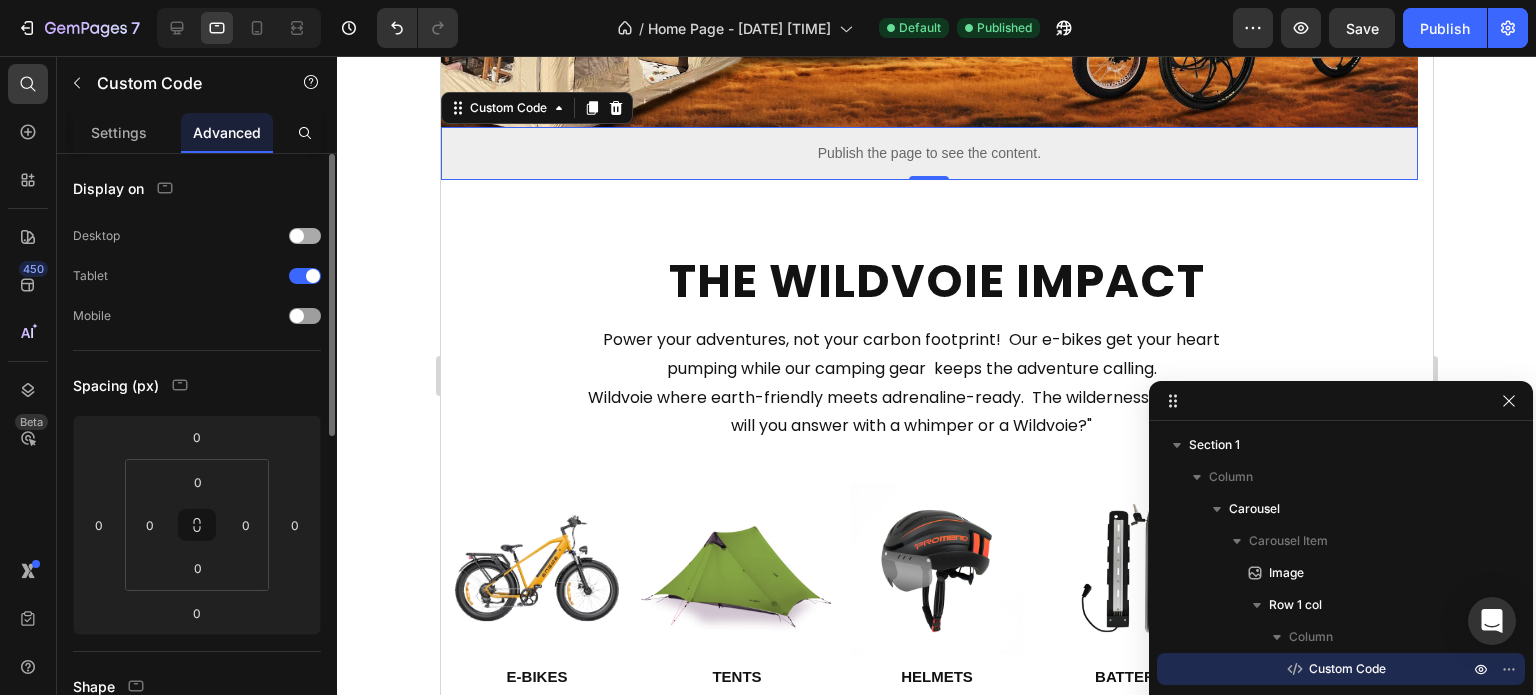 click at bounding box center (297, 236) 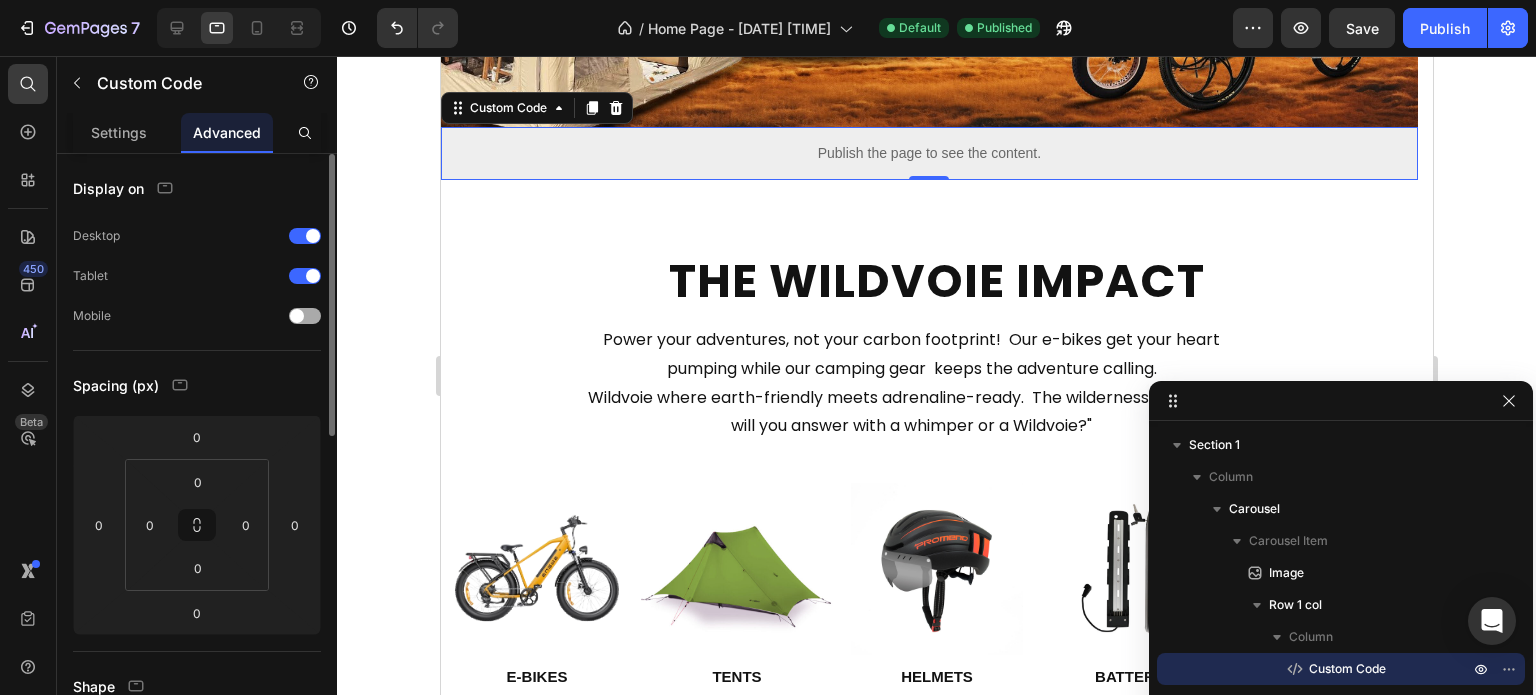 click on "Mobile" at bounding box center (197, 316) 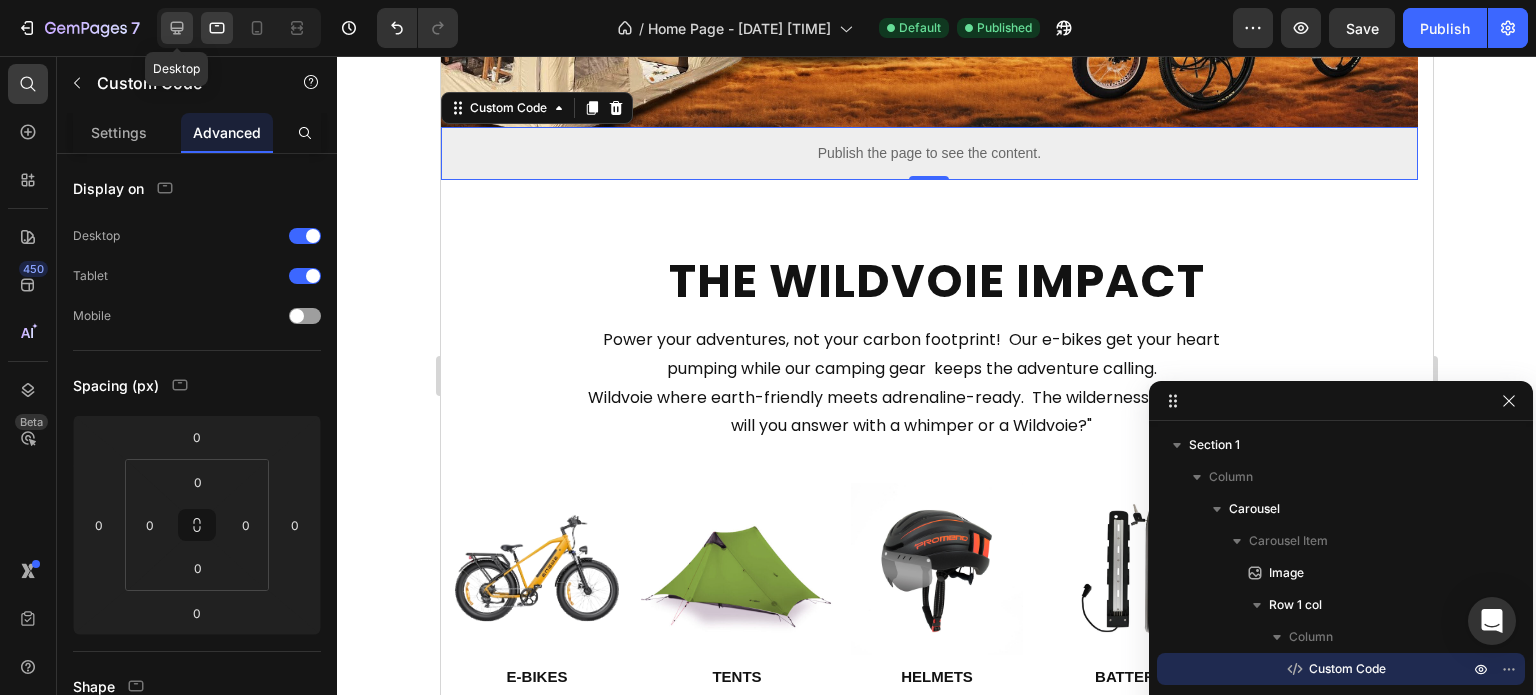 click 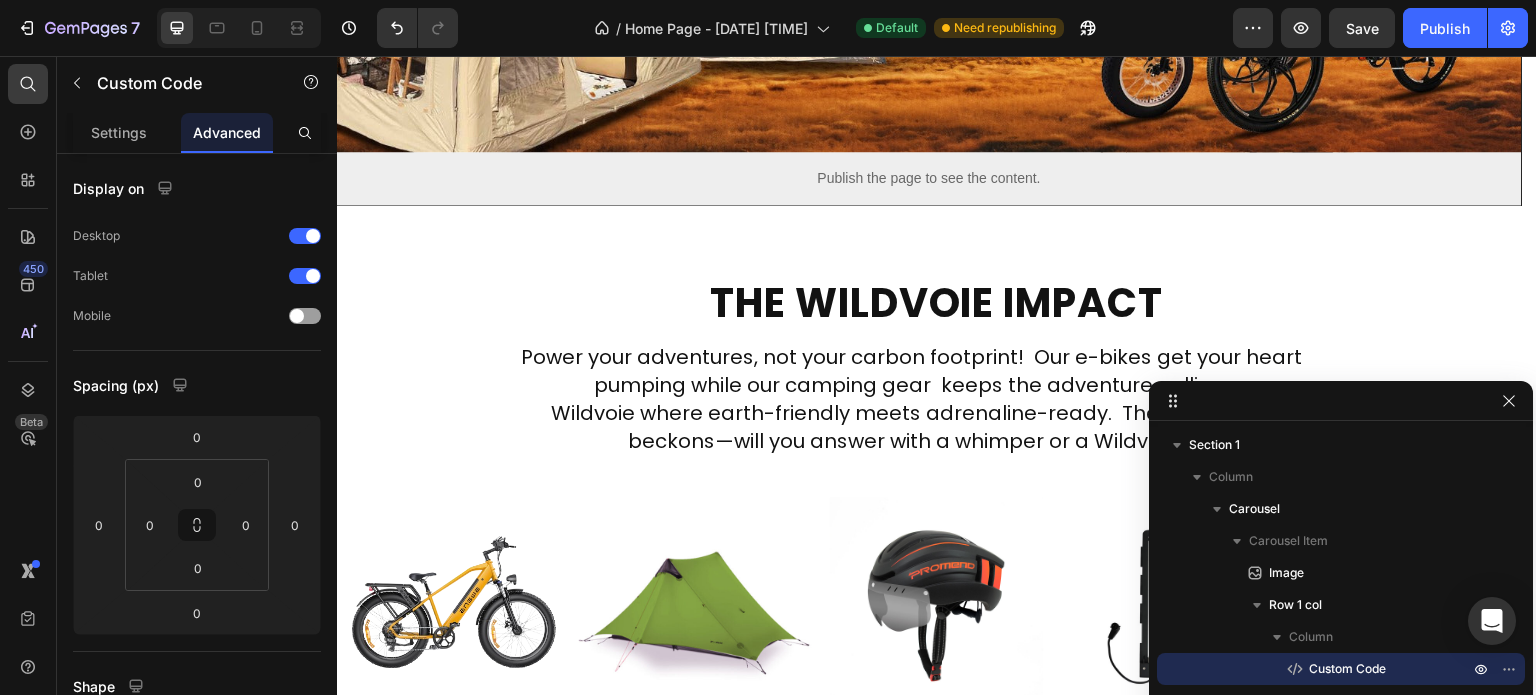 scroll, scrollTop: 511, scrollLeft: 0, axis: vertical 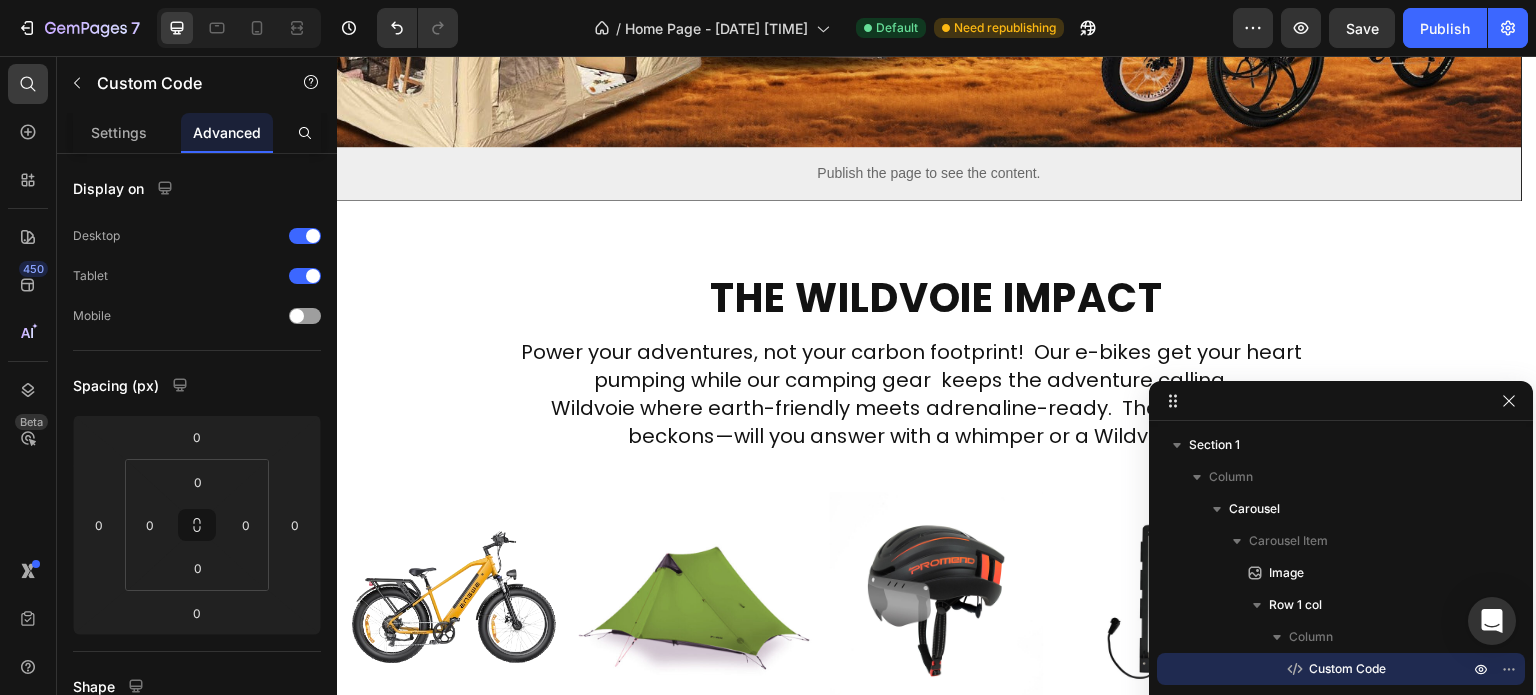 click on "Publish the page to see the content." at bounding box center [929, 173] 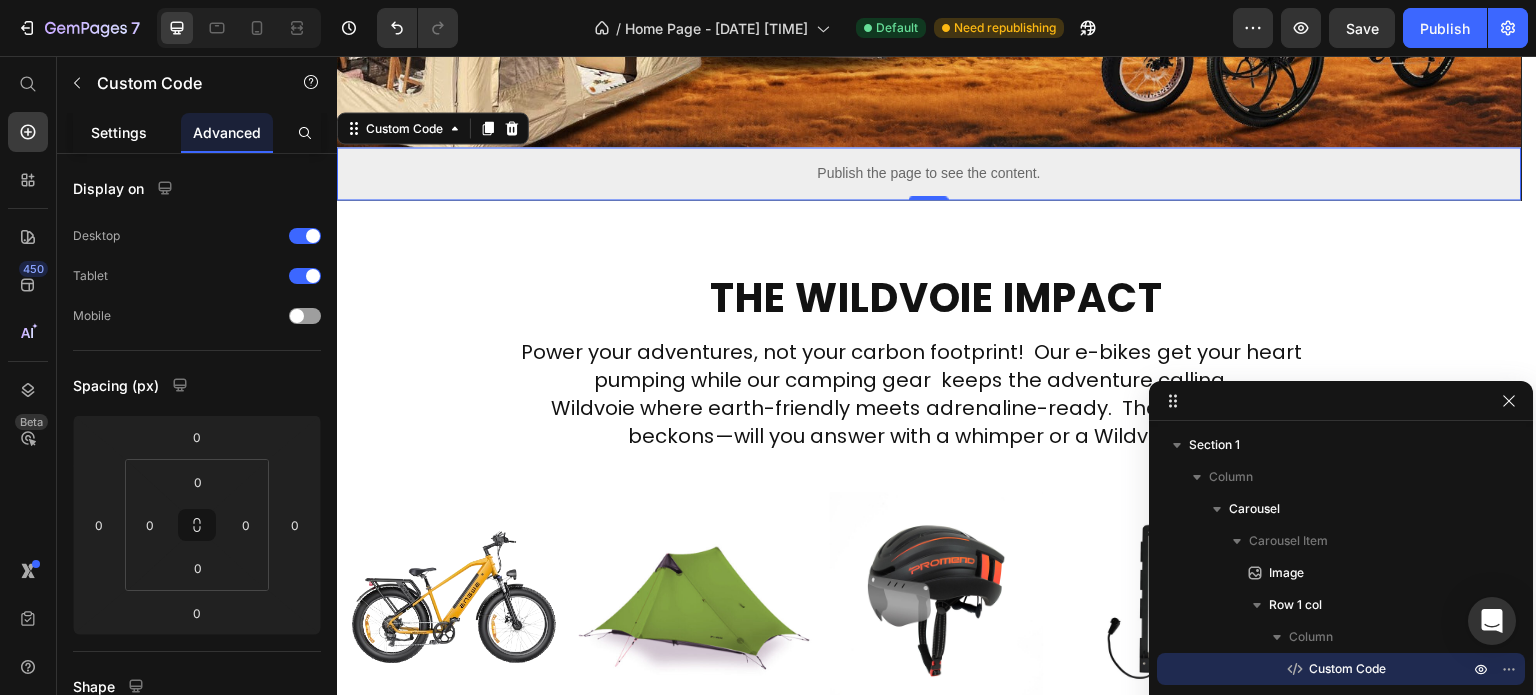 click on "Settings" at bounding box center [119, 132] 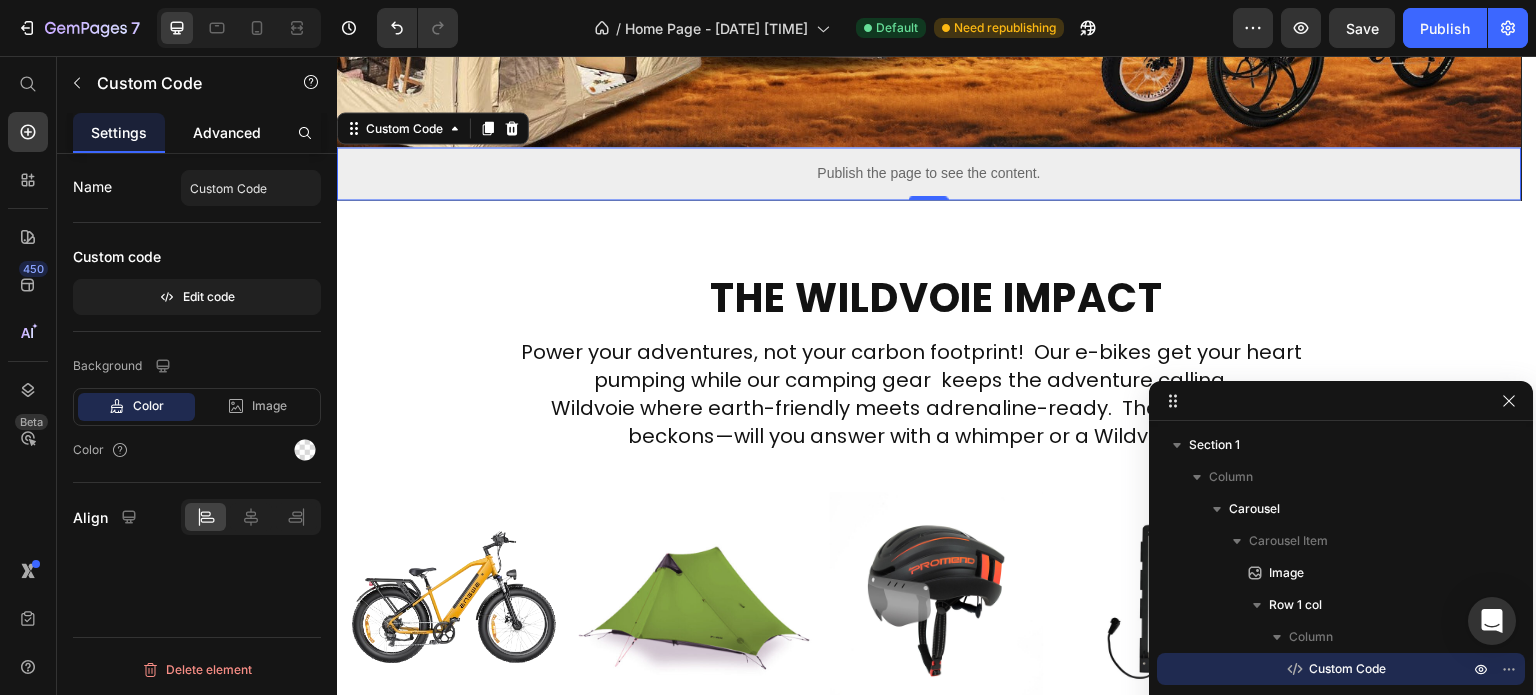 click on "Advanced" at bounding box center [227, 132] 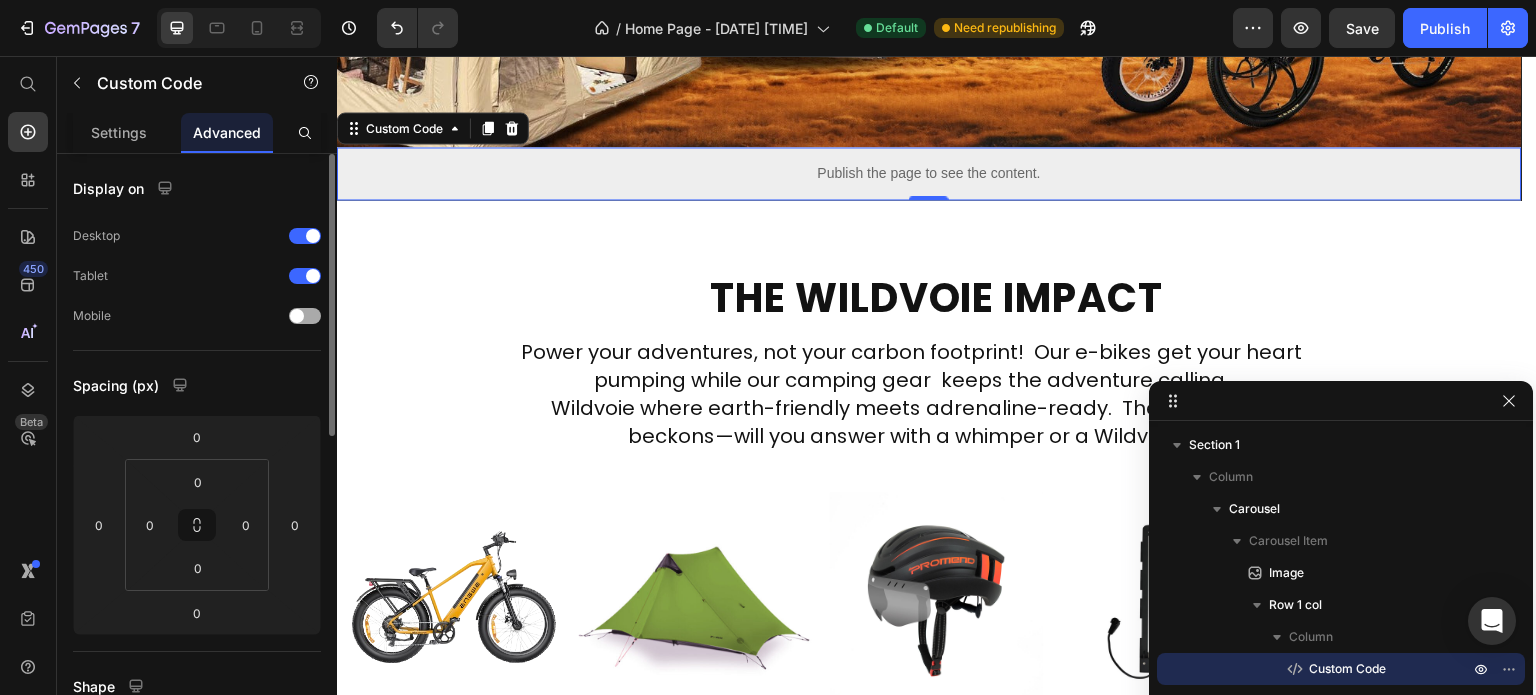 click at bounding box center (305, 316) 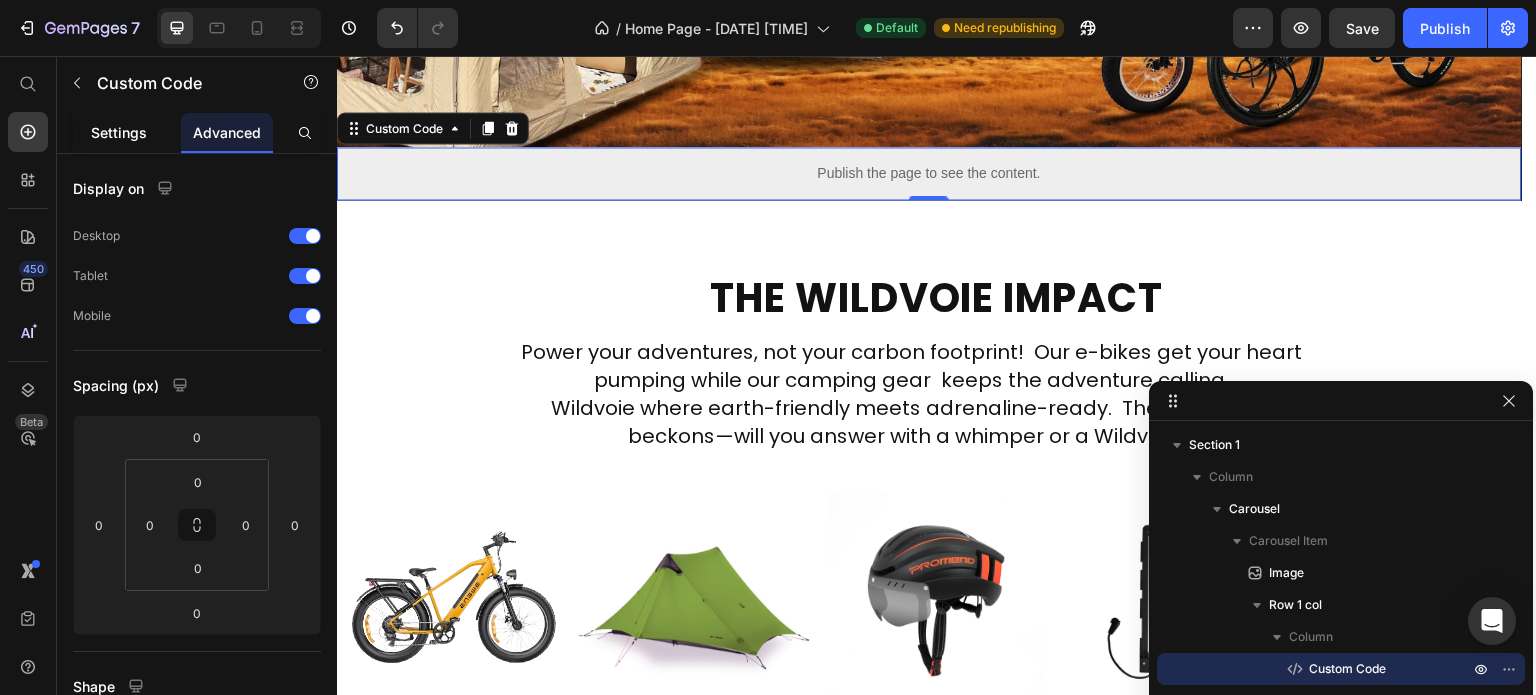 click on "Settings" at bounding box center [119, 132] 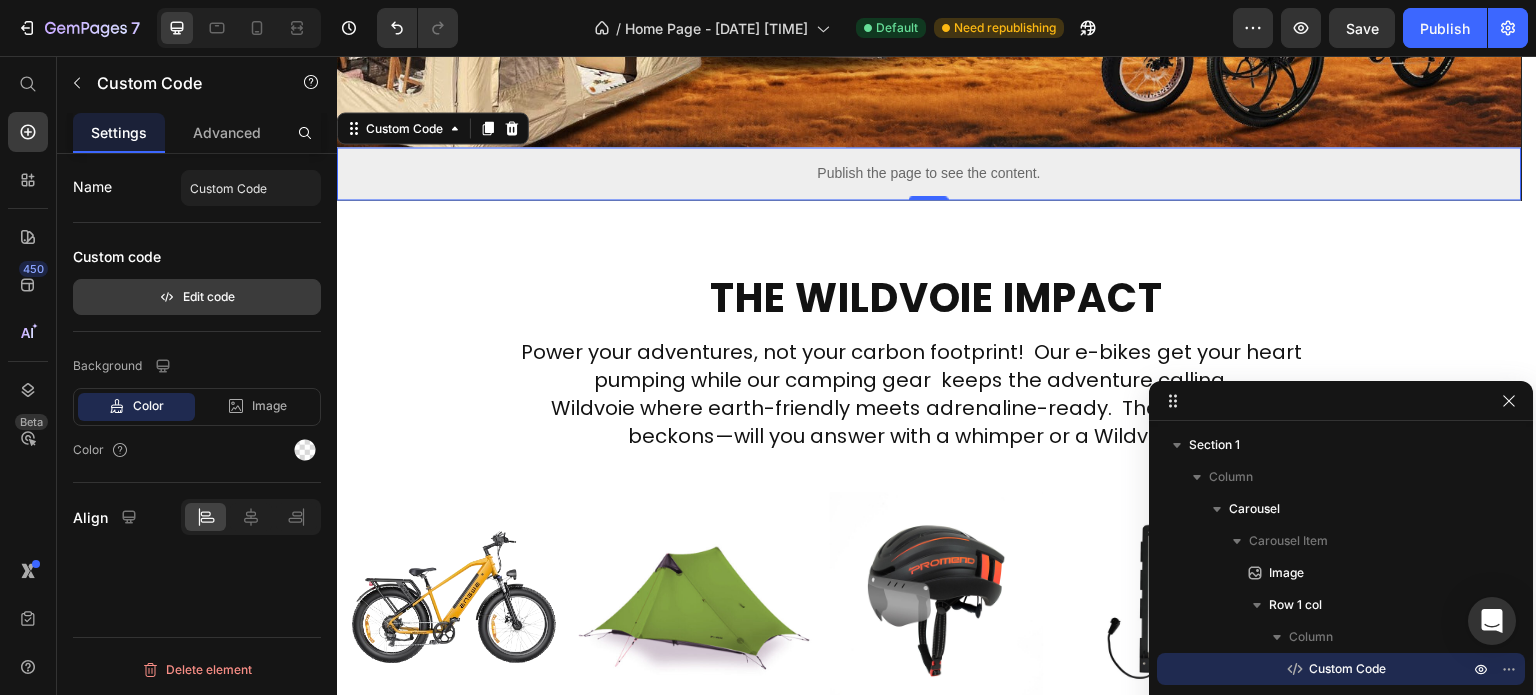 click on "Edit code" at bounding box center [197, 297] 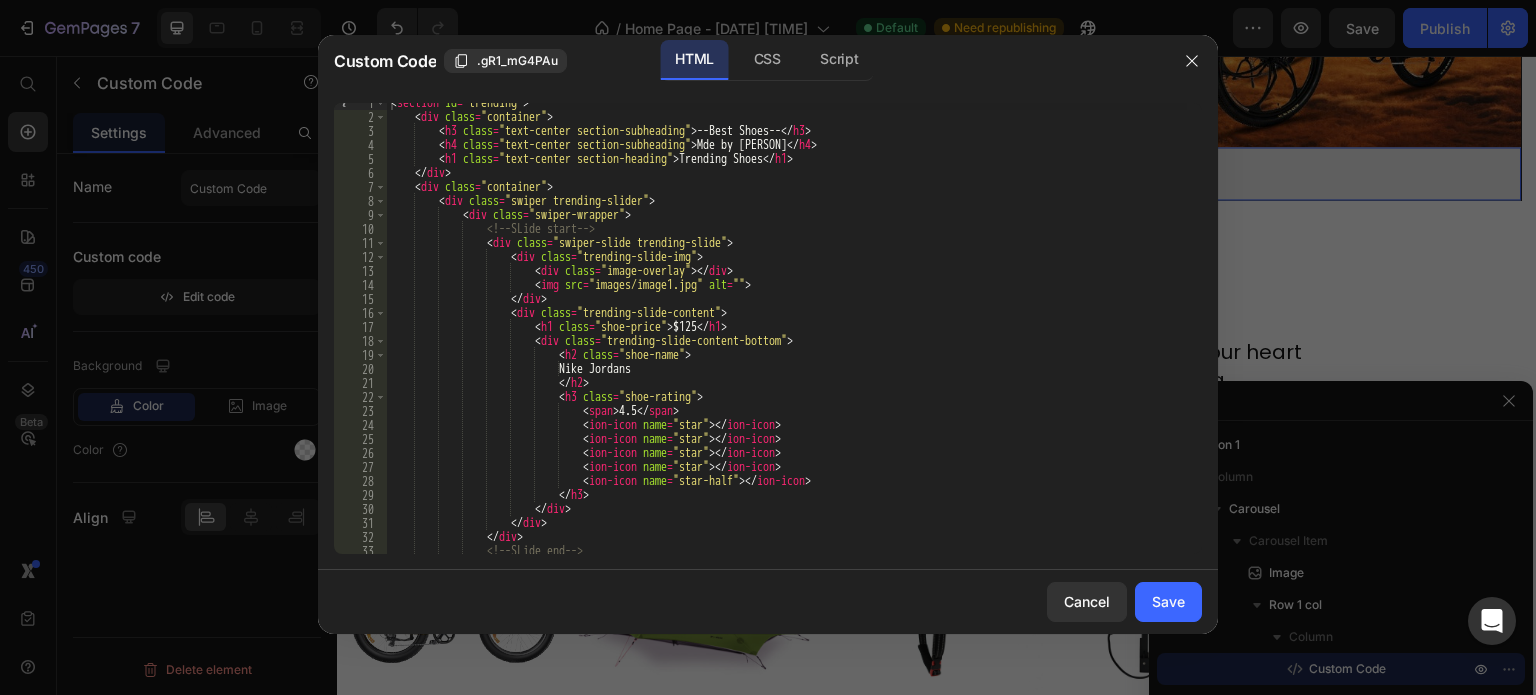 scroll, scrollTop: 0, scrollLeft: 0, axis: both 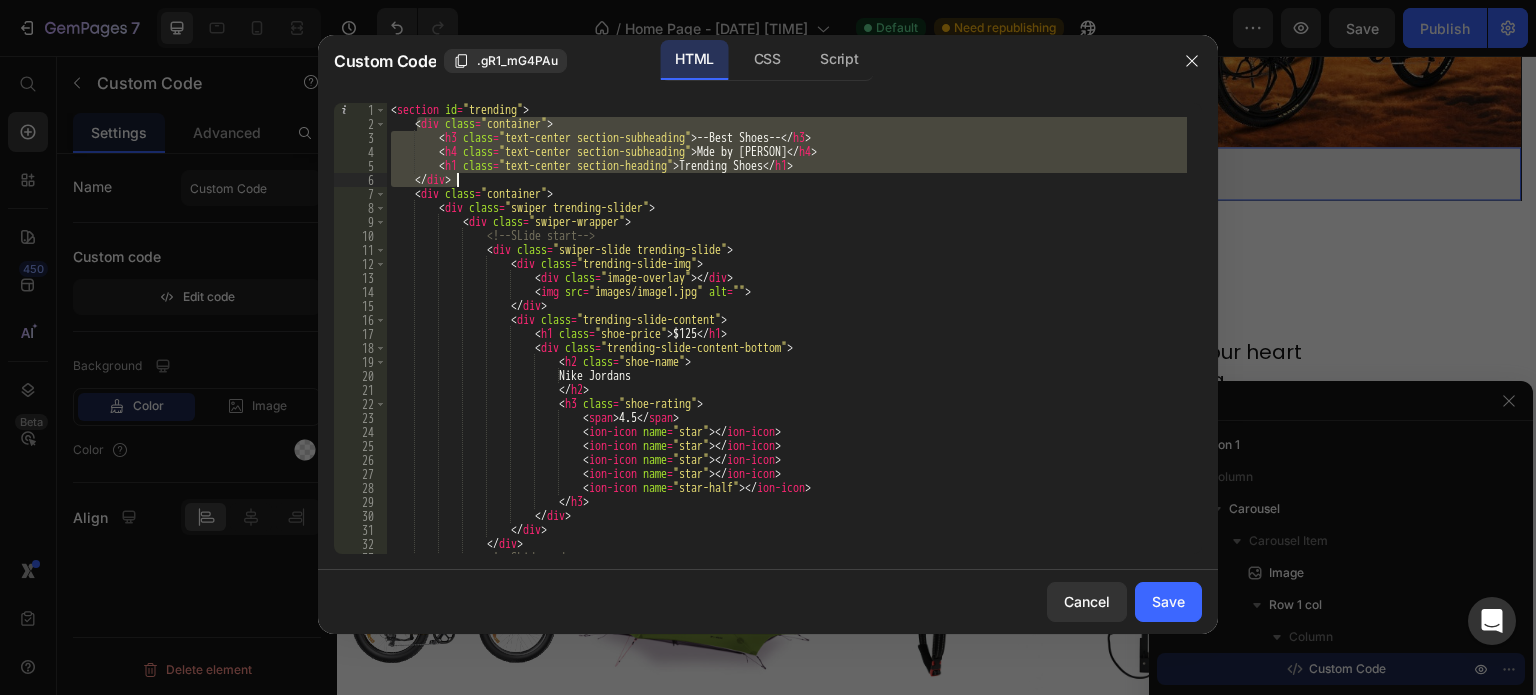 drag, startPoint x: 415, startPoint y: 122, endPoint x: 467, endPoint y: 176, distance: 74.96666 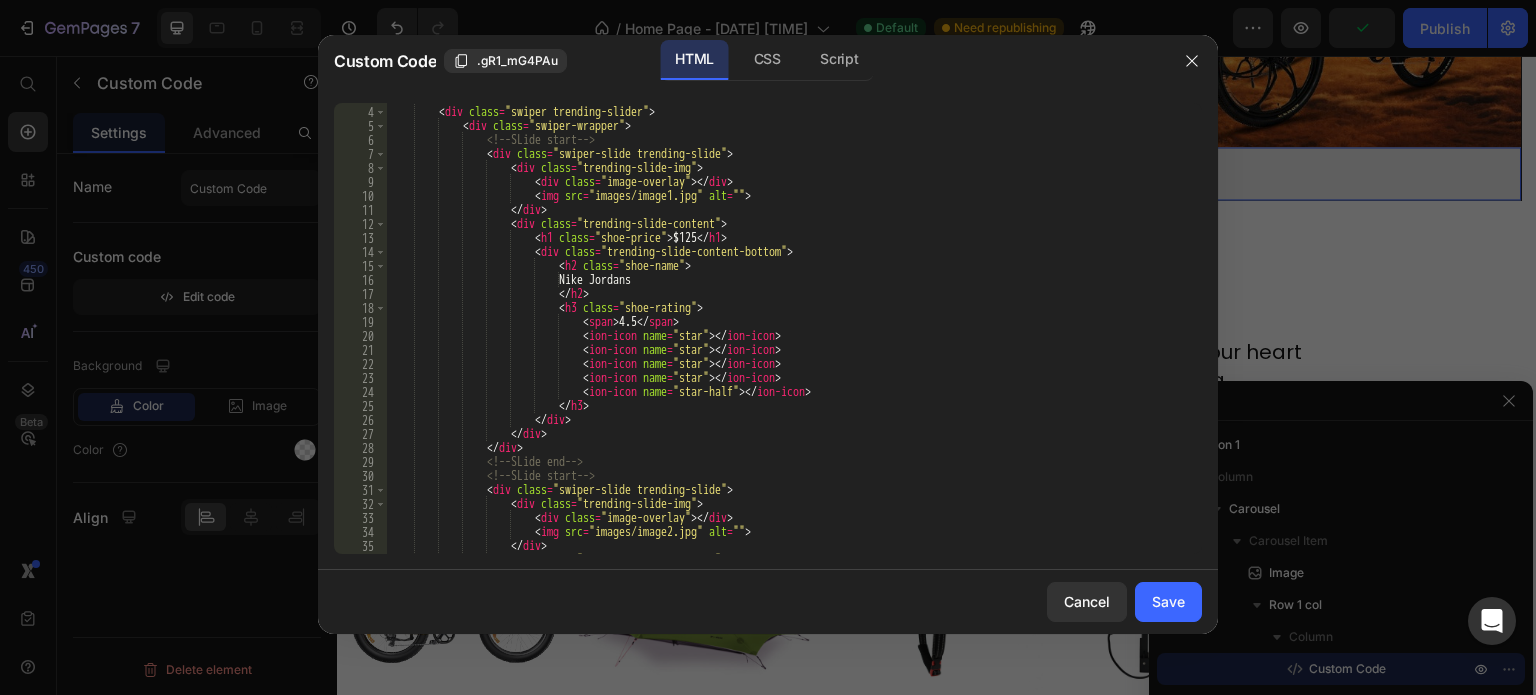 scroll, scrollTop: 54, scrollLeft: 0, axis: vertical 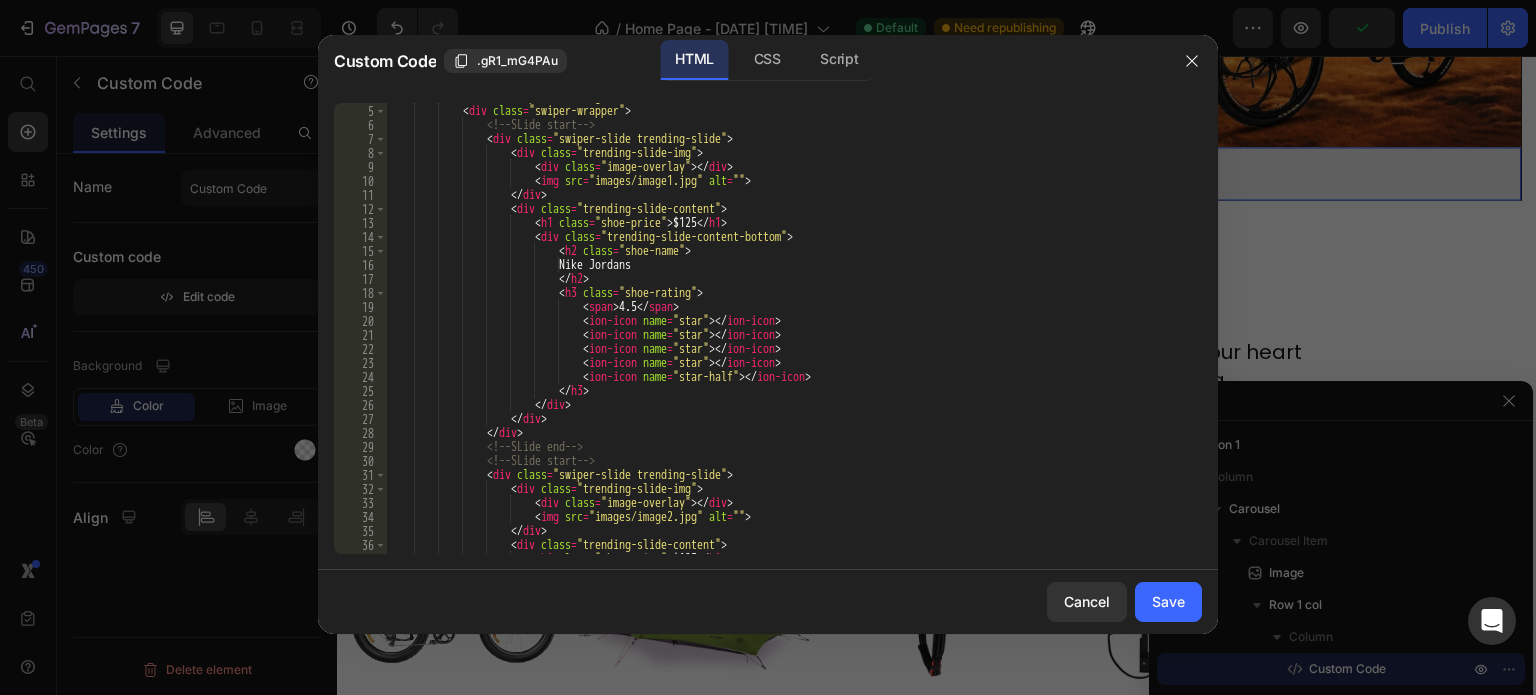 click on "<h1 class="shoe-price">$125</h1>
<h2 class="shoe-name">                                        Nike Jordans                                    </h2>                                    <h3 class="shoe-rating">                                          <span > 4.5 </span>                                          <ion-icon" at bounding box center [787, 329] 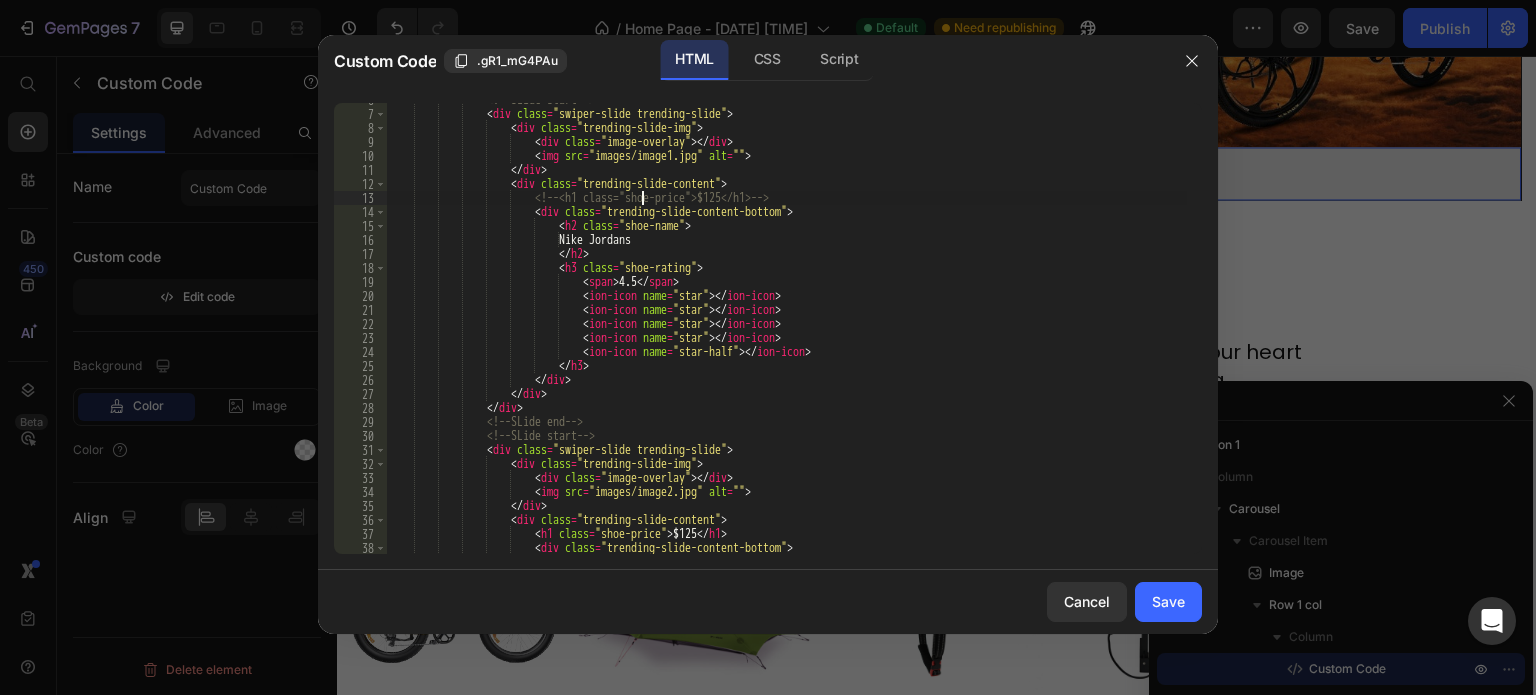 scroll, scrollTop: 80, scrollLeft: 0, axis: vertical 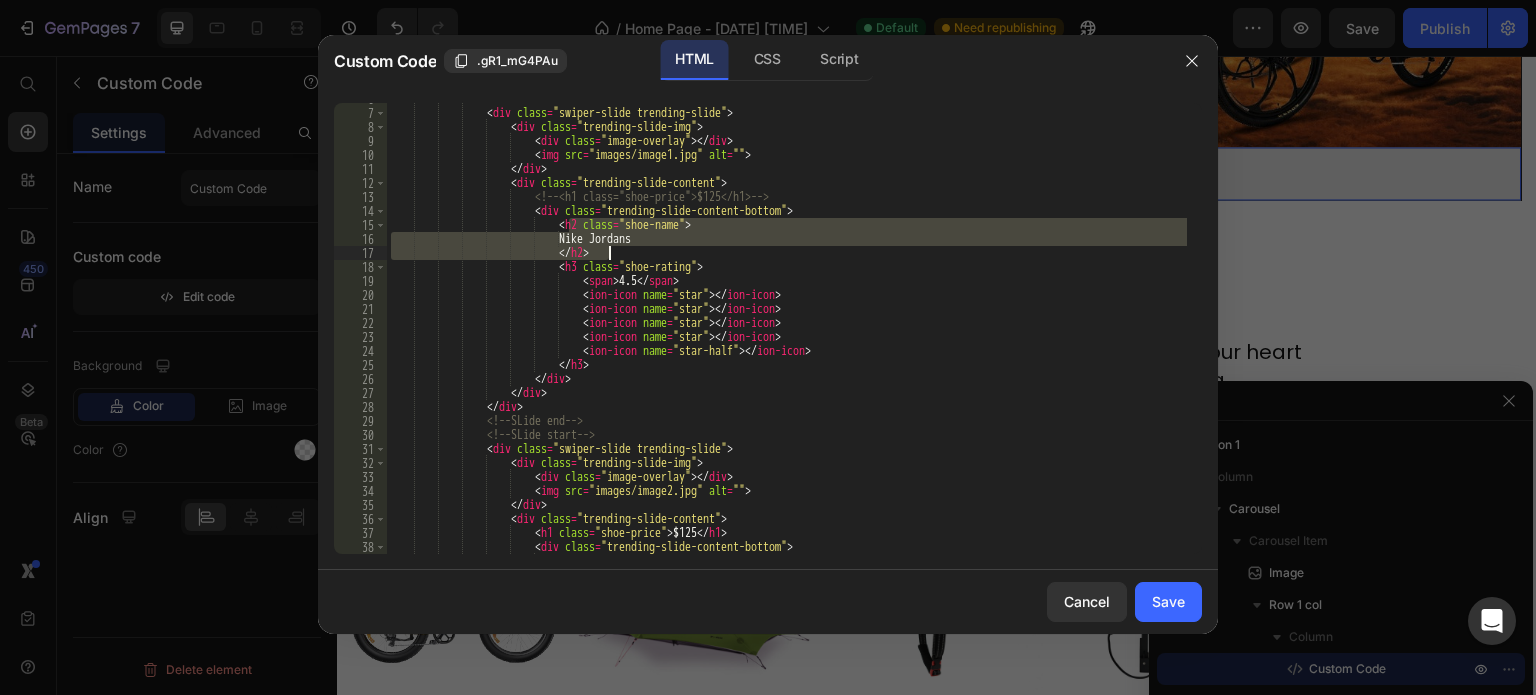drag, startPoint x: 570, startPoint y: 223, endPoint x: 628, endPoint y: 259, distance: 68.26419 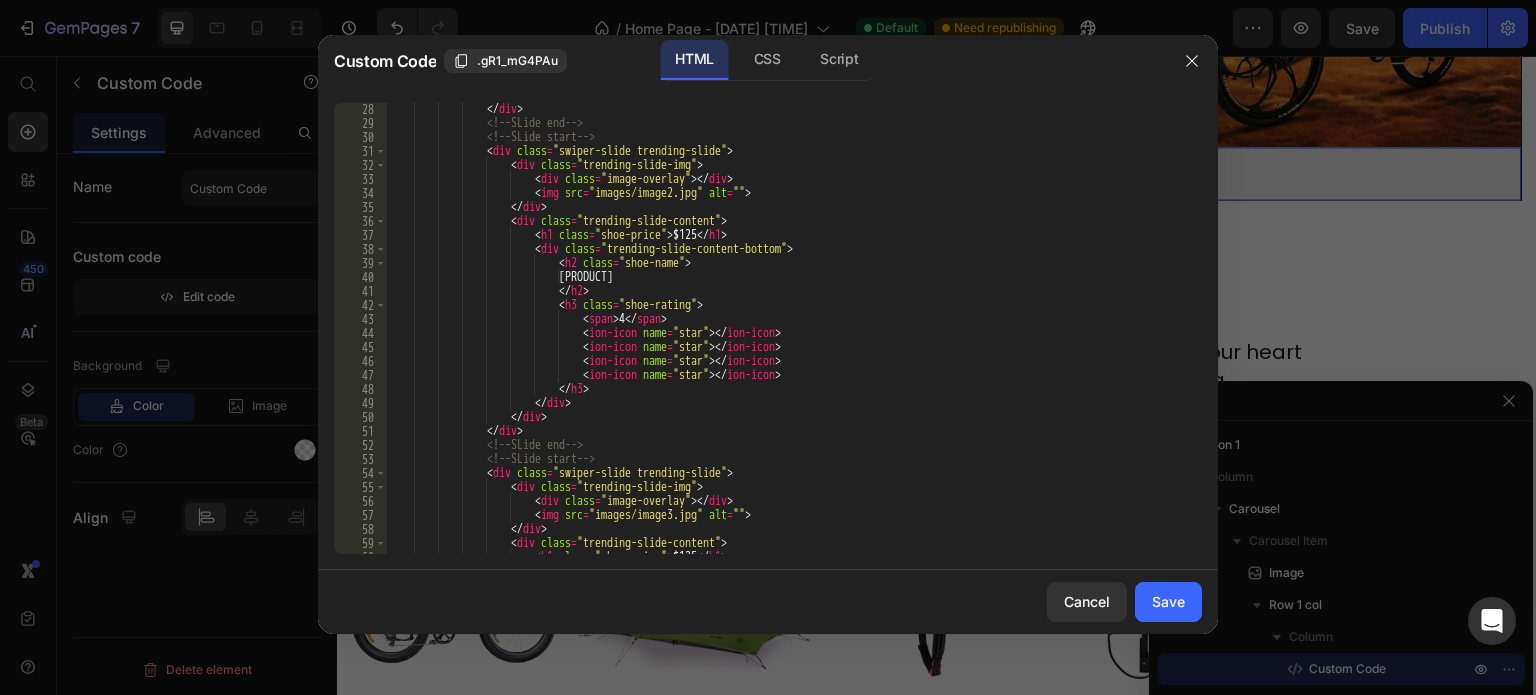 scroll, scrollTop: 378, scrollLeft: 0, axis: vertical 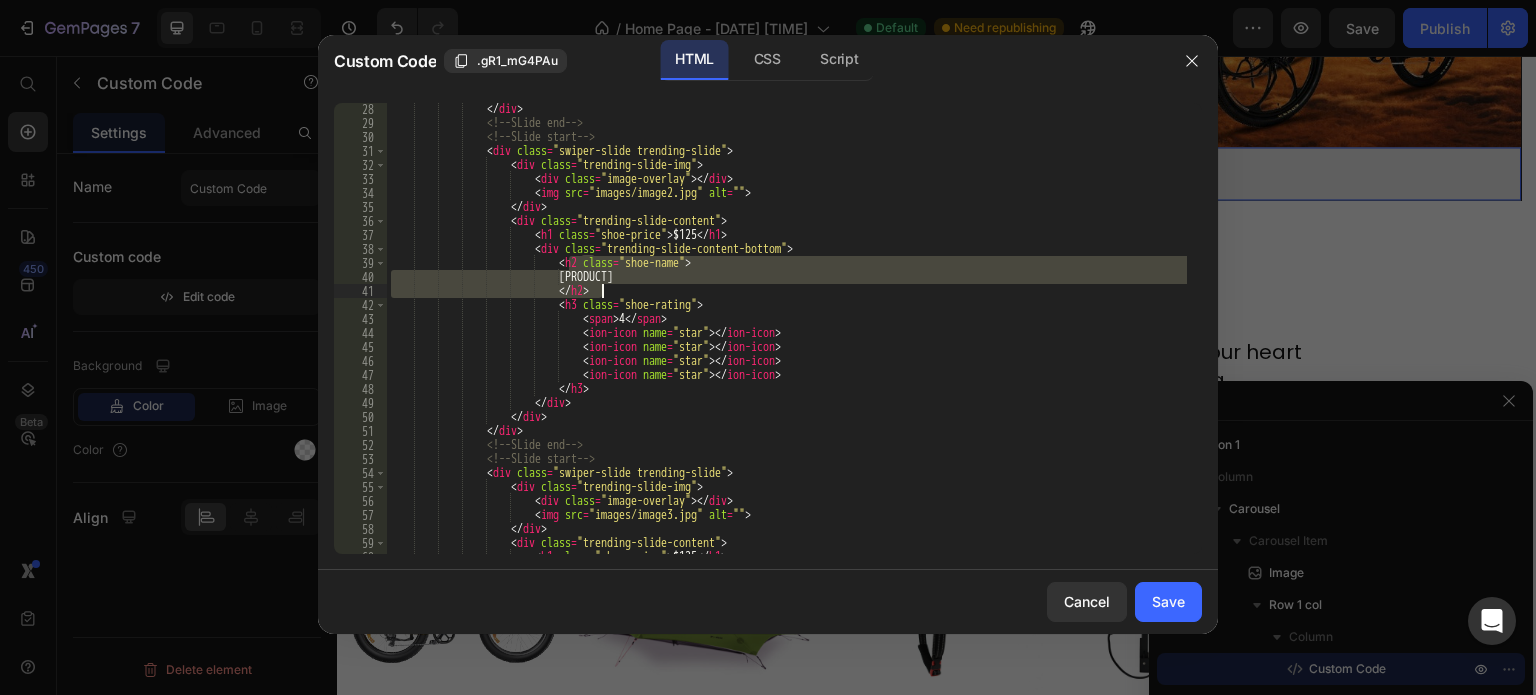 drag, startPoint x: 572, startPoint y: 265, endPoint x: 605, endPoint y: 287, distance: 39.661064 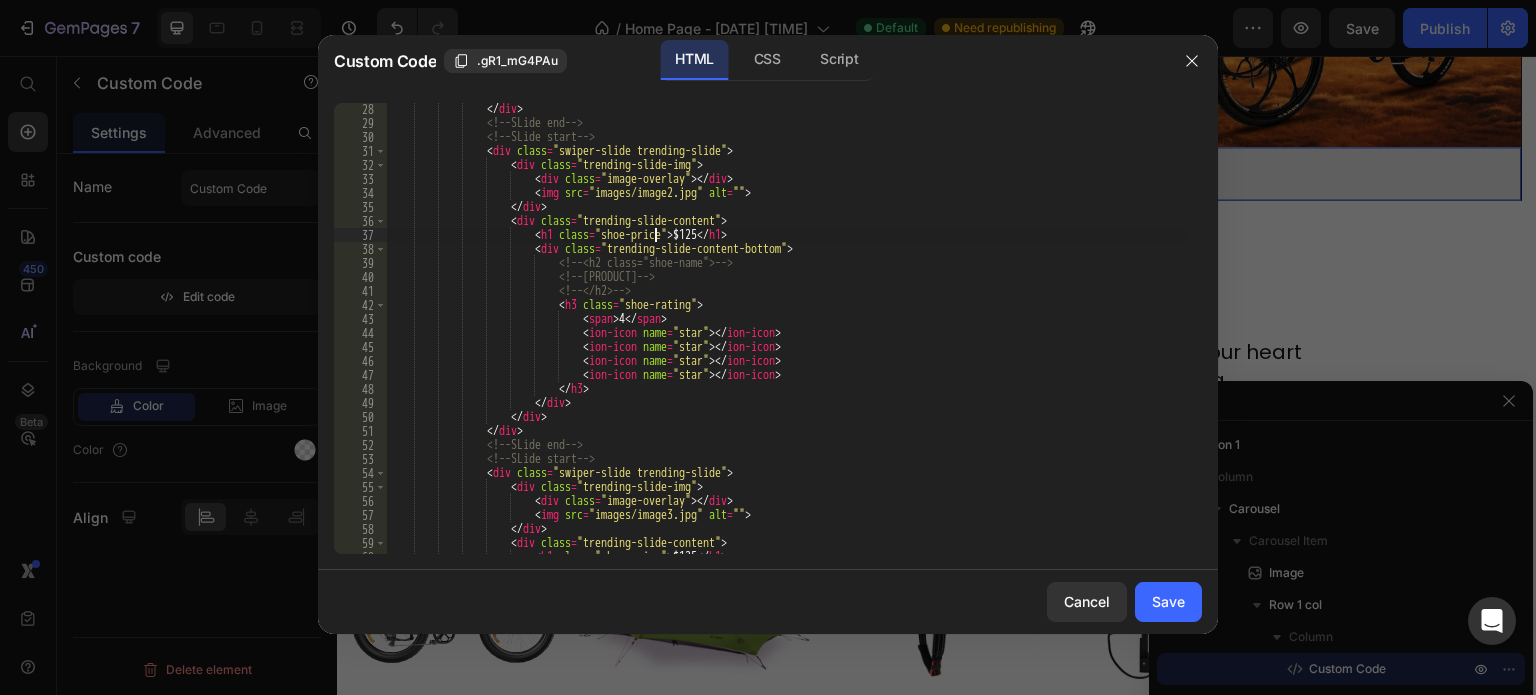 click on "< ion-icon   name = "star-half" > </ ion-icon >                                    </ h3 >                               </ div >                          </ div >                     </ div >                     <!--  SLide end  -->                     <!--  SLide start  -->                     < div   class = "swiper-slide trending-slide" >                          < div   class = "trending-slide-img" >                               < div   class = "image-overlay" > </ div >                               < img   src = "images/image1.jpg"   alt = "" >                          </ div >                          < div   class = "trending-slide-content" >                               <!-- <h1 class="shoe-price">$125</h1> -->                               < div   class = "trending-slide-content-bottom" >                                    < h2   class = "shoe-name" >                                        Nike Jordans                                    </ h2 >                                    < h3   class = "shoe-rating" >                                         < span > 4.5 </ span >                                         < ion-icon   name = "star" > </ ion-icon >                                         < ion-icon   name = "star" > </ >" at bounding box center (787, 341) 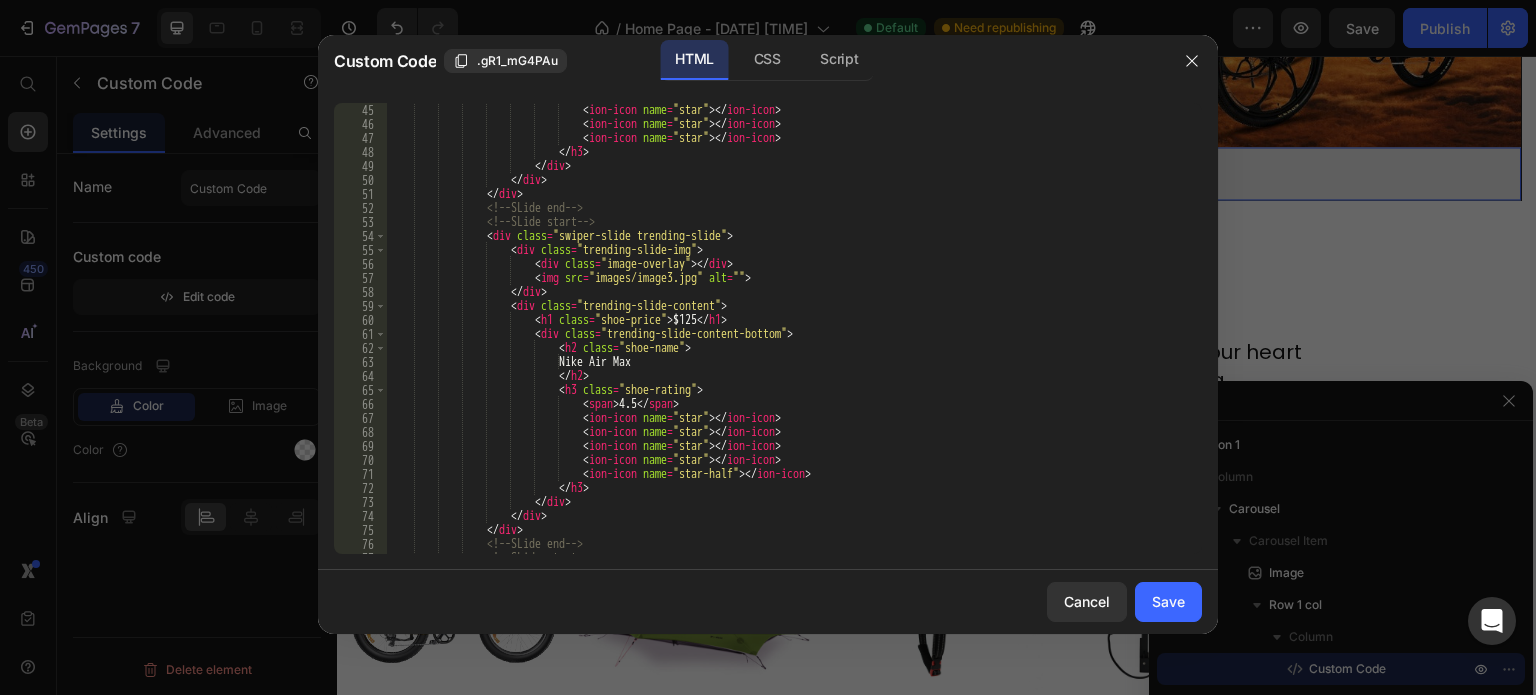 scroll, scrollTop: 618, scrollLeft: 0, axis: vertical 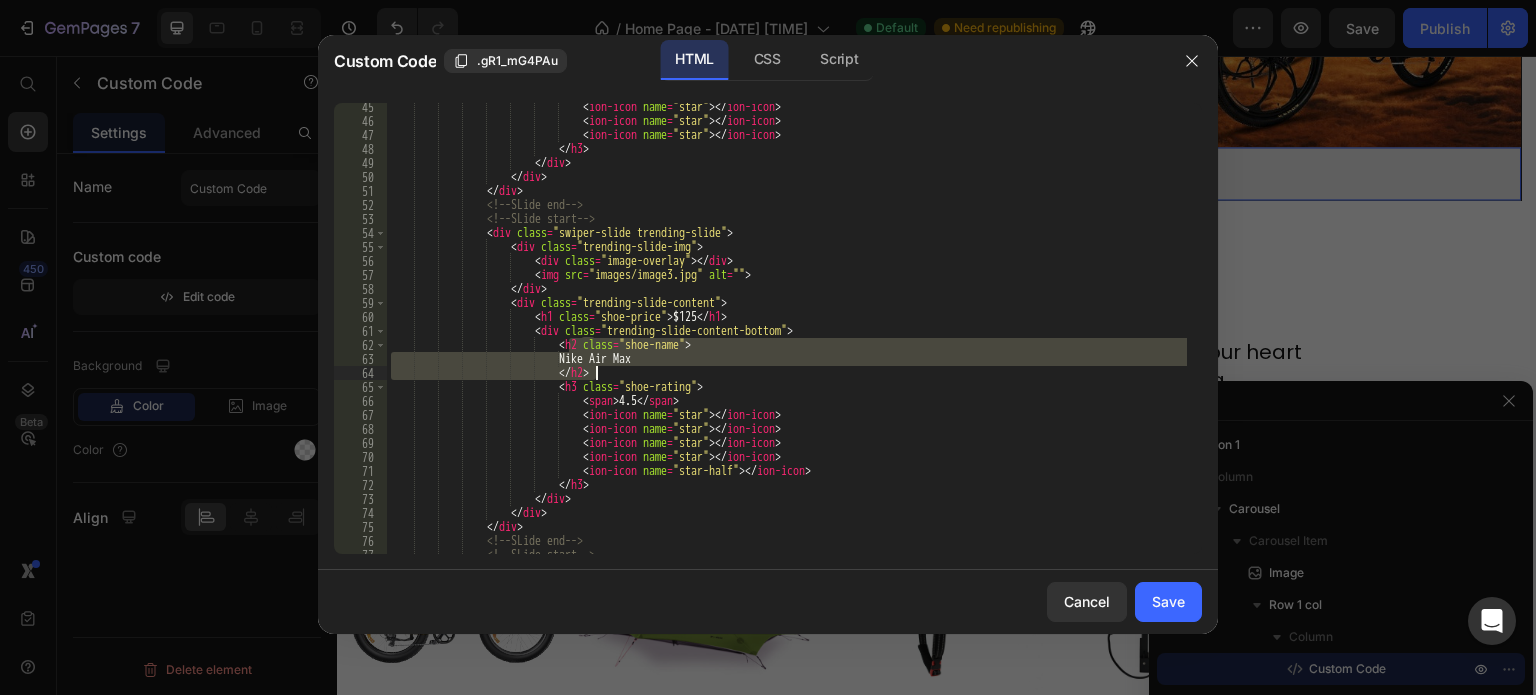 drag, startPoint x: 570, startPoint y: 344, endPoint x: 598, endPoint y: 371, distance: 38.8973 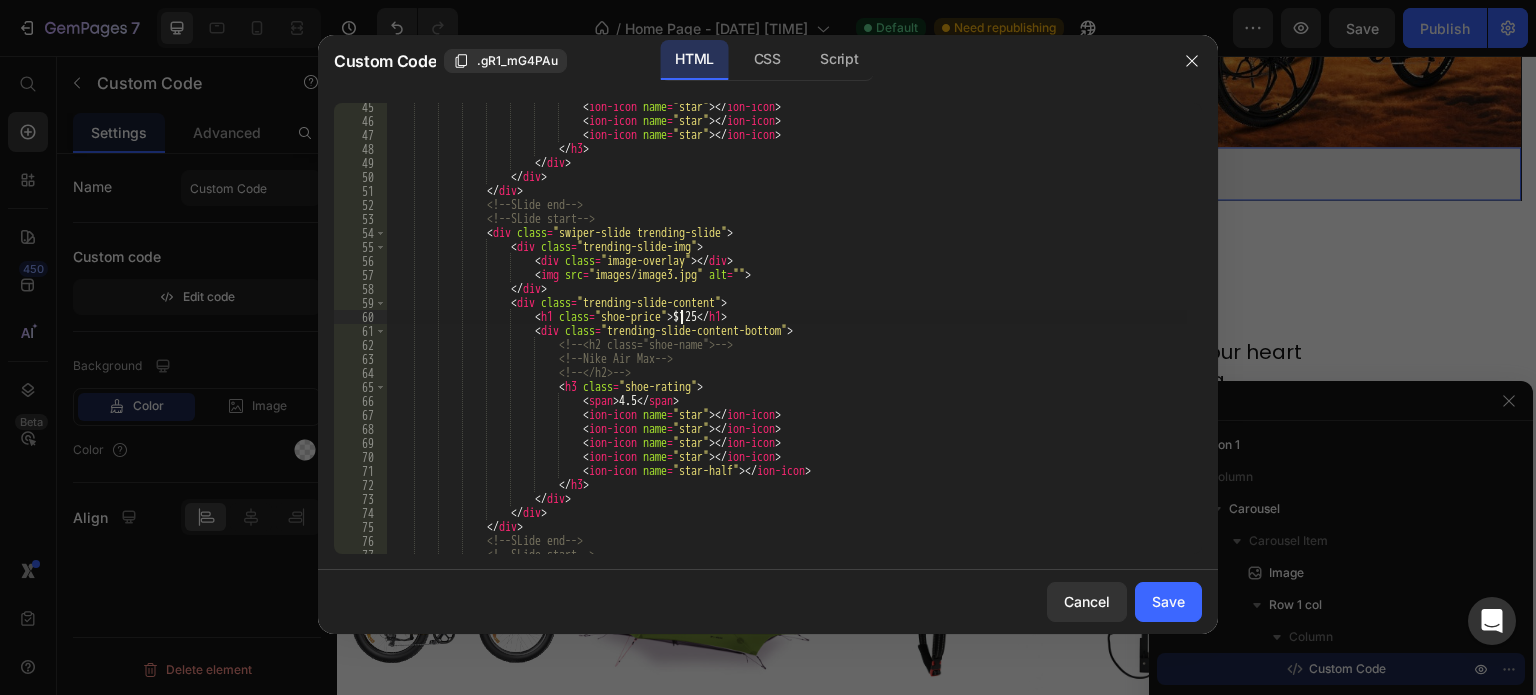 click on "< ion-icon   name = "star" > </ ion-icon >                                         < ion-icon   name = "star" > </ ion-icon >                                         < ion-icon   name = "star" > </ ion-icon >                                    </ h3 >                               </ div >                          </ div >                     </ div >                     <!--  SLide end  -->                     <!--  SLide start  -->                     < div   class = "swiper-slide trending-slide" >                          < div   class = "trending-slide-img" >                               < div   class = "image-overlay" > </ div >                               < img   src = "images/image3.jpg"   alt = "" >                          </ div >                          < div   class = "trending-slide-content" >                               < h1   class = "shoe-price" > $125 </ h1 >                               < div   class = "trending-slide-content-bottom" >" at bounding box center (787, 339) 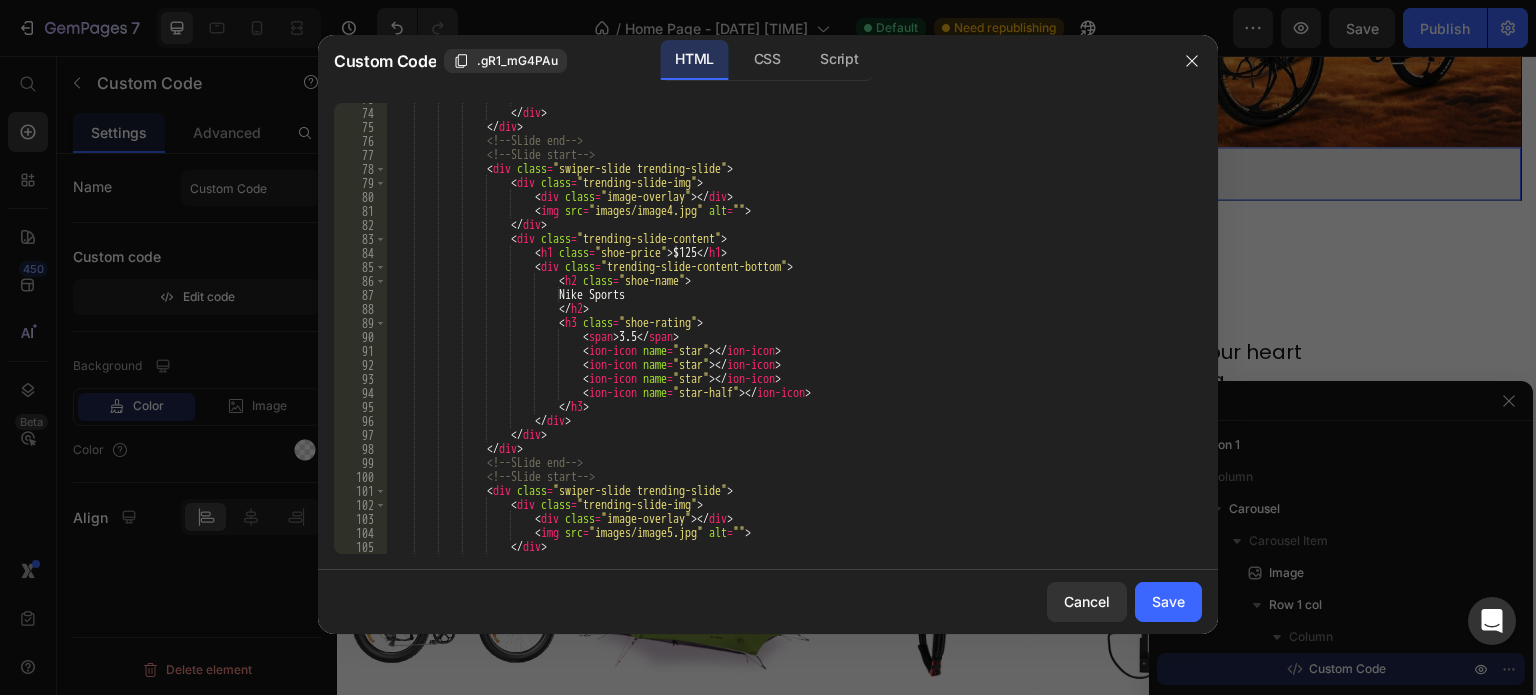 scroll, scrollTop: 1019, scrollLeft: 0, axis: vertical 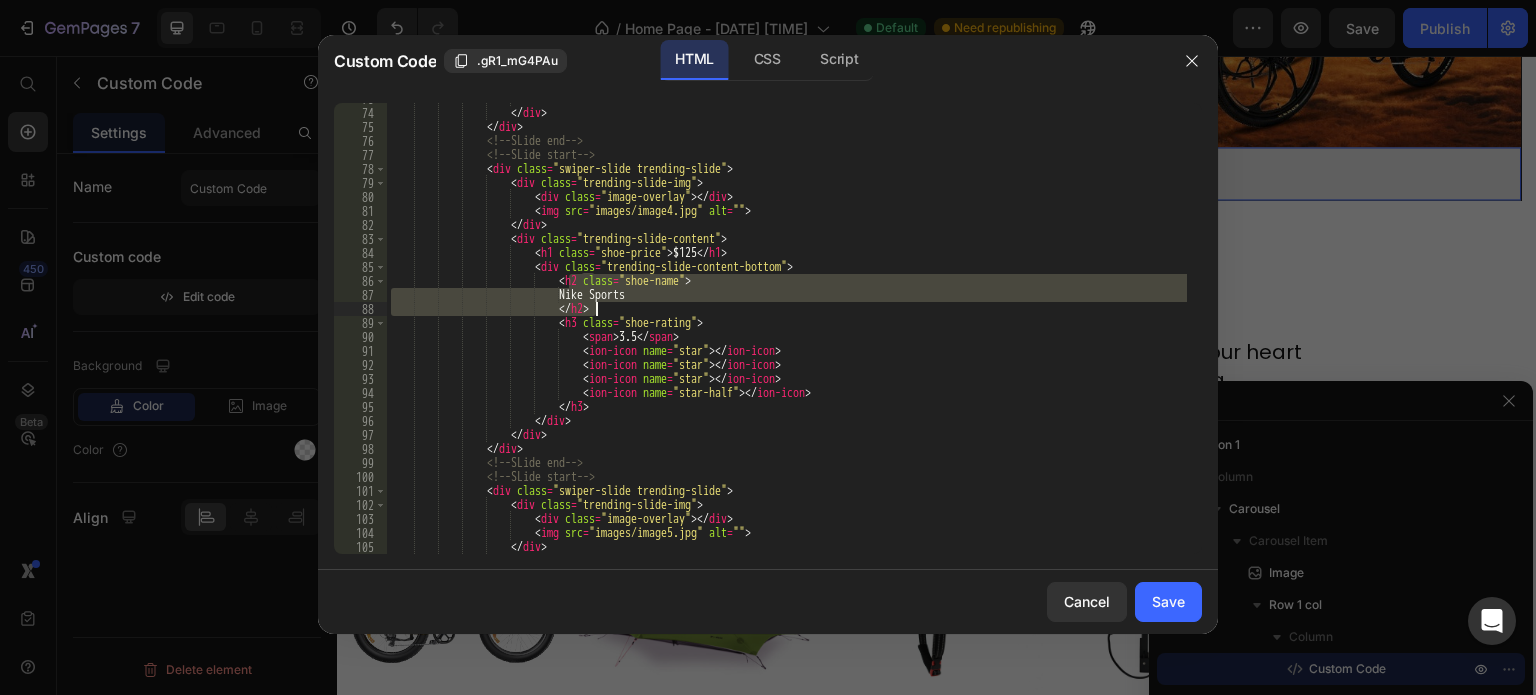 drag, startPoint x: 572, startPoint y: 282, endPoint x: 595, endPoint y: 304, distance: 31.827662 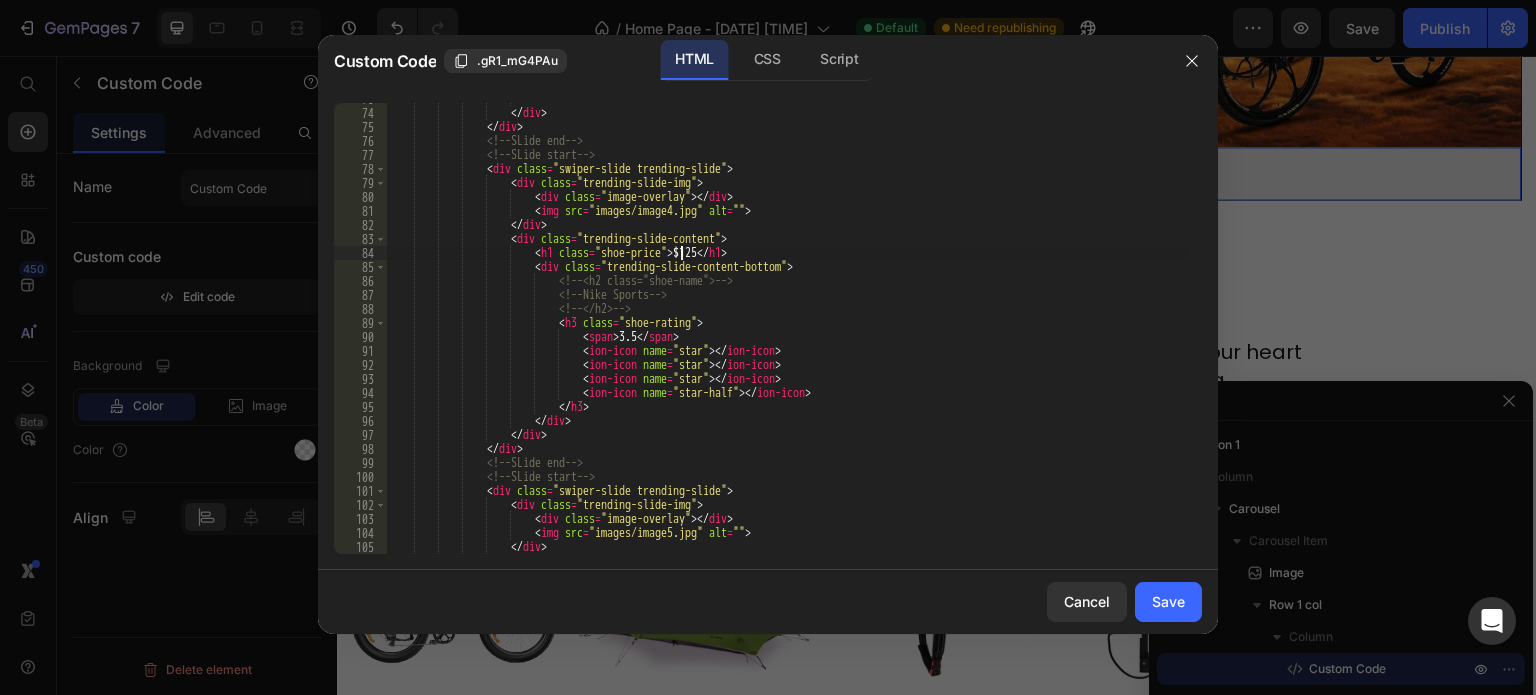 click on "</ div >                          </ div >                     </ div >                     <!--  SLide end  -->                     <!--  SLide start  -->                     < div   class = "swiper-slide trending-slide" >                          < div   class = "trending-slide-img" >                               < div   class = "image-overlay" > </ div >                               < img   src = "images/image4.jpg"   alt = "" >                          </ div >                          < div   class = "trending-slide-content" >                               < h1   class = "shoe-price" > $125 </ h1 >                               < div   class = "trending-slide-content-bottom" >                                    <!-- <h2 class="shoe-name"> -->                                    <!--     Nike Sports -->                                    <!-- </h2> -->                                    < h3   class = "shoe-rating" >                                         < span > 3.5 </ >" at bounding box center (787, 331) 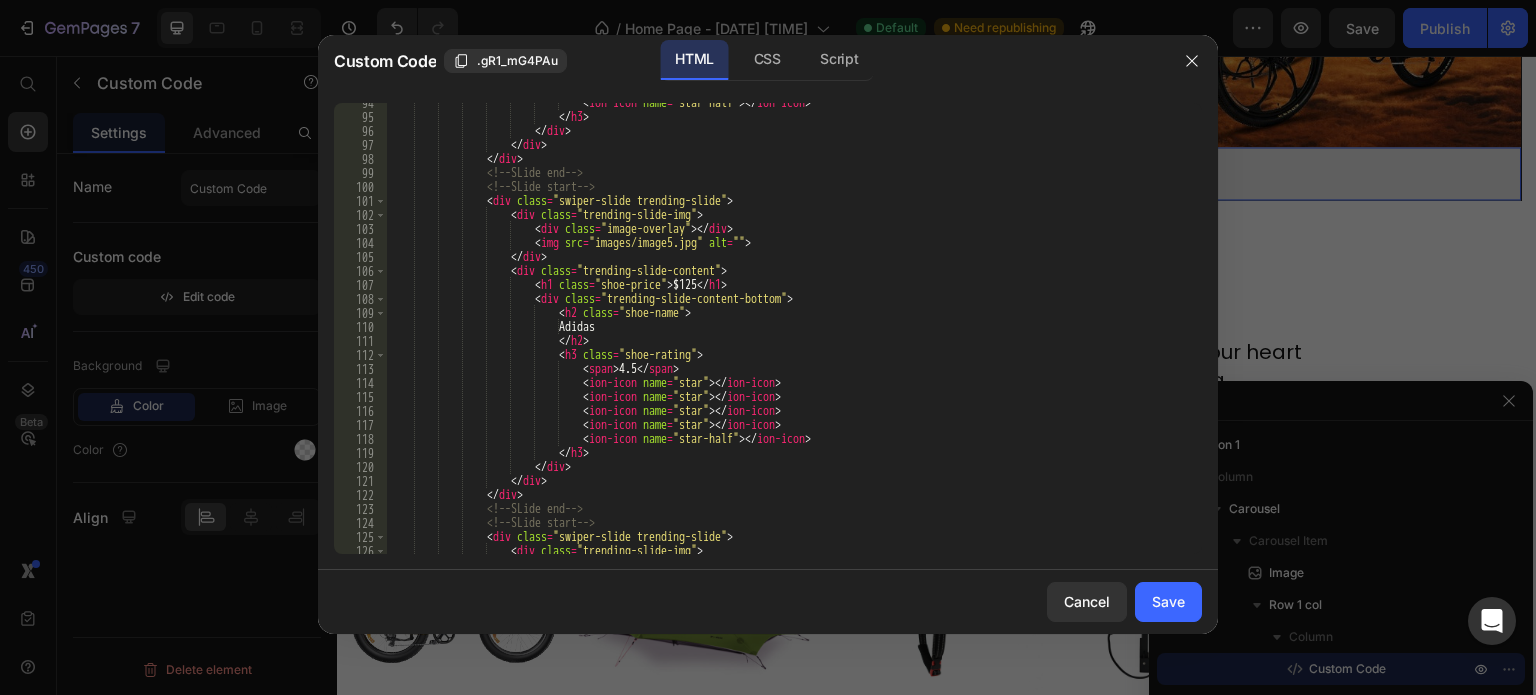 scroll, scrollTop: 1309, scrollLeft: 0, axis: vertical 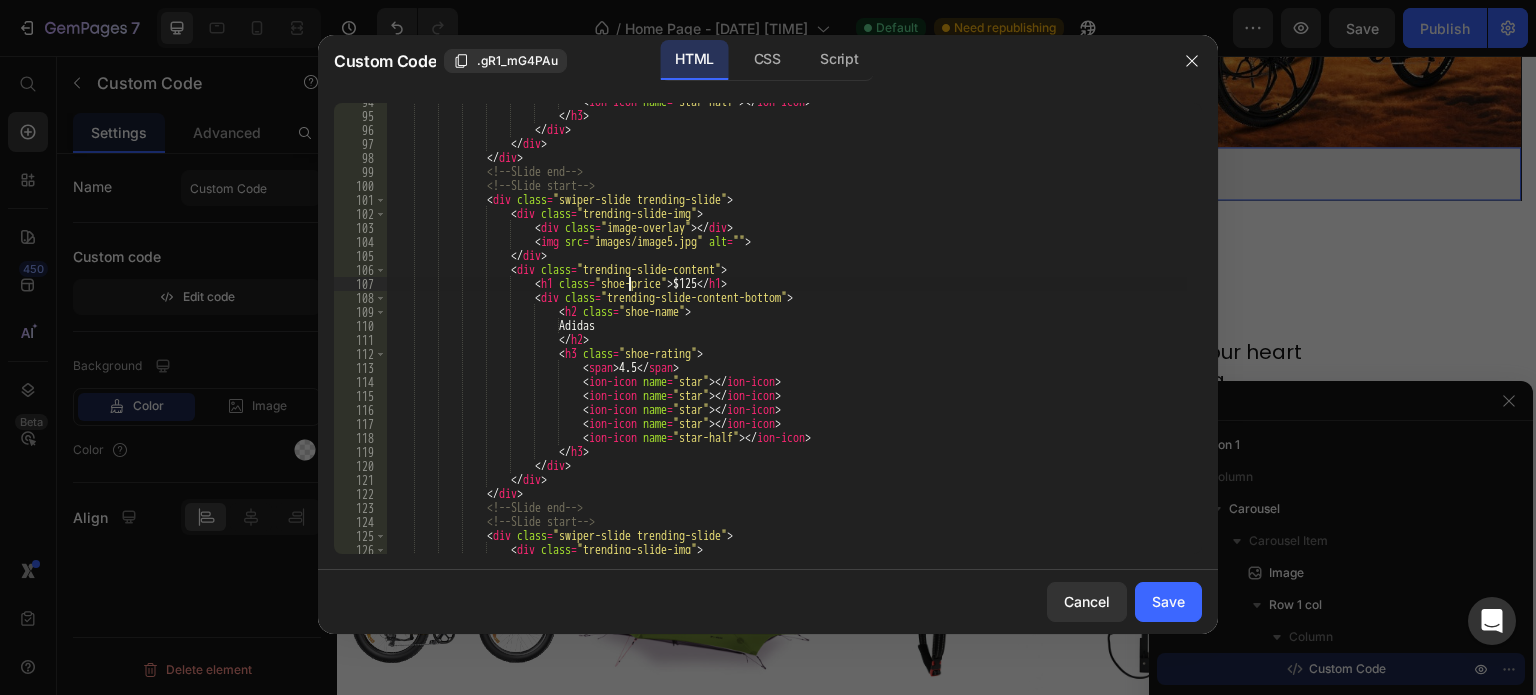 click on "< ion-icon   name = "star-half" > </ ion-icon >                                    </ h3 >                               </ div >                          </ div >                     </ div >                     <!--  SLide end  -->                     <!--  SLide start  -->                     < div   class = "swiper-slide trending-slide" >                          < div   class = "trending-slide-img" >                               < div   class = "image-overlay" > </ div >                               < img   src = "images/image5.jpg"   alt = "" >                          </ div >                          < div   class = "trending-slide-content" >                               < h1   class = "shoe-price" > $125 </ h1 >                               < div   class = "trending-slide-content-bottom" >                                    < h2   class = "shoe-name" >                                        Adidas                                     </ h2 >                <" at bounding box center (787, 334) 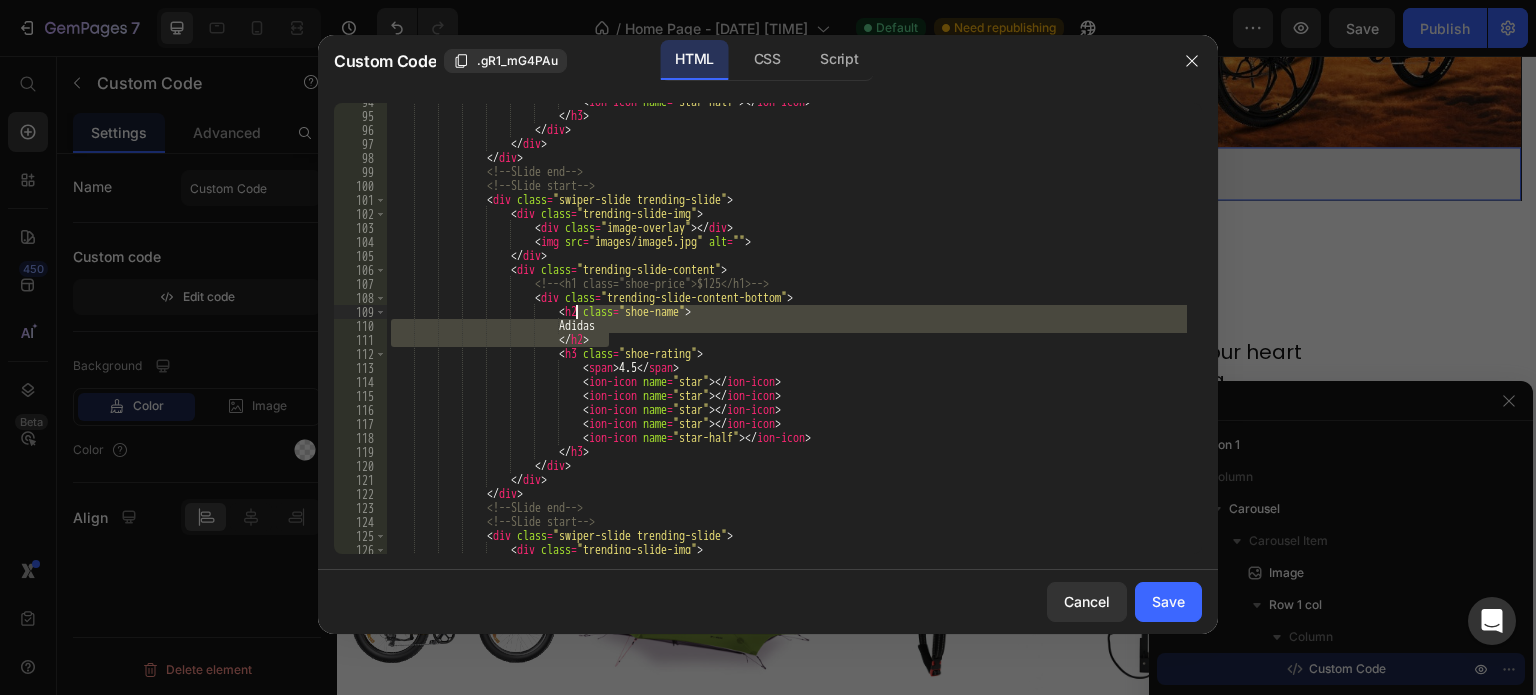 drag, startPoint x: 624, startPoint y: 339, endPoint x: 575, endPoint y: 305, distance: 59.64059 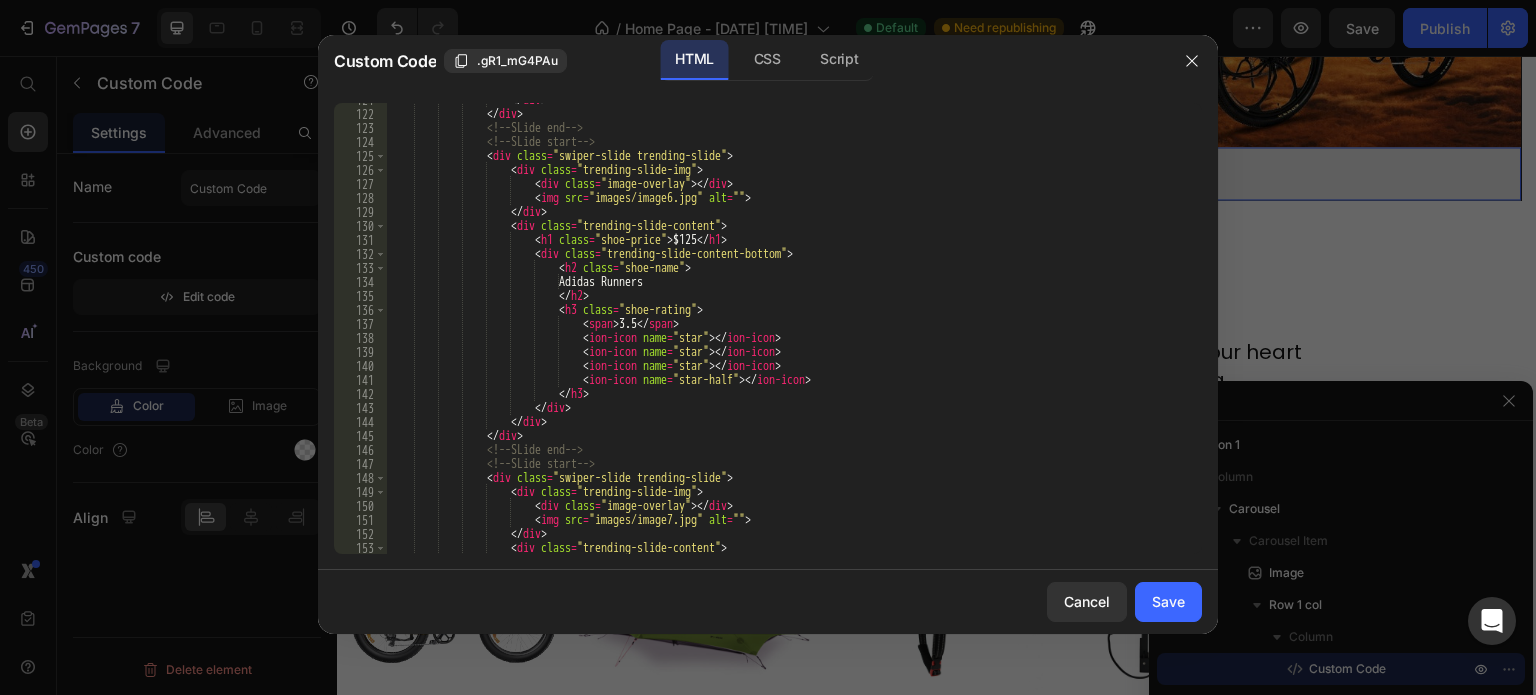scroll, scrollTop: 1689, scrollLeft: 0, axis: vertical 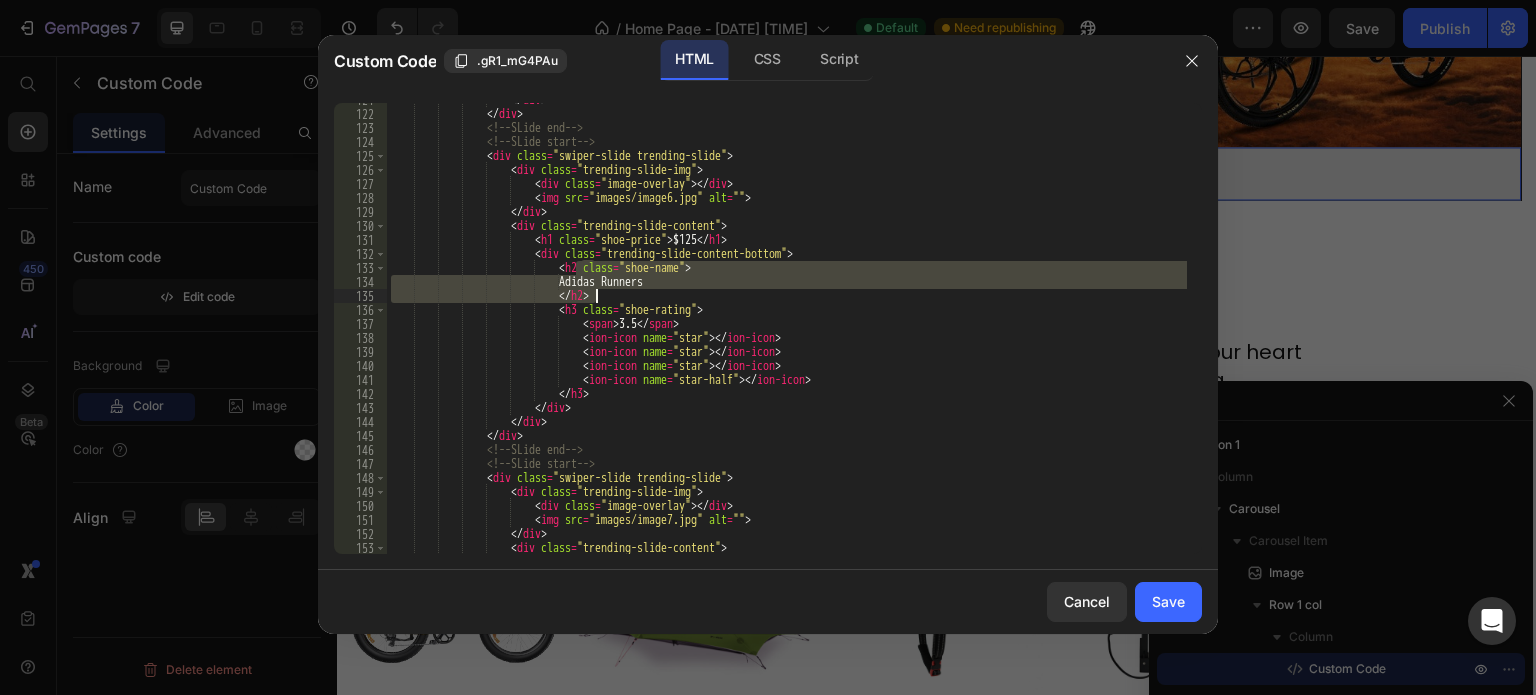 drag, startPoint x: 573, startPoint y: 267, endPoint x: 597, endPoint y: 295, distance: 36.878178 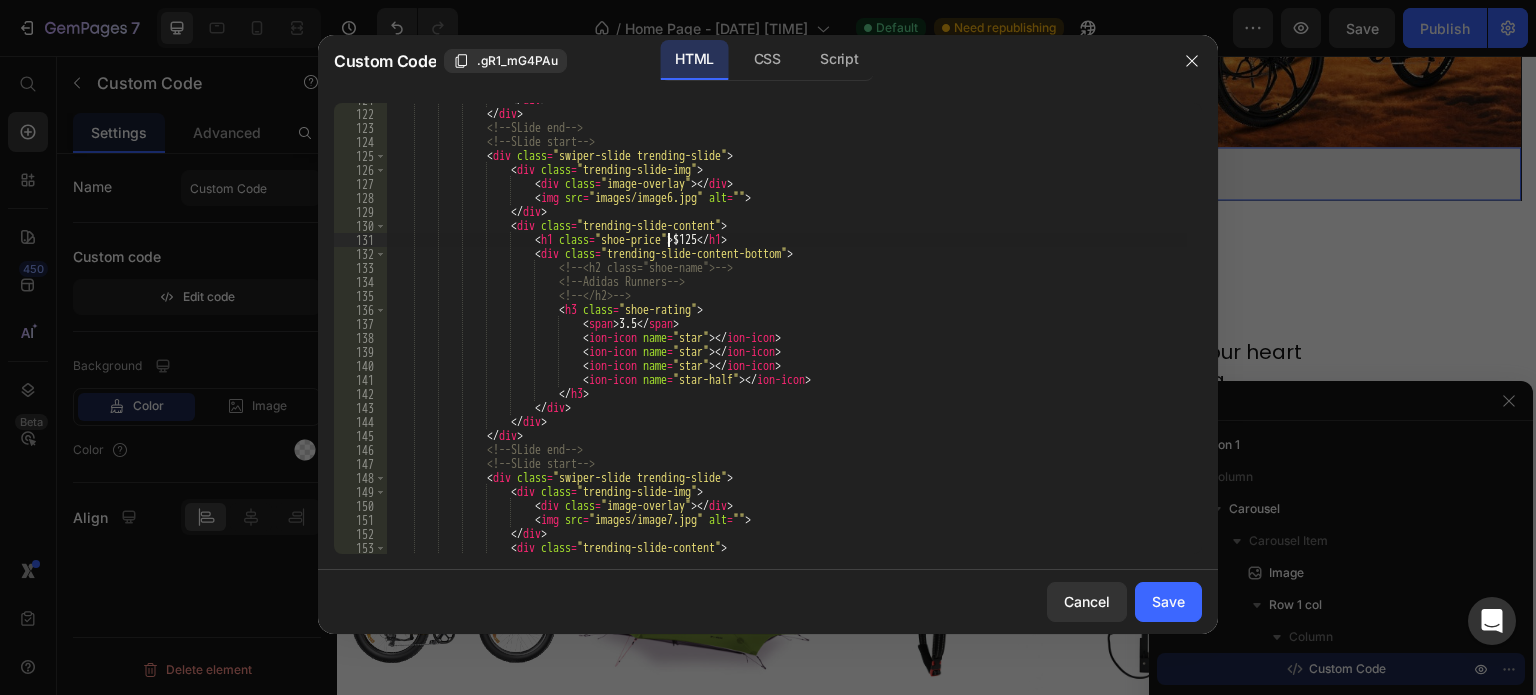 click on "</ div >                     </ div >                     <!--  SLide end  -->                     <!--  SLide start  -->                     < div   class = "swiper-slide trending-slide" >                          < div   class = "trending-slide-img" >                               < div   class = "image-overlay" > </ div >                               < img   src = "images/image6.jpg"   alt = "" >                          </ div >                          < div   class = "trending-slide-content" >                               < h1   class = "shoe-price" > $125 </ h1 >                               < div   class = "trending-slide-content-bottom" >                                    <!-- <h2 class="shoe-name"> -->                                    <!--     Adidas Runners -->                                    <!-- </h2> -->                                    < h3   class = "shoe-rating" >                                         < span > 3.5 </ span >                               <" at bounding box center (787, 332) 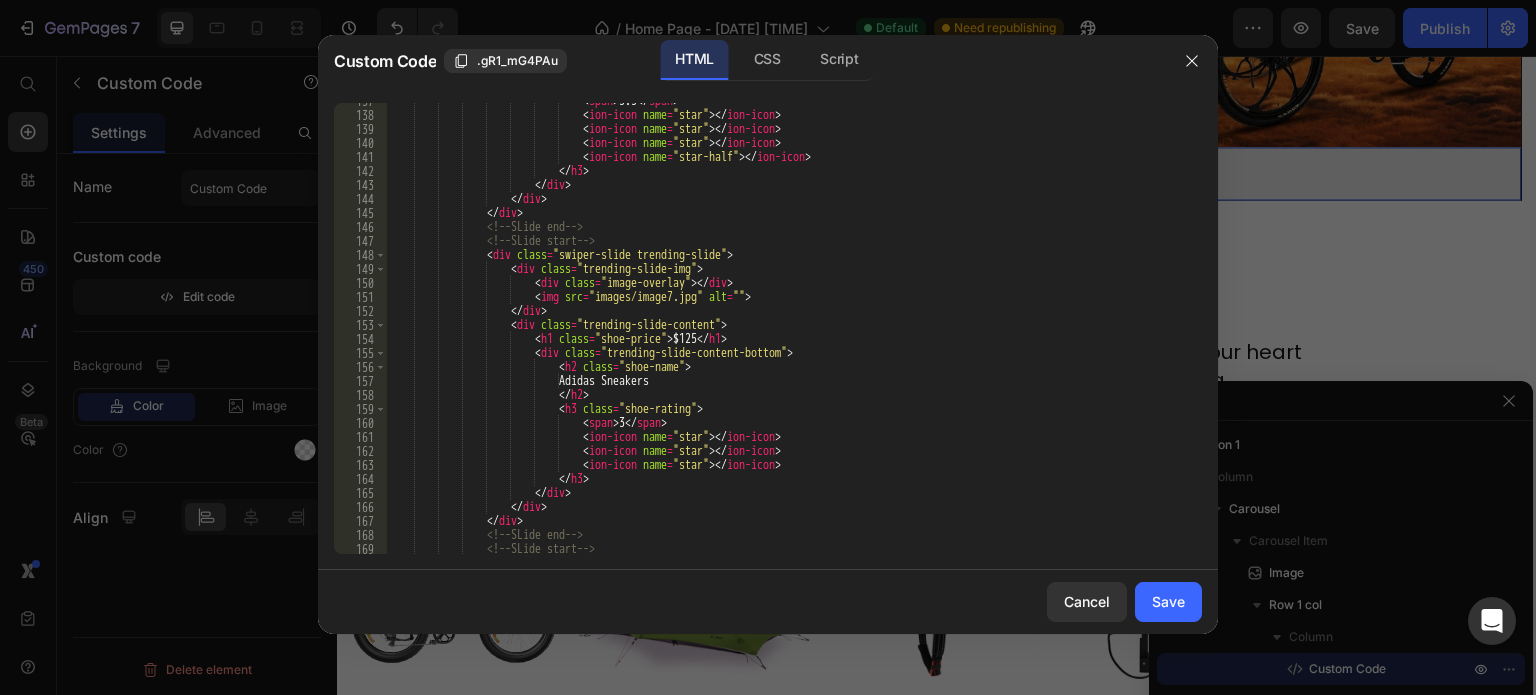 scroll, scrollTop: 1914, scrollLeft: 0, axis: vertical 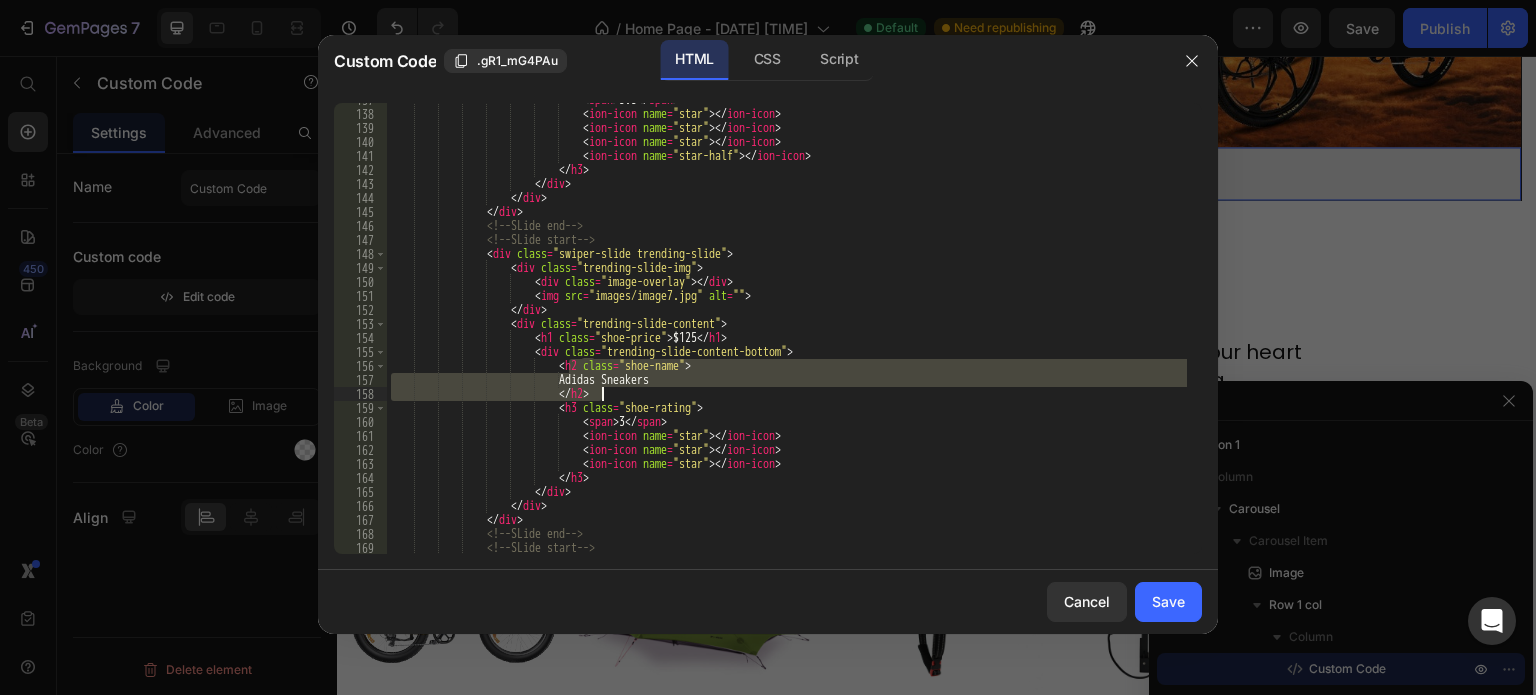 drag, startPoint x: 571, startPoint y: 367, endPoint x: 600, endPoint y: 395, distance: 40.311287 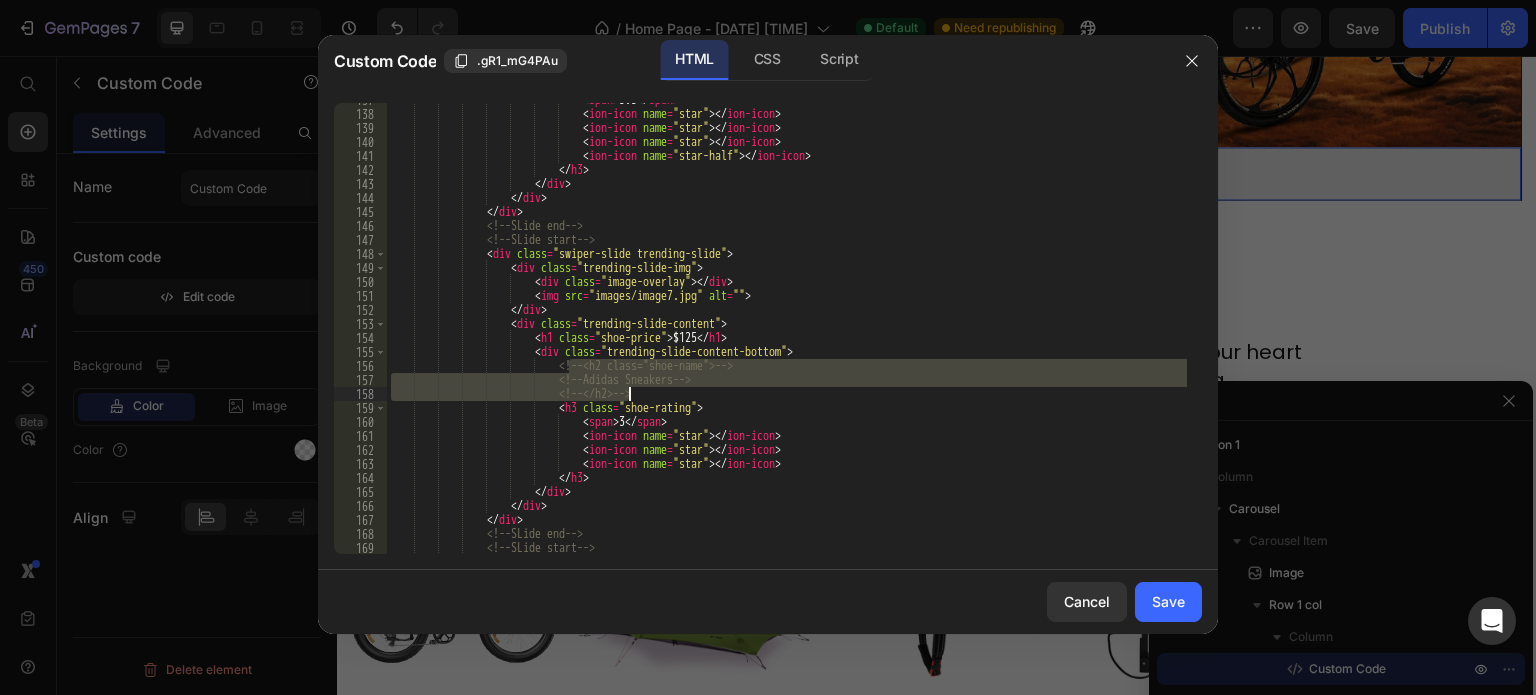 click on "< span > 3.5 </ span >                                         < ion-icon   name = "star" > </ ion-icon >                                         < ion-icon   name = "star" > </ ion-icon >                                         < ion-icon   name = "star" > </ ion-icon >                                         < ion-icon   name = "star-half" > </ ion-icon >                                    </ h3 >                               </ div >                          </ div >                     </ div >                     <!--  SLide end  -->                     <!--  SLide start  -->                     < div   class = "swiper-slide trending-slide" >                          < div   class = "trending-slide-img" >                               < div   class = "image-overlay" > </ div >                               < img   src = "images/image7.jpg"   alt = "" >                          </ div >                          < div   class = "trending-slide-content" >           <" at bounding box center (787, 332) 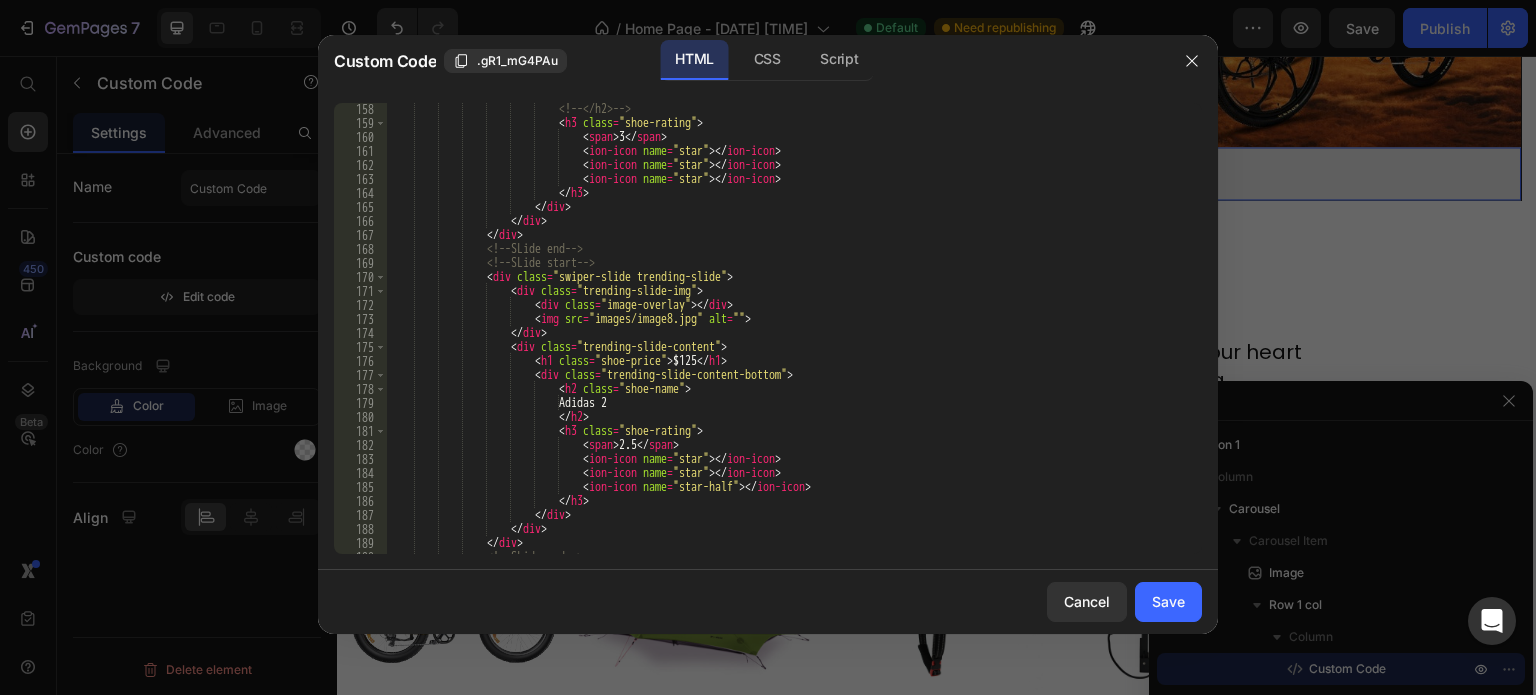 scroll, scrollTop: 2204, scrollLeft: 0, axis: vertical 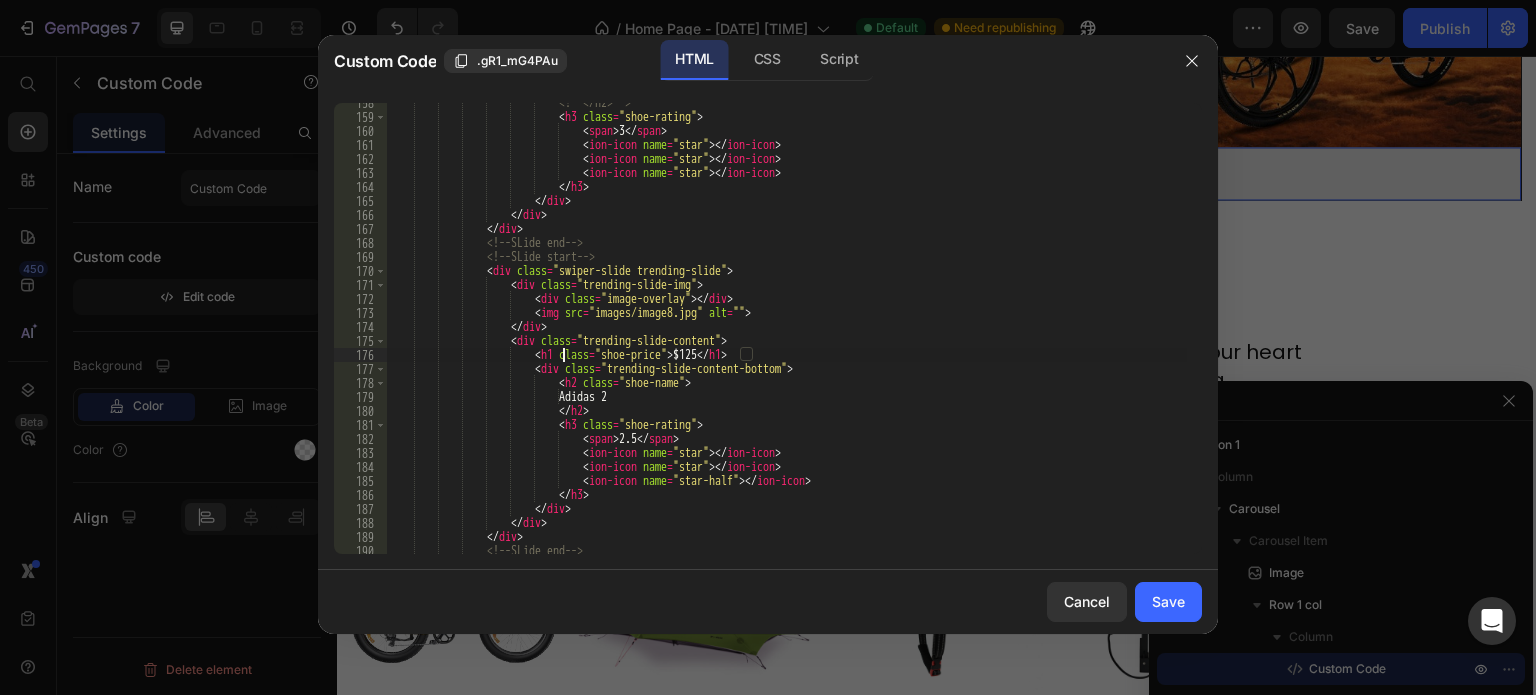 click on "<!-- </h2> -->                                    < h3   class = "shoe-rating" >                                         < span > 3 </ span >                                         < ion-icon   name = "star" > </ ion-icon >                                         < ion-icon   name = "star" > </ ion-icon >                                         < ion-icon   name = "star" > </ ion-icon >                                    </ h3 >                               </ div >                          </ div >                     </ div >                     <!--  SLide end  -->                     <!--  SLide start  -->                     < div   class = "swiper-slide trending-slide" >                          < div   class = "trending-slide-img" >                               < div   class = "image-overlay" > </ div >                               < img   src = "images/image8.jpg"   alt = "" >                          </ div >                          < div   class = >" at bounding box center (787, 335) 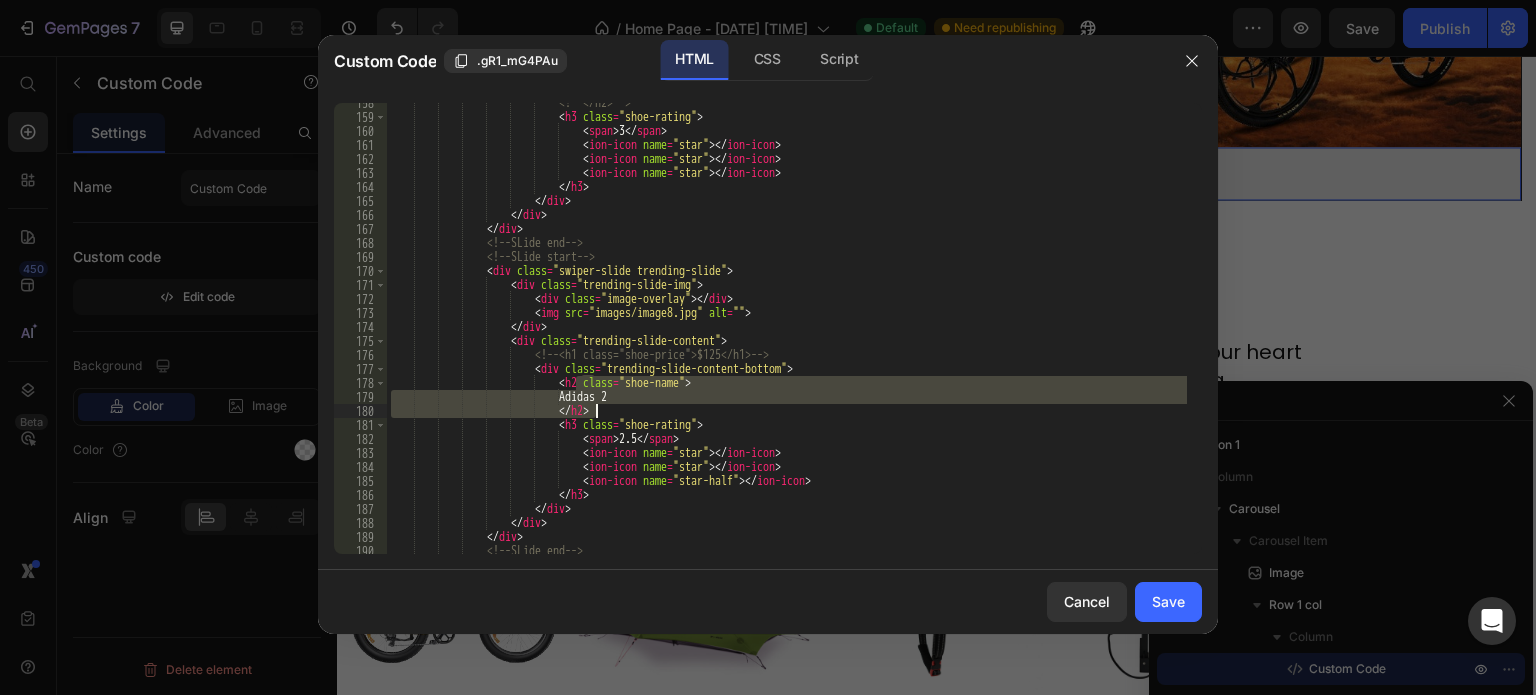 drag, startPoint x: 573, startPoint y: 383, endPoint x: 596, endPoint y: 414, distance: 38.600517 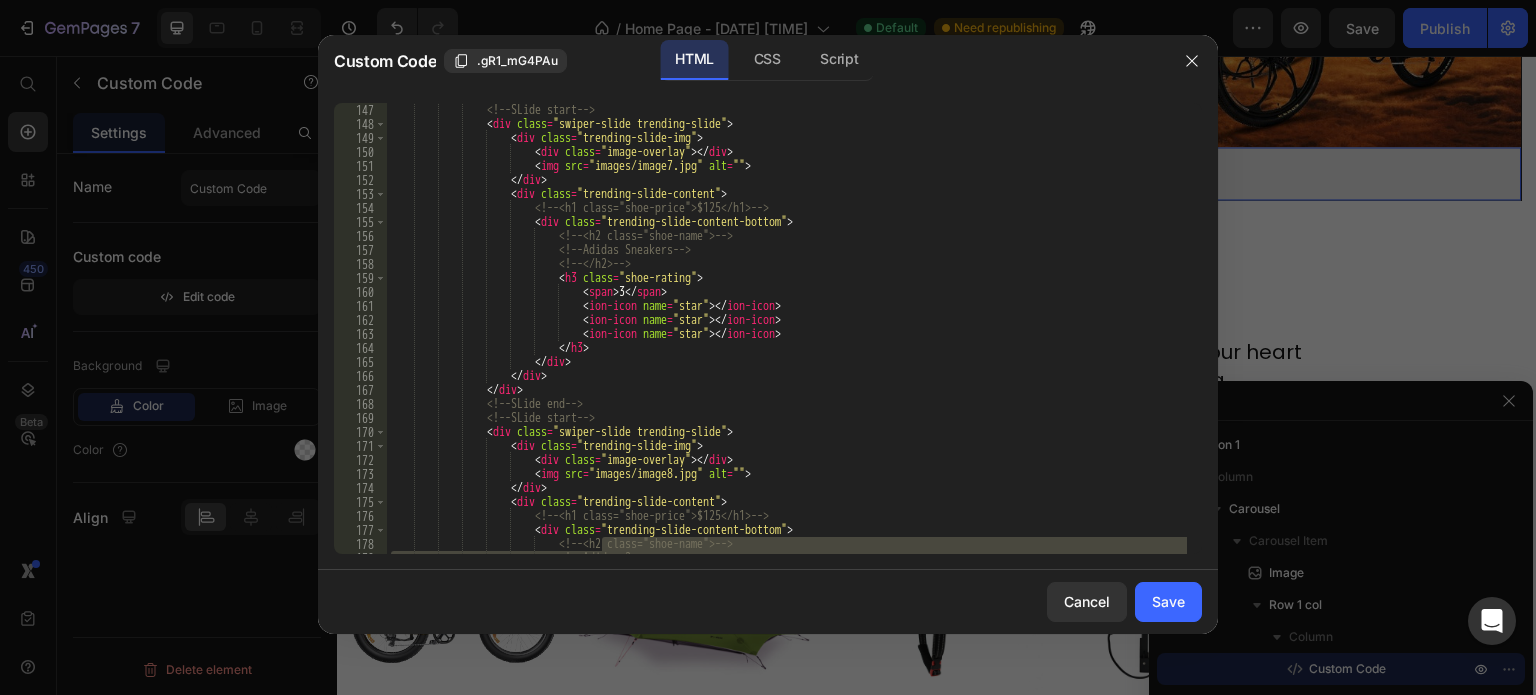 scroll, scrollTop: 2035, scrollLeft: 0, axis: vertical 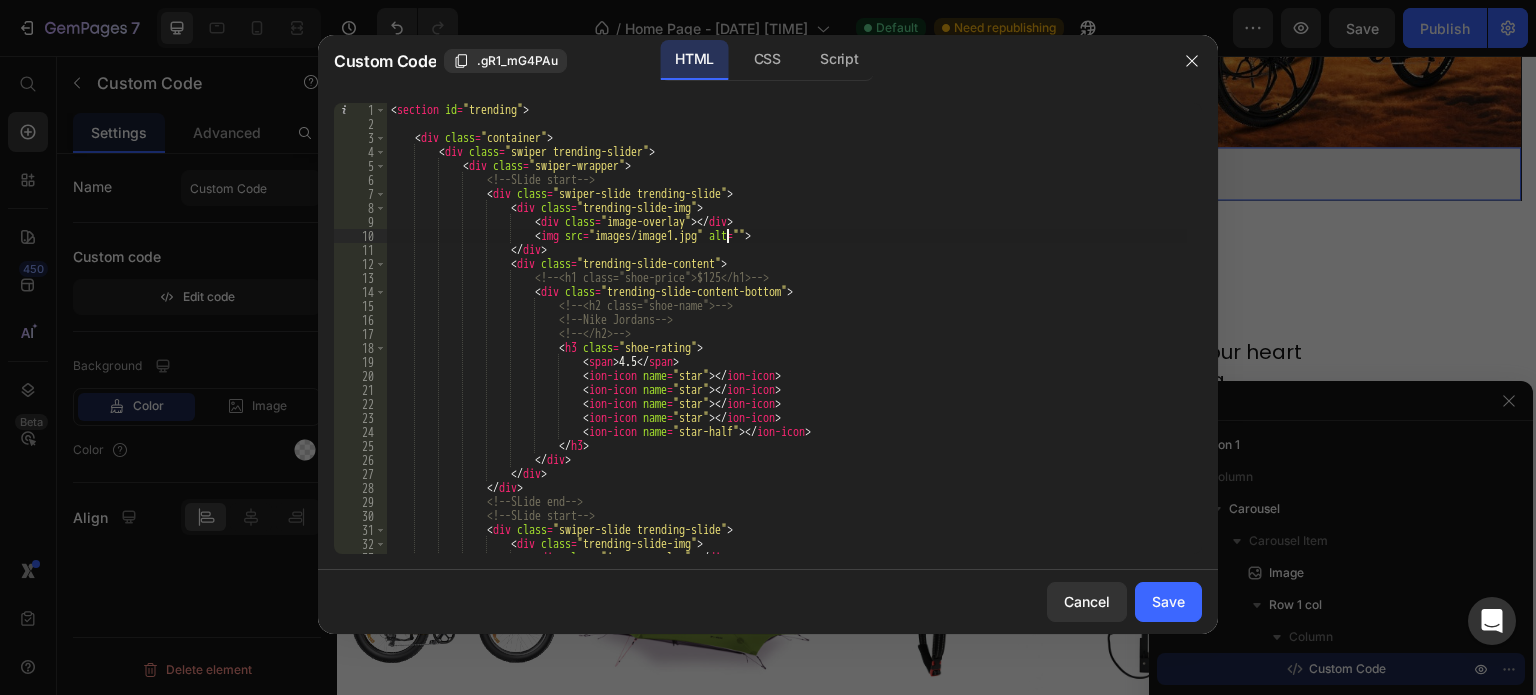 click on "< section   id = "trending" >           < div   class = "container" >           < div   class = "swiper trending-slider" >                < div   class = "swiper-wrapper" >                     <!--  SLide start  -->                     < div   class = "swiper-slide trending-slide" >                          < div   class = "trending-slide-img" >                               < div   class = "image-overlay" > </ div >                               < img   src = "images/image1.jpg"   alt = "" >                          </ div >                          < div   class = "trending-slide-content" >                               <!-- <h1 class="shoe-price">$125</h1> -->                               < div   class = "trending-slide-content-bottom" >                                    <!-- <h2 class="shoe-name"> -->                                    <!--     Nike Jordans -->                                    <!-- </h2> -->                                    < h3   class = "shoe-rating" >                          < >" at bounding box center [787, 342] 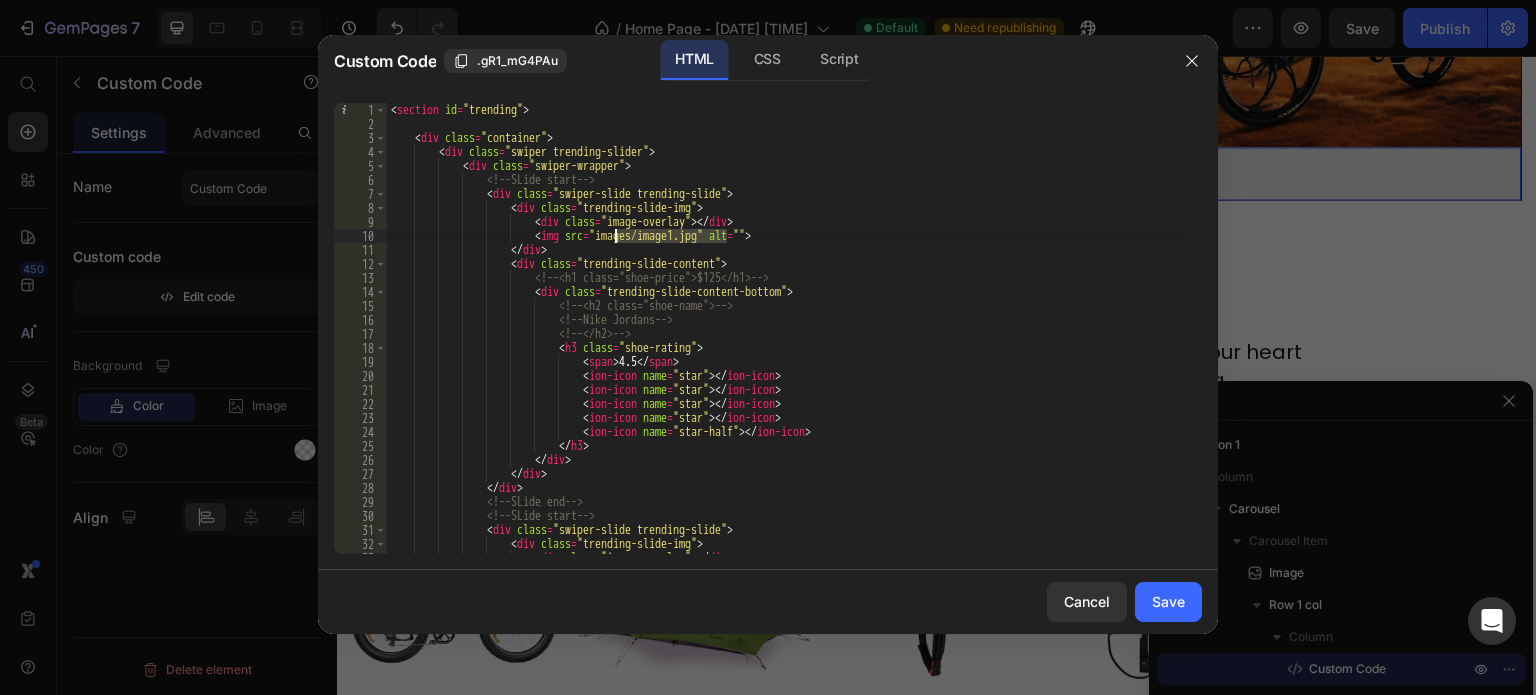 paste on "https://cdn.shopify.com/s/files/1/0643/6506/8348/files/ebike-slide5.jpg?v=1752262233" 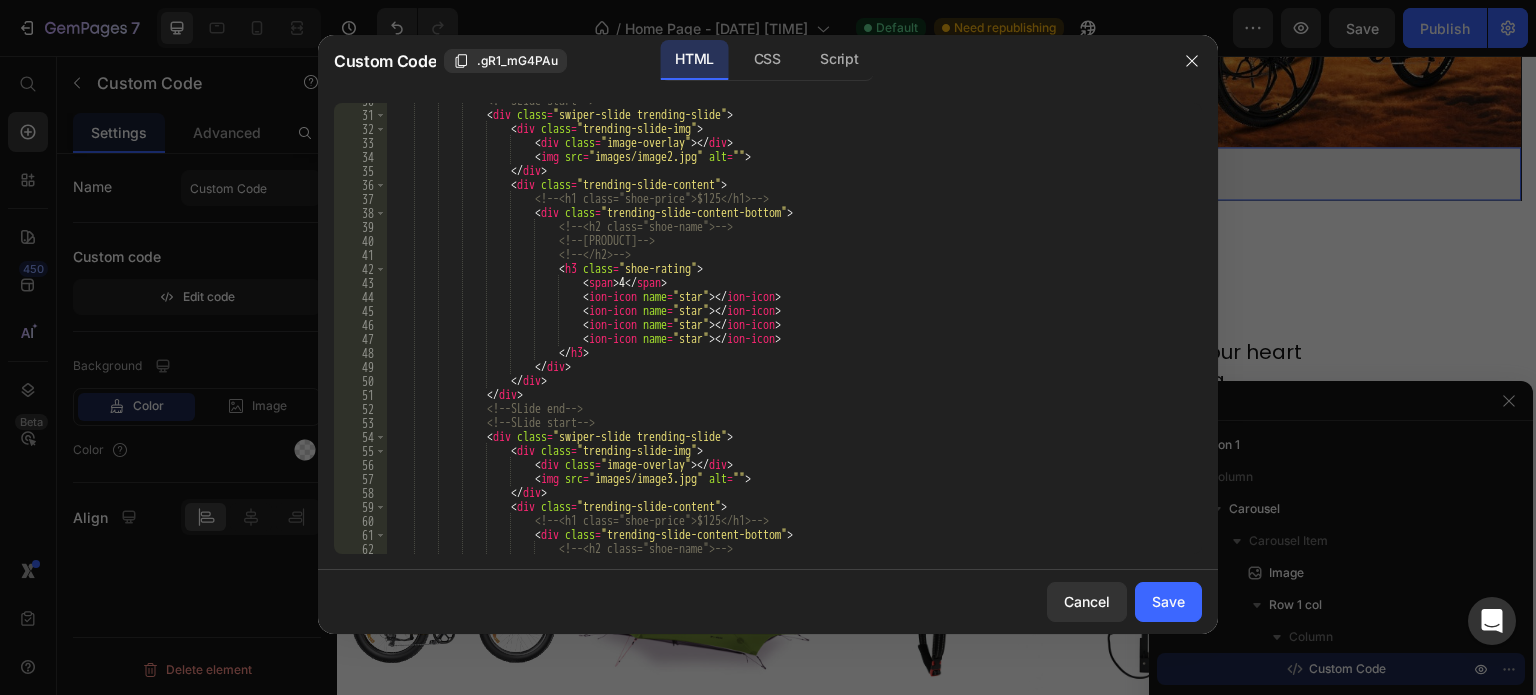 scroll, scrollTop: 415, scrollLeft: 0, axis: vertical 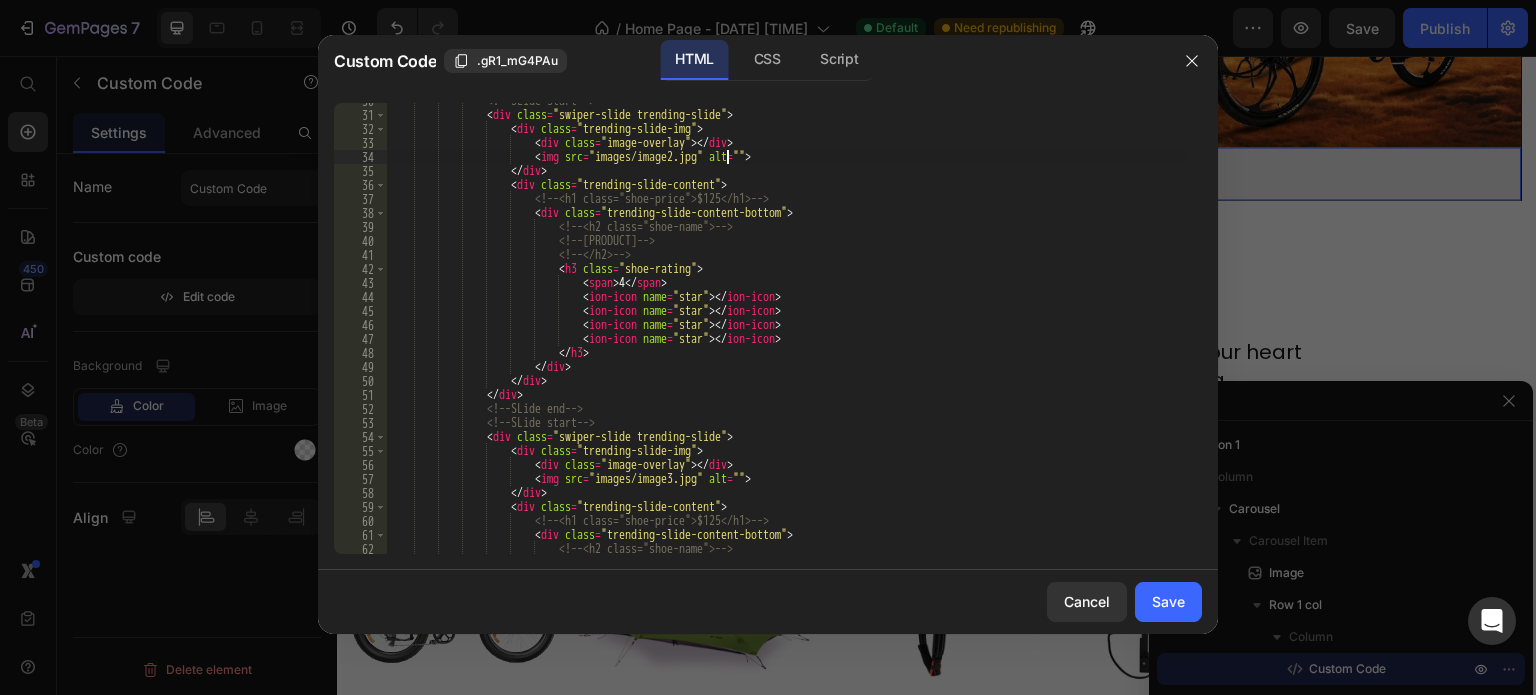 click on "<span > 4 </span>                                          <ion-icon name = "star" ></ion-icon>                                          <ion-icon name = "star" ></ion-icon>" at bounding box center [787, 333] 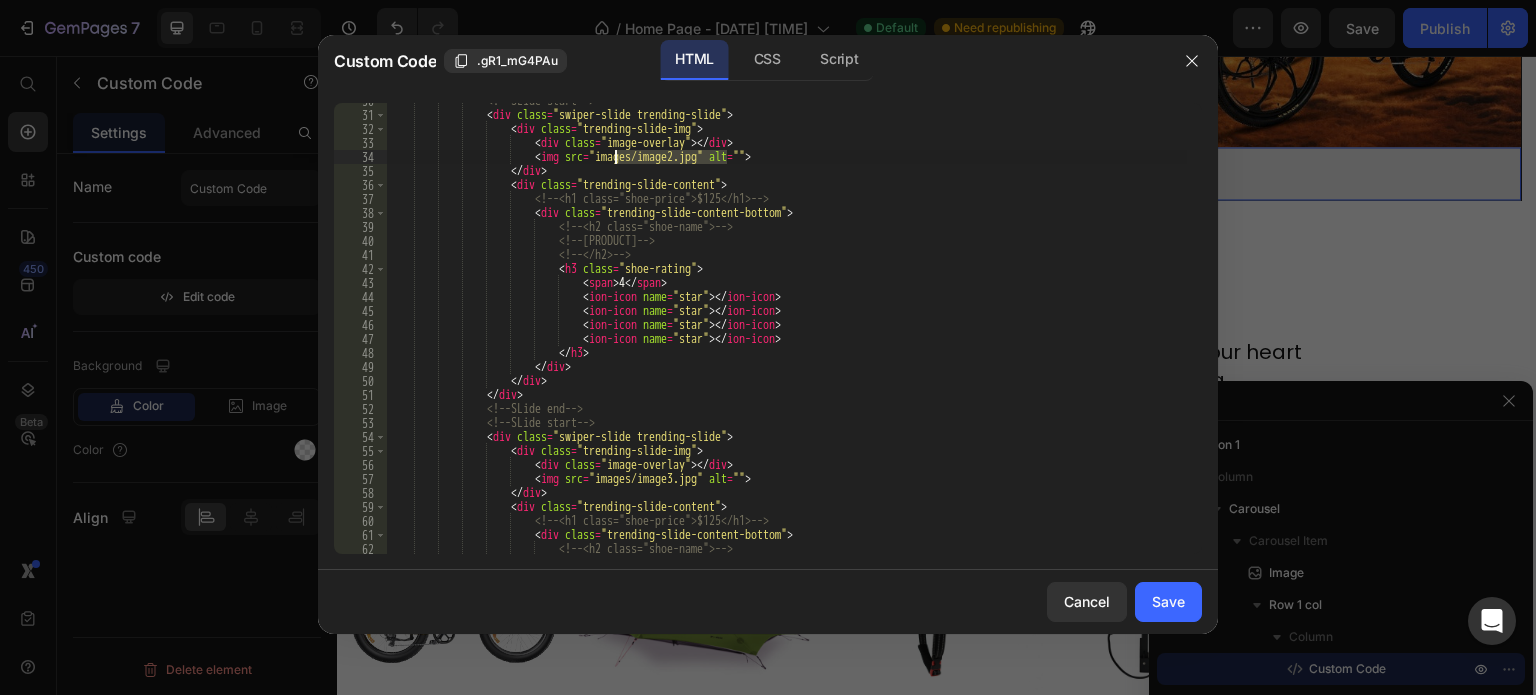 paste on "https://cdn.shopify.com/s/files/1/0643/6506/8348/files/ebike-slide2.jpg?v=1752262234" 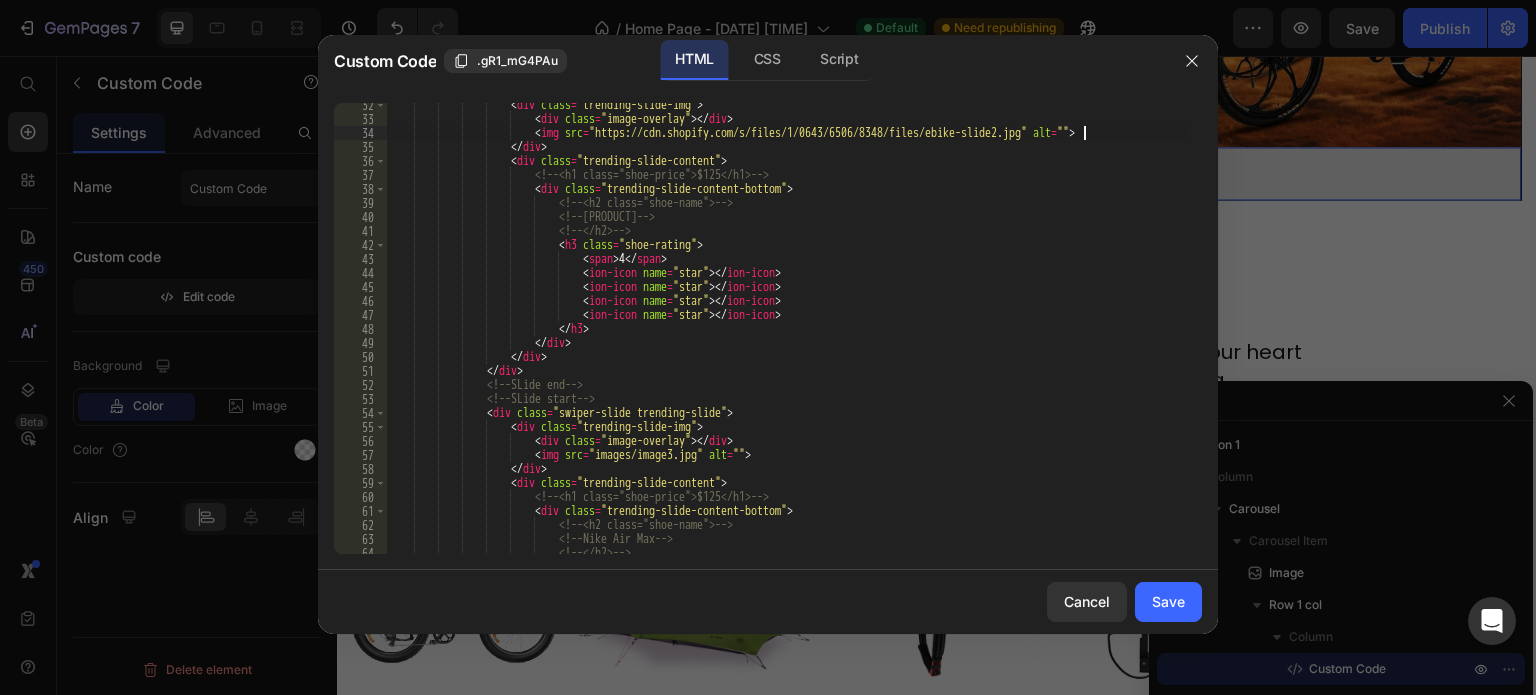 scroll, scrollTop: 439, scrollLeft: 0, axis: vertical 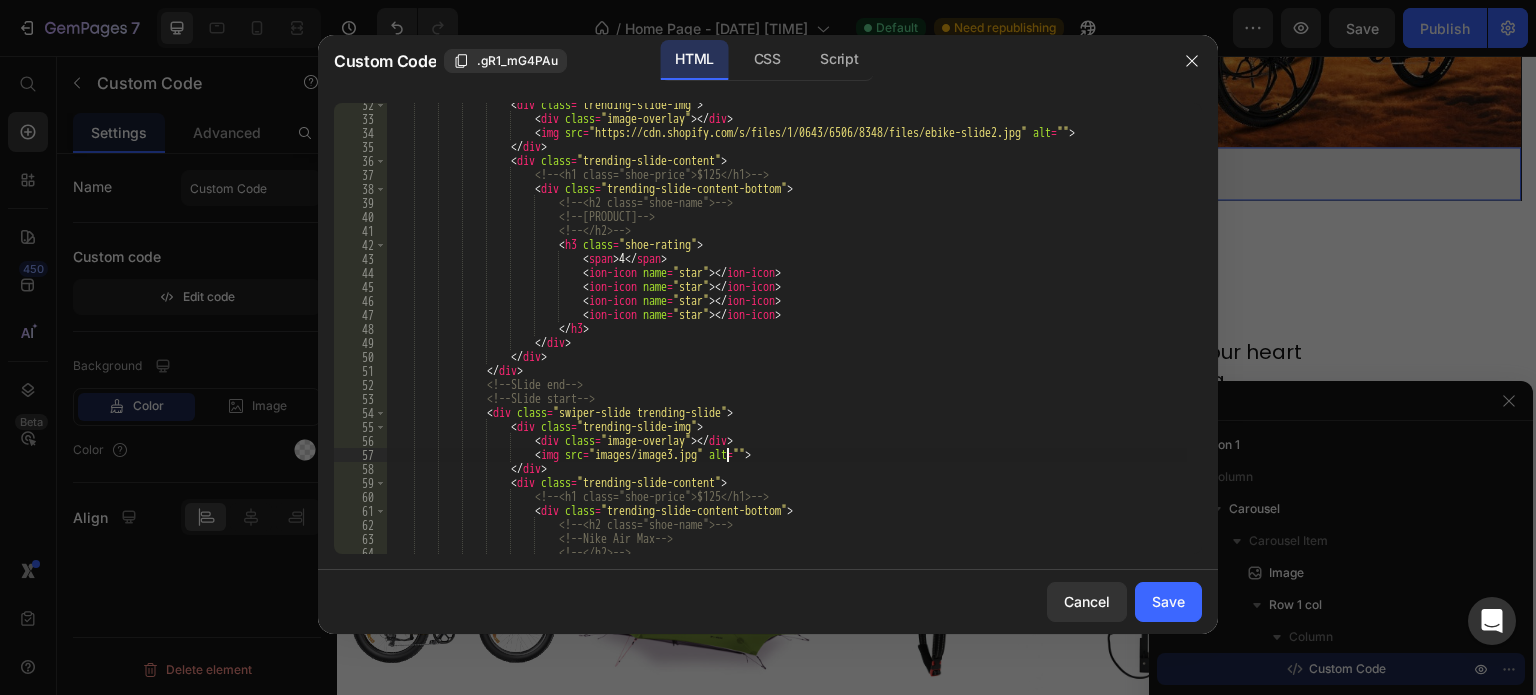 click on "<span > 4 </span>                                          <ion-icon name = "star" ></ion-icon>                                          <ion-icon name = "star" ></ion-icon>" at bounding box center [787, 337] 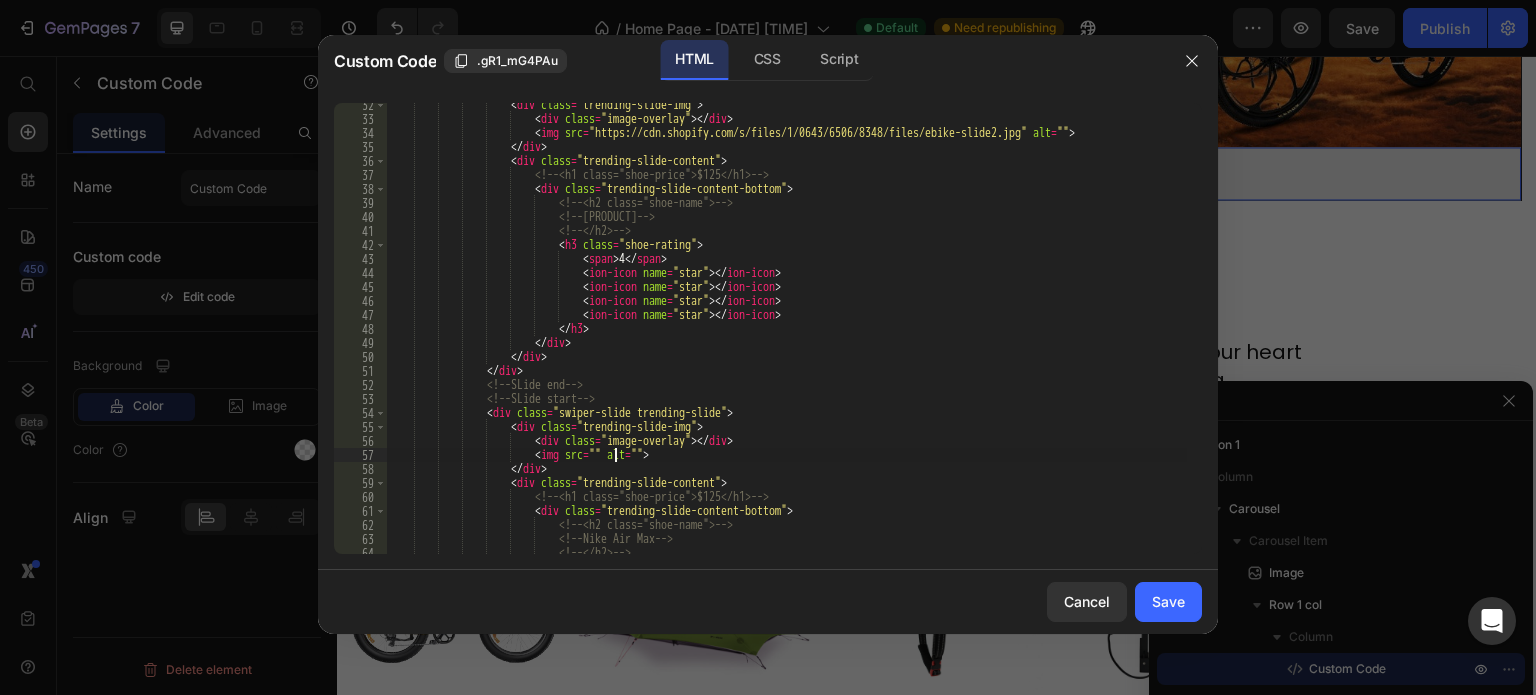 paste on "https://cdn.shopify.com/s/files/1/0643/6506/8348/files/ebike-slide3.jpg?v=1752262233" 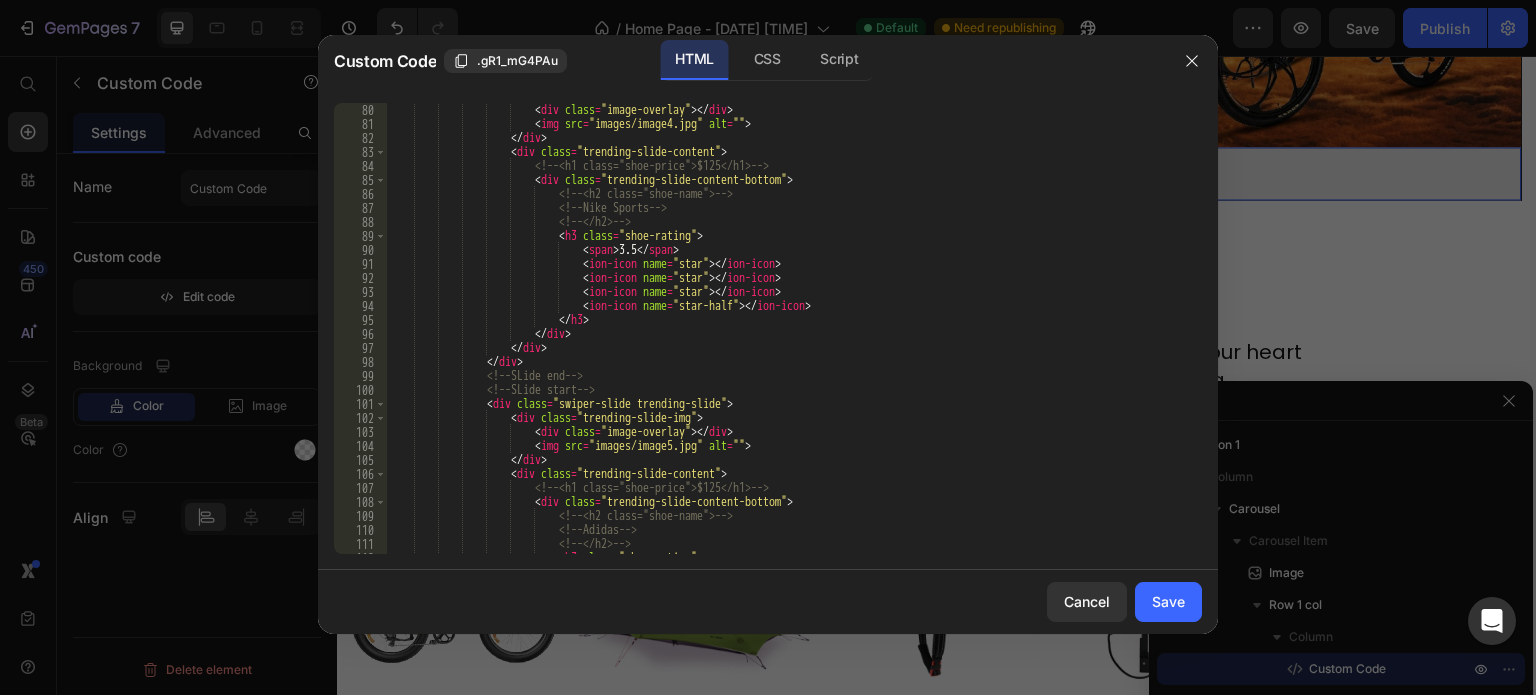 scroll, scrollTop: 1113, scrollLeft: 0, axis: vertical 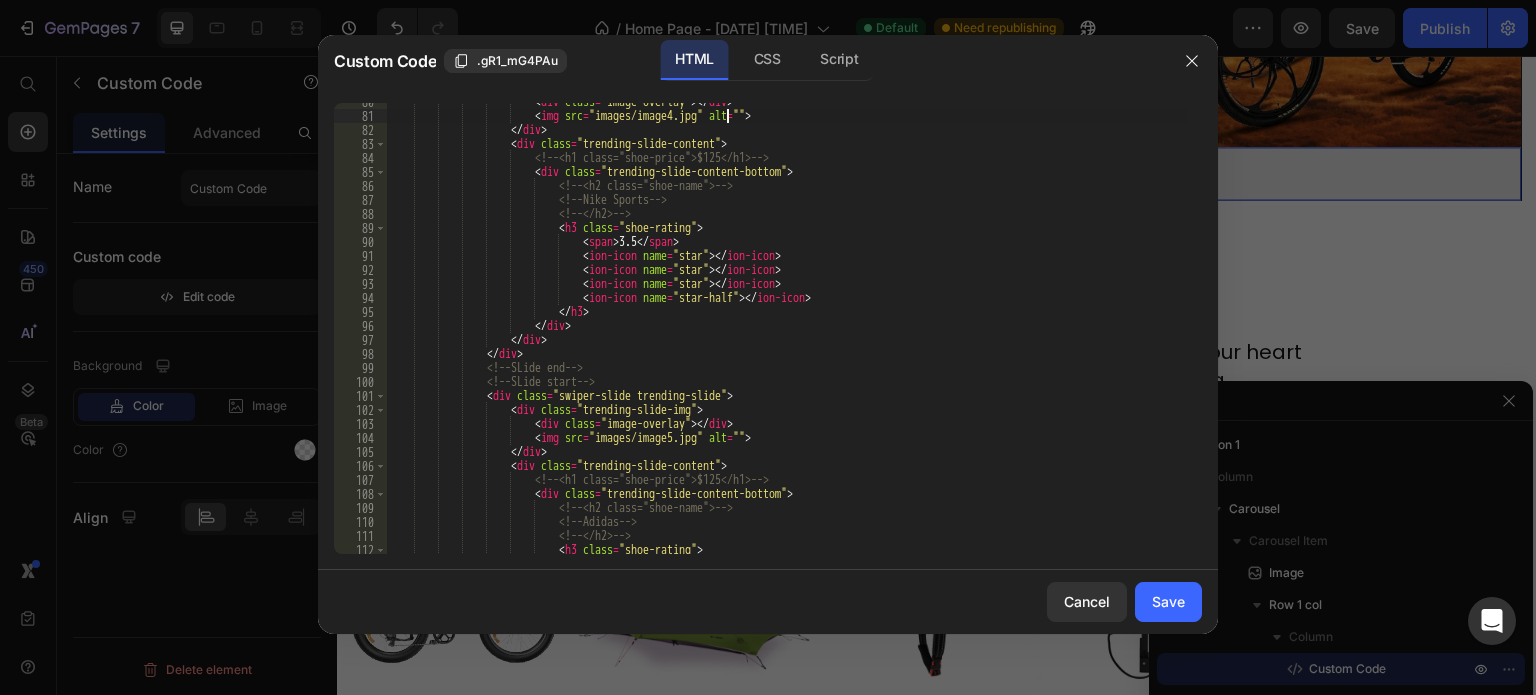 click on "< div   class = "image-overlay" > </ div >                               < img   src = "images/image4.jpg"   alt = "" >                          </ div >                          < div   class = "trending-slide-content" >                               <!-- <h1 class="shoe-price">$125</h1> -->                               < div   class = "trending-slide-content-bottom" >                                    <!-- <h2 class="shoe-name"> -->                                    <!--     Nike Sports -->                                    <!-- </h2> -->                                    < h3   class = "shoe-rating" >                                         < span > 3.5 </ span >                                         < ion-icon   name = "star" > </ ion-icon >                                         < ion-icon   name = "star" > </ ion-icon >                                         < ion-icon   name = "star" > </ ion-icon >                                         < ion-icon   name = > </" at bounding box center (787, 334) 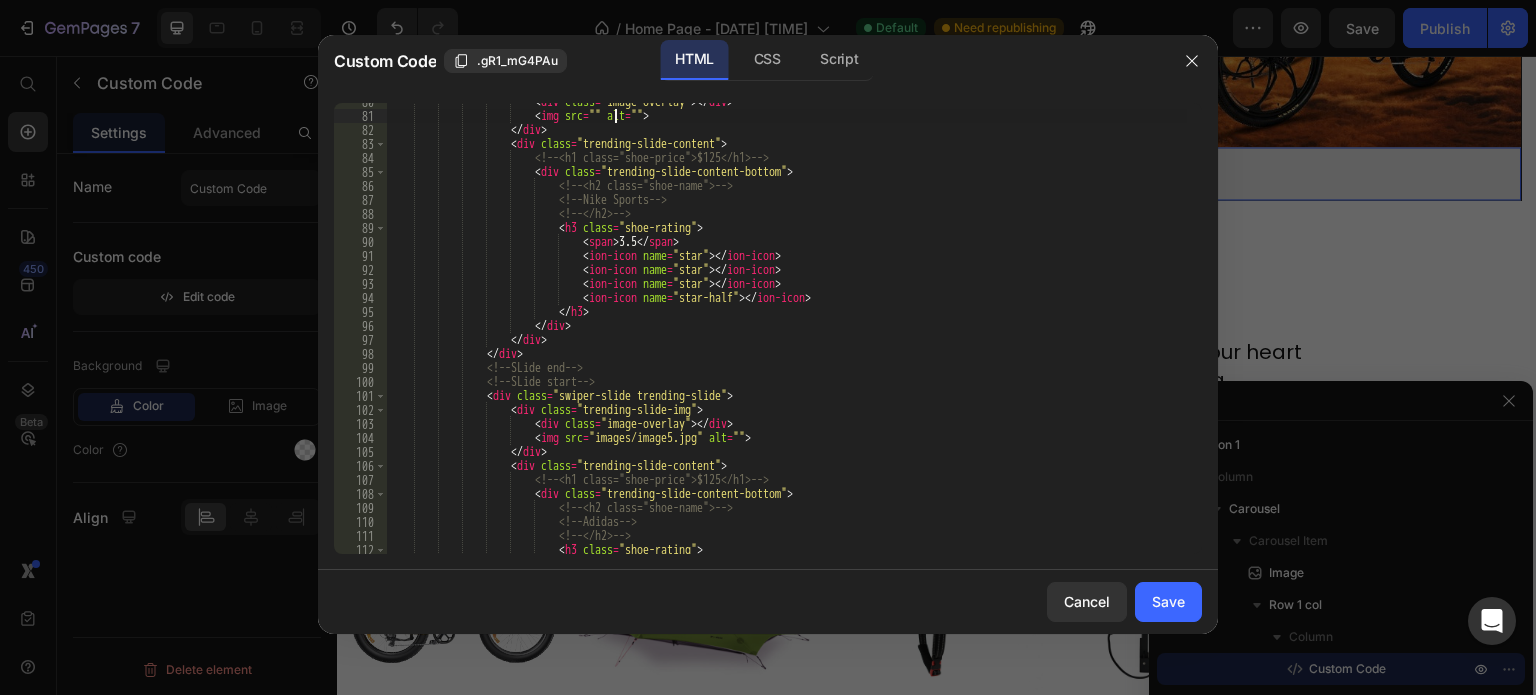 paste on "https://cdn.shopify.com/s/files/1/0643/6506/8348/files/ebike-slide4.jpg?v=1752262234" 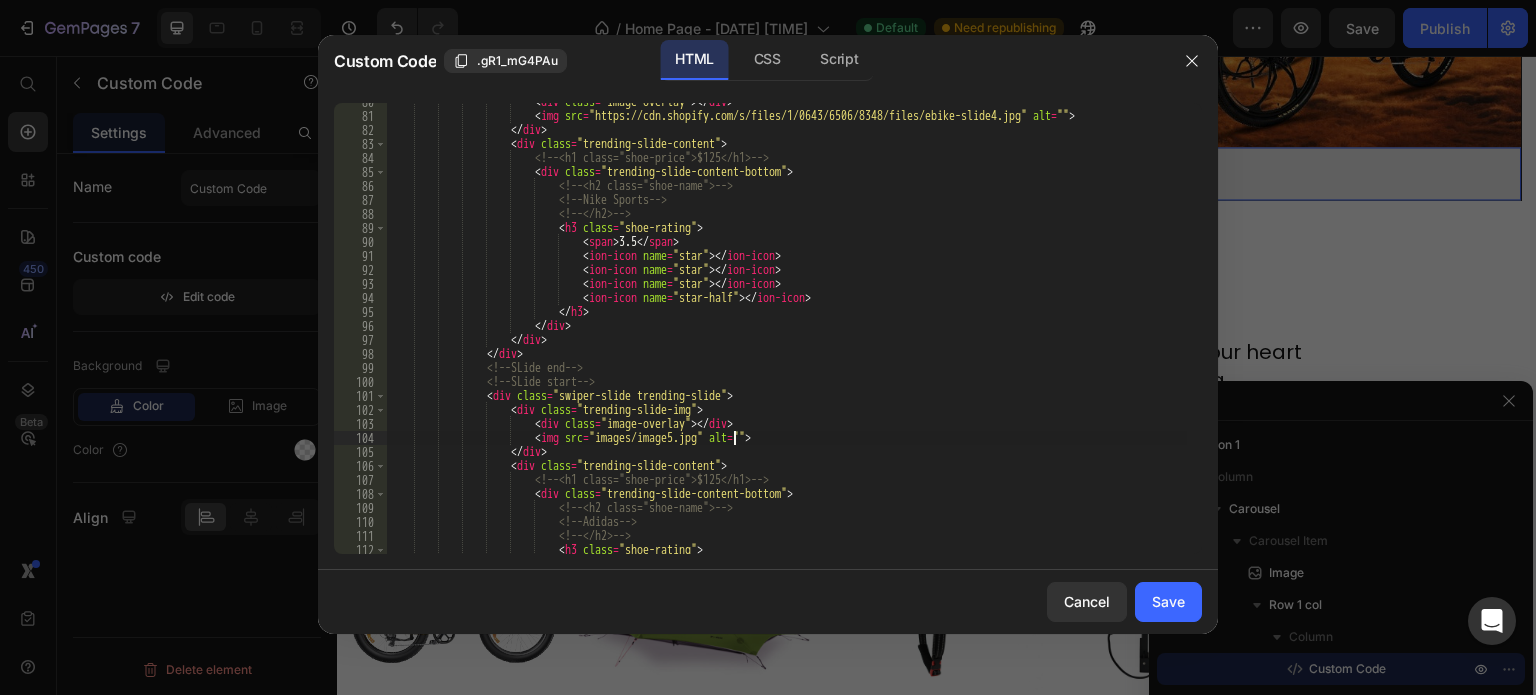 click on "< div   class = "image-overlay" > </ div >                               < img   src = "https://cdn.shopify.com/s/files/1/0643/6506/8348/files/ebike-slide4.jpg"   alt = "" >                          </ div >                          < div   class = "trending-slide-content" >                               <!-- <h1 class="shoe-price">$125</h1> -->                               < div   class = "trending-slide-content-bottom" >                                    <!-- <h2 class="shoe-name"> -->                                    <!--     Nike Sports -->                                    <!-- </h2> -->                                    < h3   class = "shoe-rating" >                                         < span > 3.5 </ span >                                         < ion-icon   name = "star" > </ ion-icon >                                         < ion-icon   name = "star" > </ ion-icon >                                         < ion-icon   name = "star" > </ ion-icon >           <" at bounding box center (787, 334) 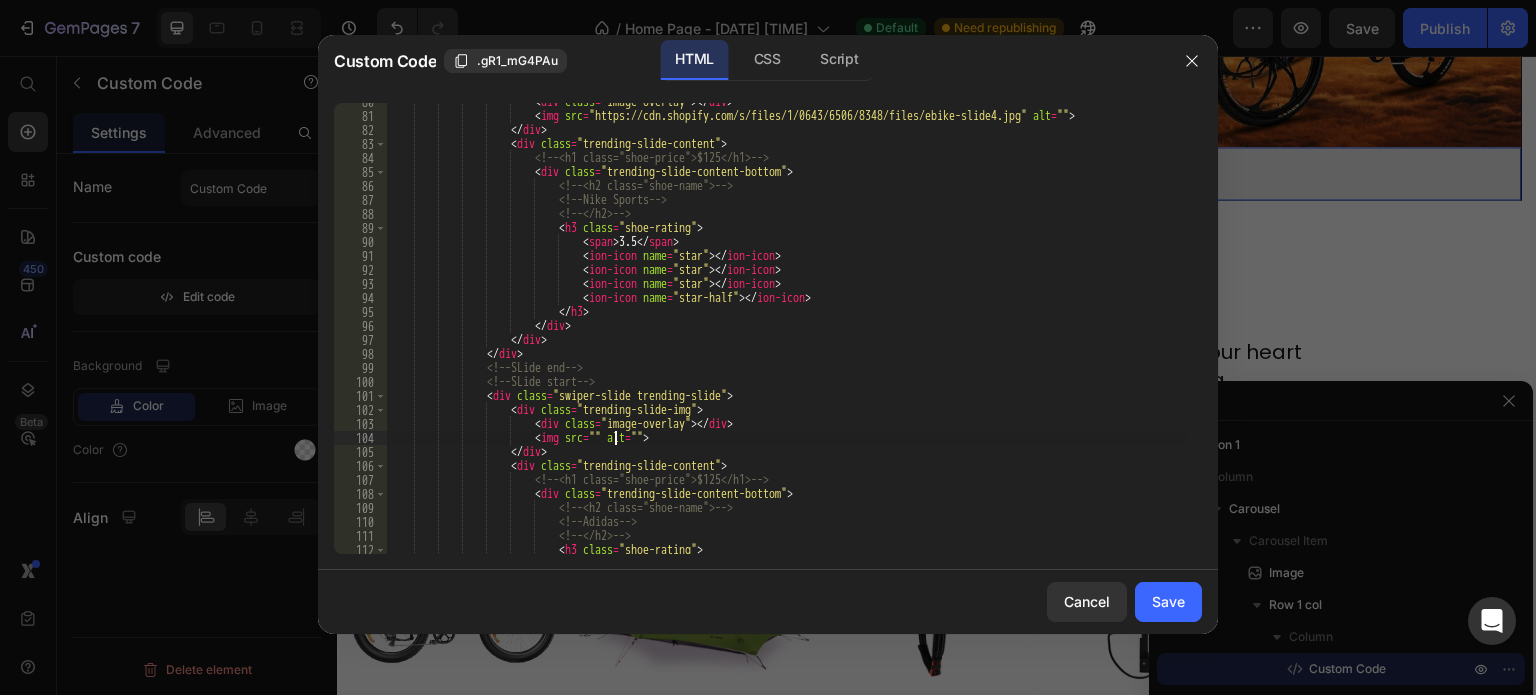 paste on "https://cdn.shopify.com/s/files/1/0643/6506/8348/files/ebike-slide5.jpg?v=1752262233" 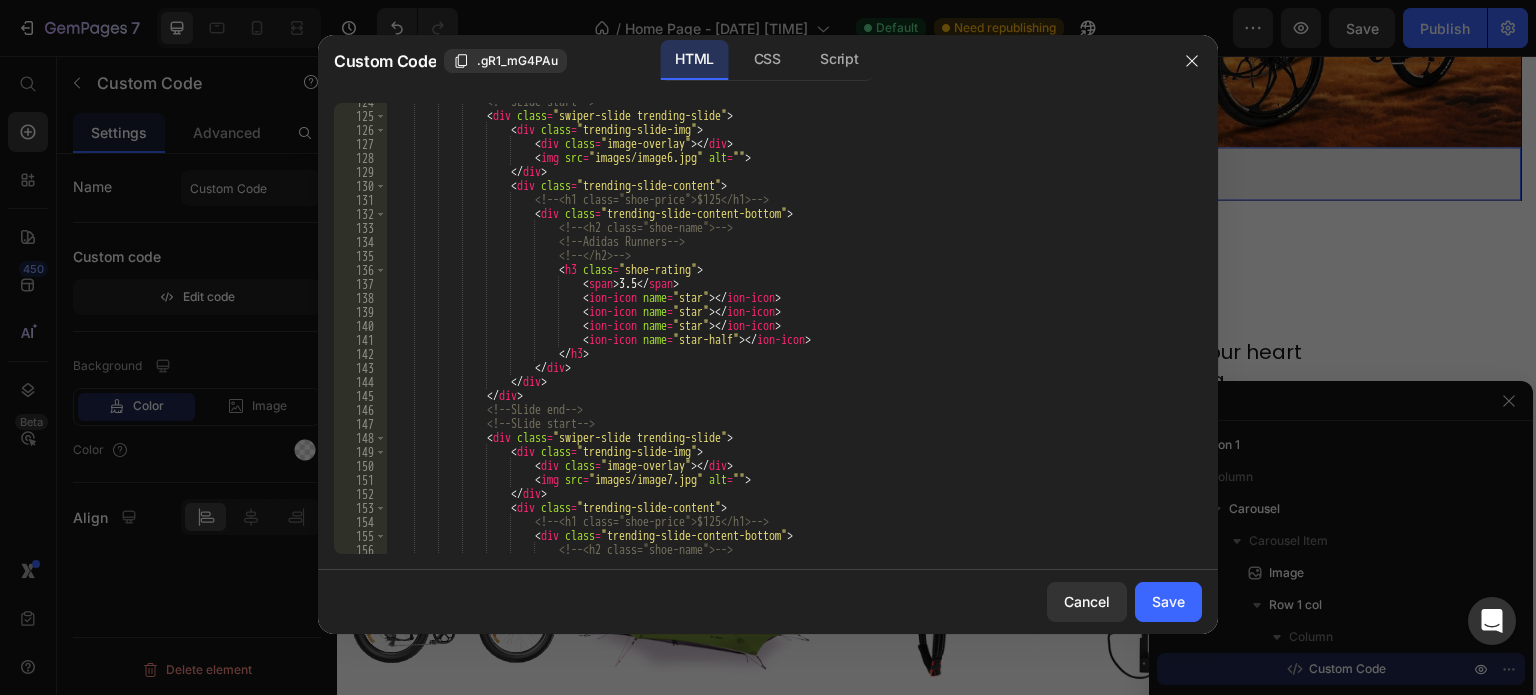 scroll, scrollTop: 1730, scrollLeft: 0, axis: vertical 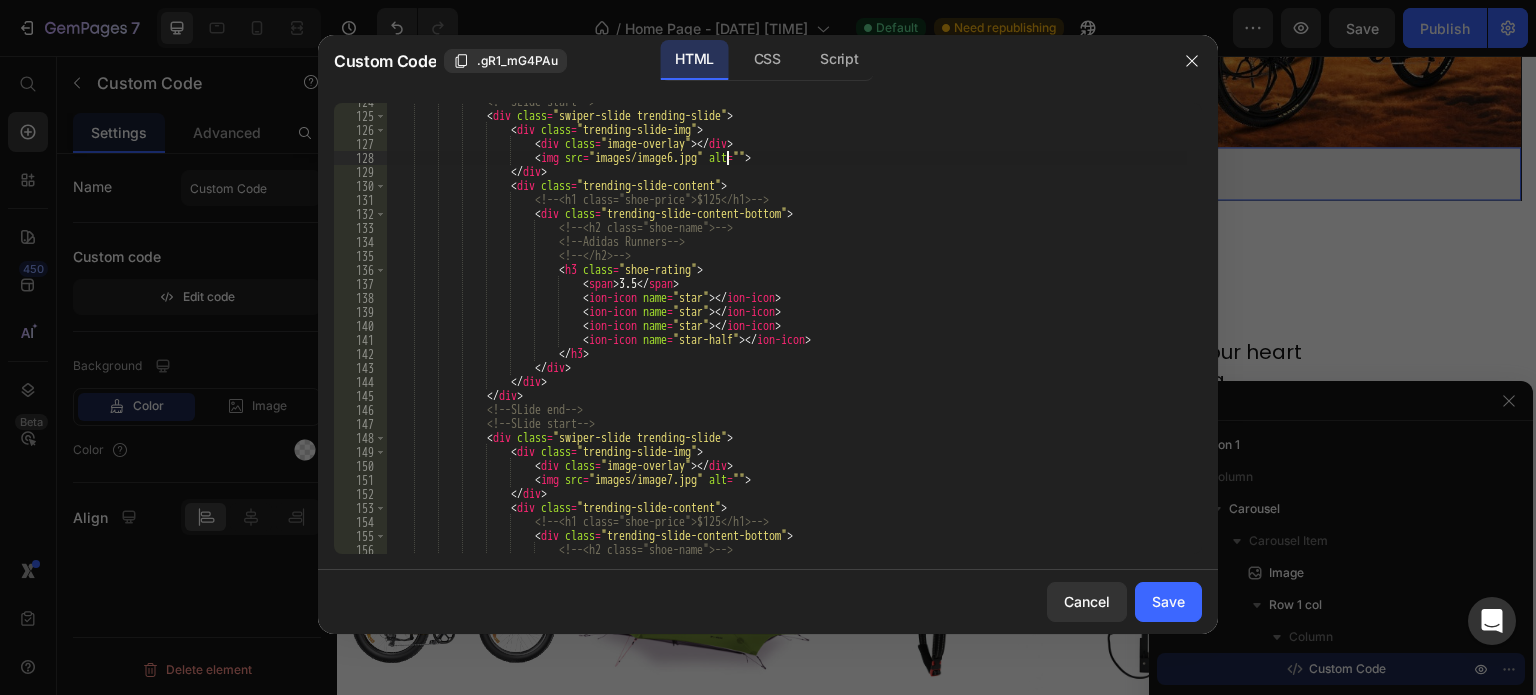 click on "<span > 3.5 </span>                                          <ion-icon name = "star" ></ion-icon>                                          <ion-icon name = "star" ></ion-icon>" at bounding box center (787, 334) 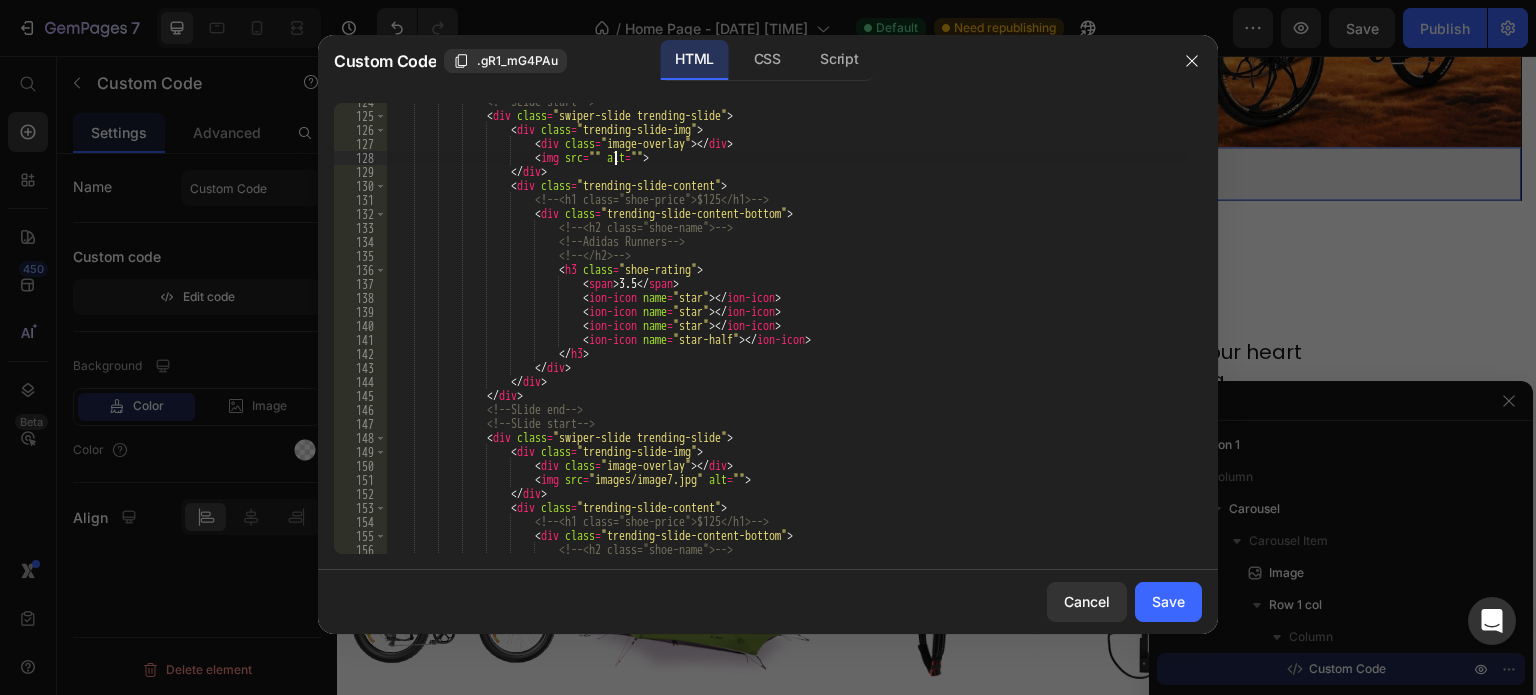 paste on "https://cdn.shopify.com/s/files/1/0643/6506/8348/files/tent01.webp?v=1752262234" 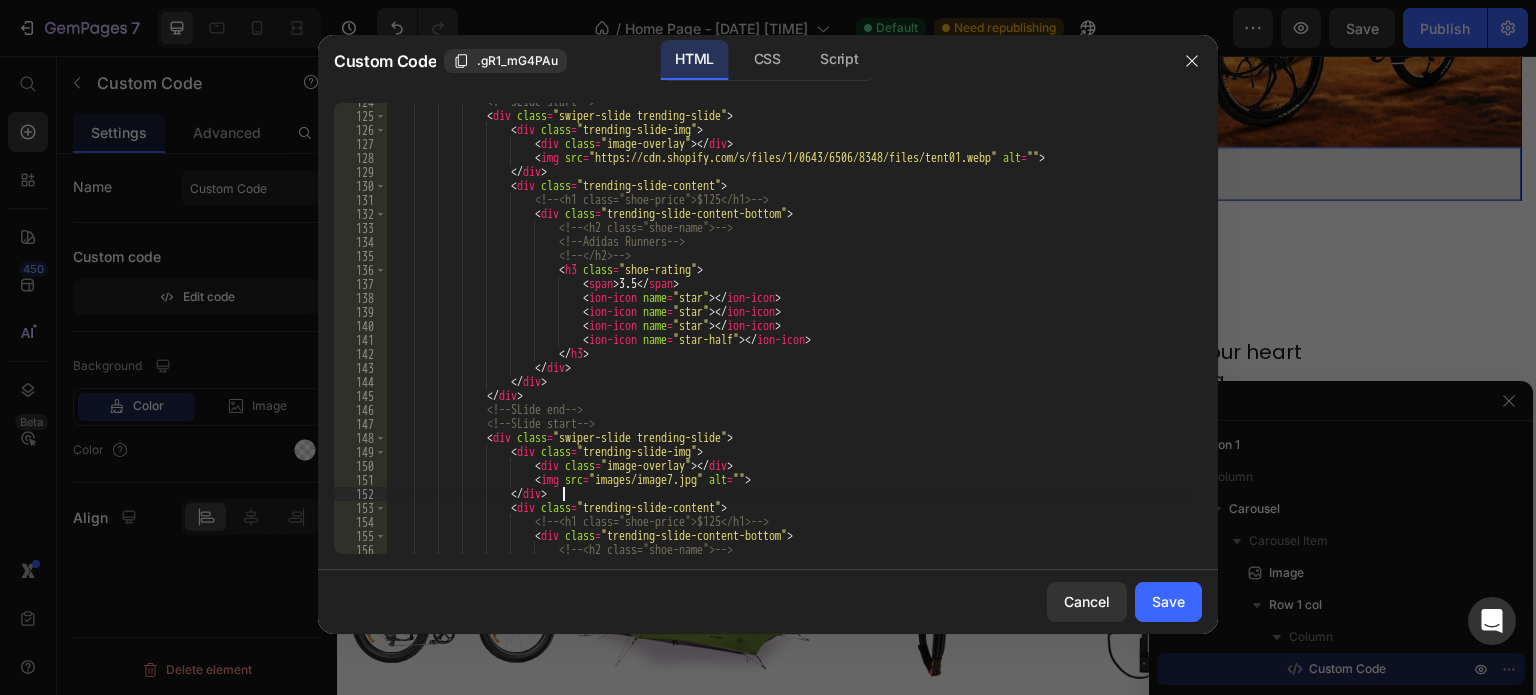 click on "<!--  SLide start  -->                     < div   class = "swiper-slide trending-slide" >                          < div   class = "trending-slide-img" >                               < div   class = "image-overlay" > </ div >                               < img   src = "https://cdn.shopify.com/s/files/1/0643/6506/8348/files/tent01.webp"   alt = "" >                          </ div >                          < div   class = "trending-slide-content" >                               <!-- <h1 class="shoe-price">$125</h1> -->                               < div   class = "trending-slide-content-bottom" >                                    <!-- <h2 class="shoe-name"> -->                                    <!--     Adidas Runners -->                                    <!-- </h2> -->                                    < h3   class = "shoe-rating" >                                         < span > 3.5 </ span >                                         < ion-icon   name = "star" > </ ion-icon >" at bounding box center (787, 334) 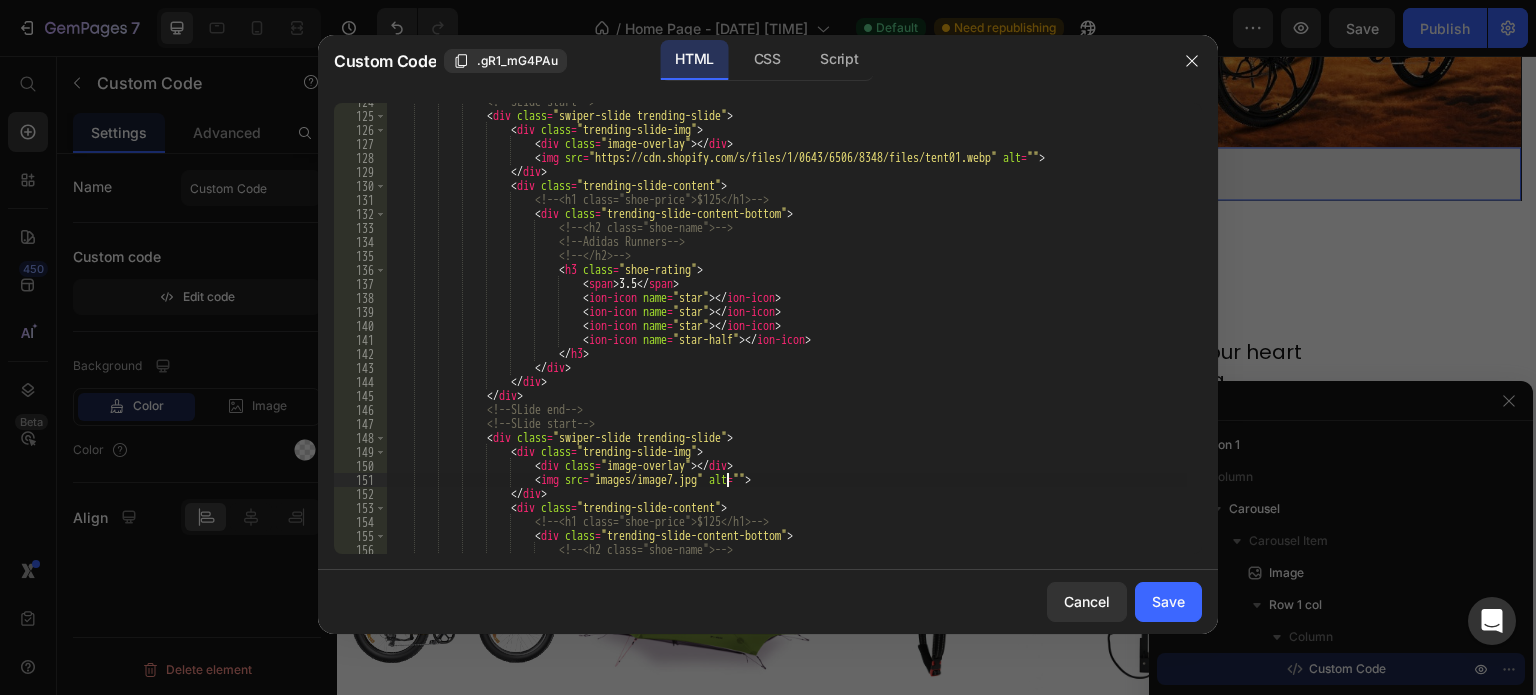 click on "<!--  SLide start  -->                     < div   class = "swiper-slide trending-slide" >                          < div   class = "trending-slide-img" >                               < div   class = "image-overlay" > </ div >                               < img   src = "https://cdn.shopify.com/s/files/1/0643/6506/8348/files/tent01.webp"   alt = "" >                          </ div >                          < div   class = "trending-slide-content" >                               <!-- <h1 class="shoe-price">$125</h1> -->                               < div   class = "trending-slide-content-bottom" >                                    <!-- <h2 class="shoe-name"> -->                                    <!--     Adidas Runners -->                                    <!-- </h2> -->                                    < h3   class = "shoe-rating" >                                         < span > 3.5 </ span >                                         < ion-icon   name = "star" > </ ion-icon >" at bounding box center (787, 334) 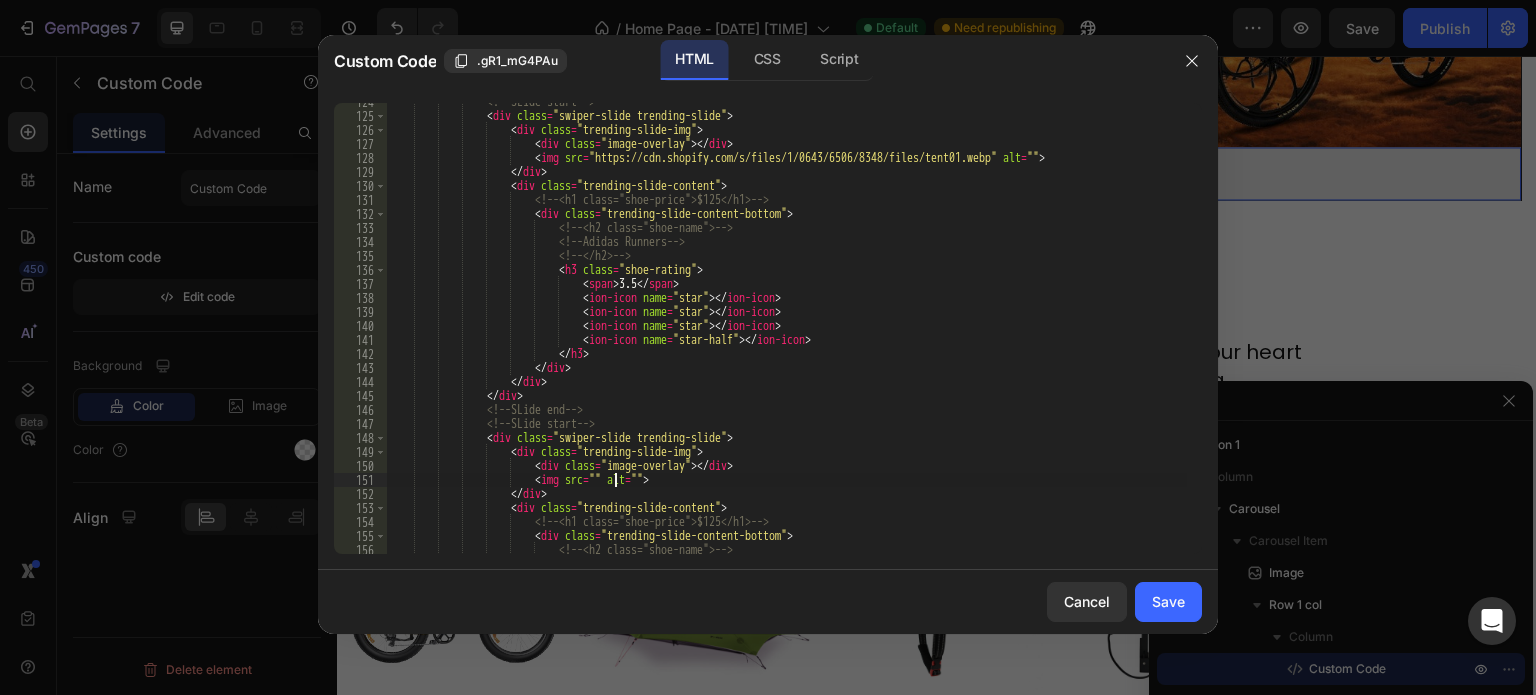 paste on "https://cdn.shopify.com/s/files/1/0643/6506/8348/files/tent012.jpg?v=1752262234" 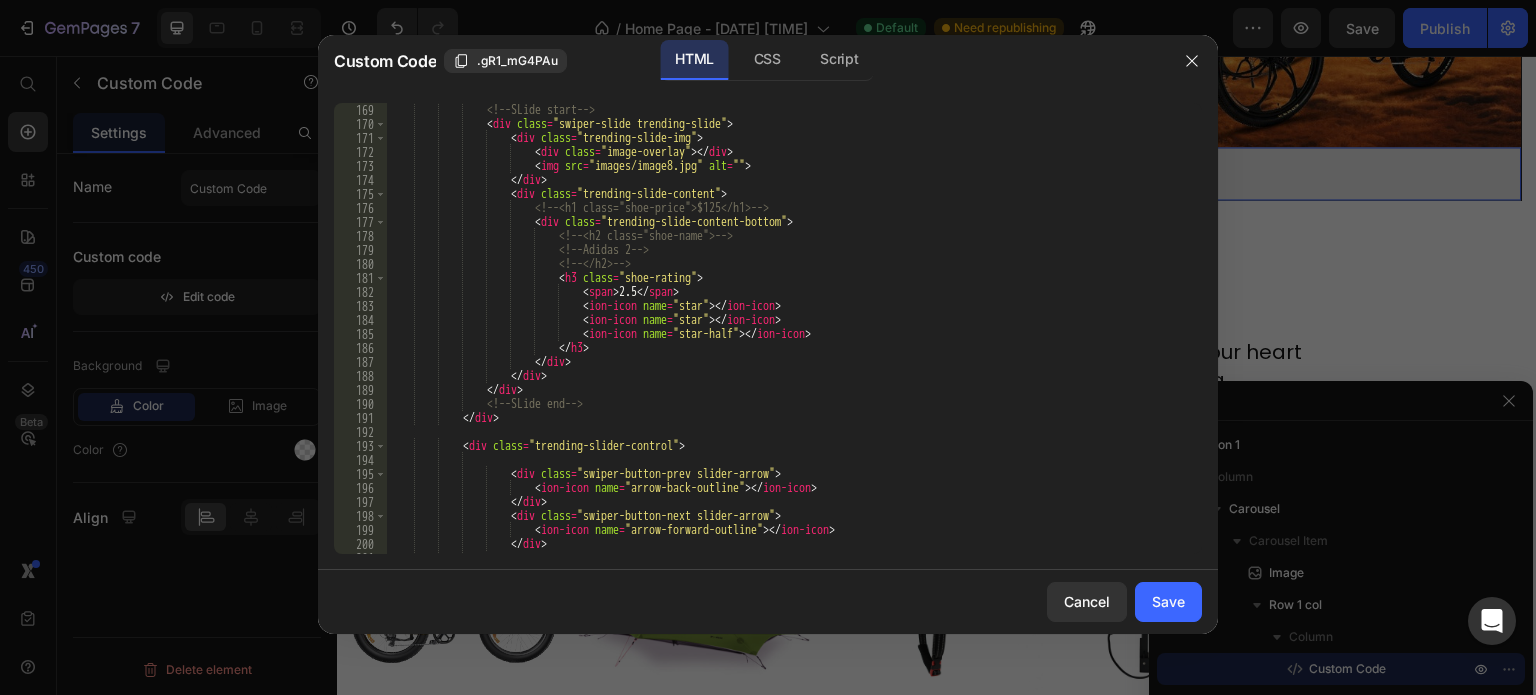 scroll, scrollTop: 2356, scrollLeft: 0, axis: vertical 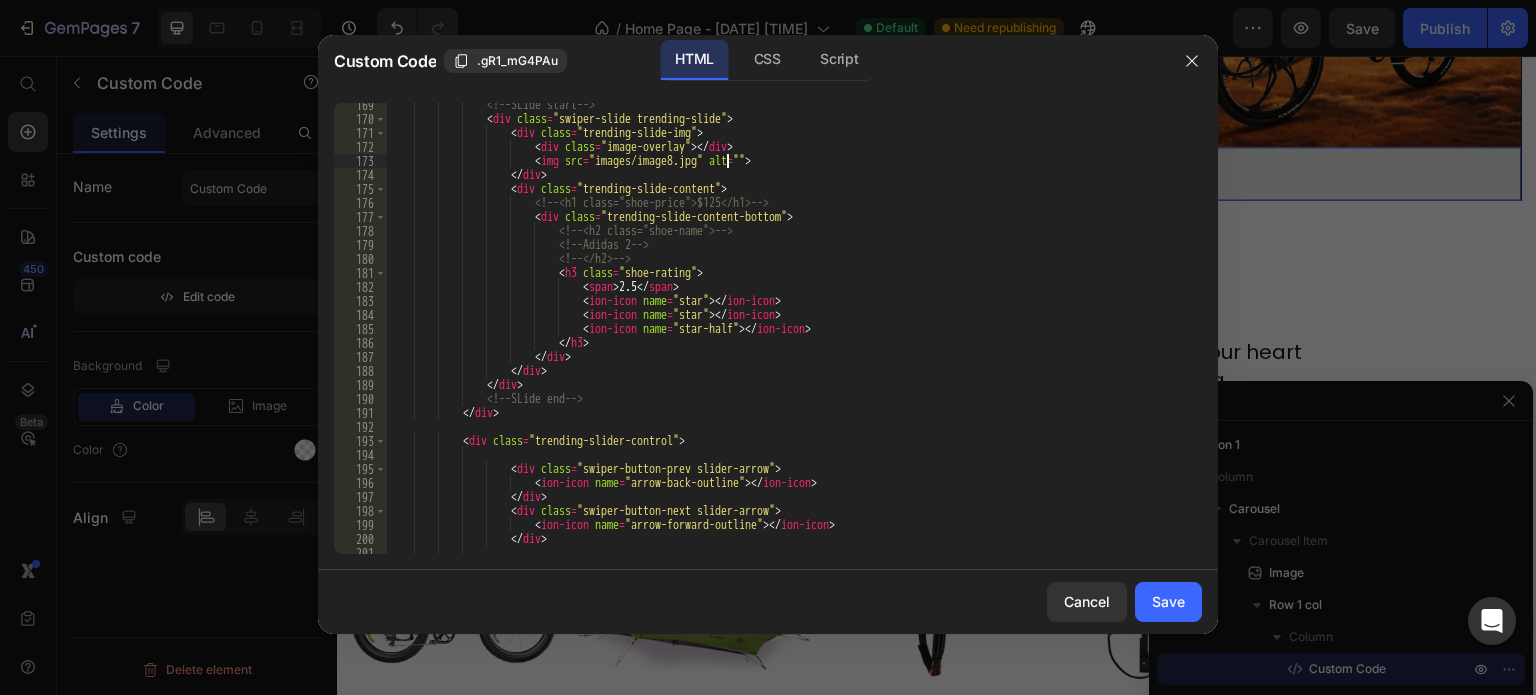 click on "<!--  SLide start  -->                     < div   class = "swiper-slide trending-slide" >                          < div   class = "trending-slide-img" >                               < div   class = "image-overlay" > </ div >                               < img   src = "images/image8.jpg"   alt = "" >                          </ div >                          < div   class = "trending-slide-content" >                               <!-- <h1 class="shoe-price">$125</h1> -->                               < div   class = "trending-slide-content-bottom" >                                    <!-- <h2 class="shoe-name"> -->                                    <!--     Adidas 2 -->                                    <!-- </h2> -->                                    < h3   class = "shoe-rating" >                                         < span > 2.5 </ span >                                         < ion-icon   name = "star" > </ ion-icon >                                         < ion-icon   name =" at bounding box center [787, 337] 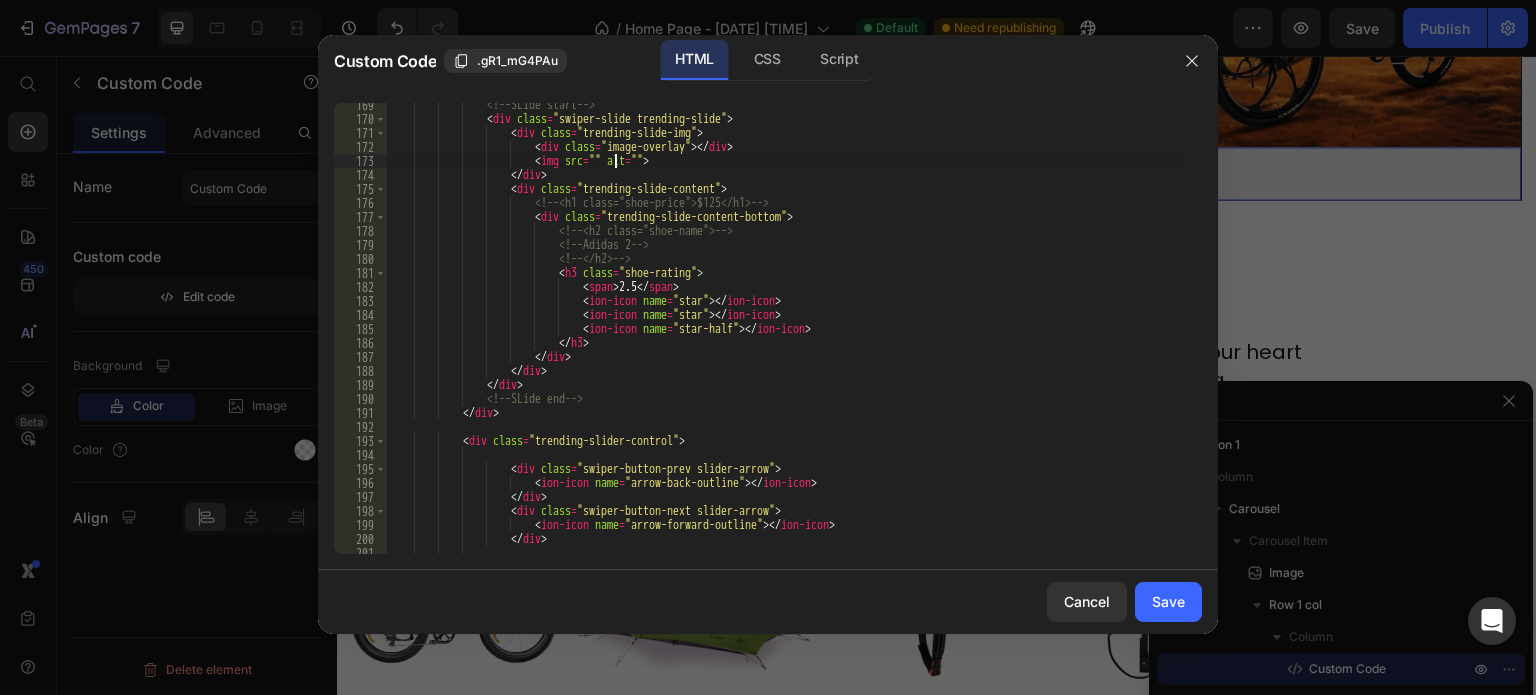 paste on "https://cdn.shopify.com/s/files/1/0643/6506/8348/files/backpack011.jpg?v=1752262234" 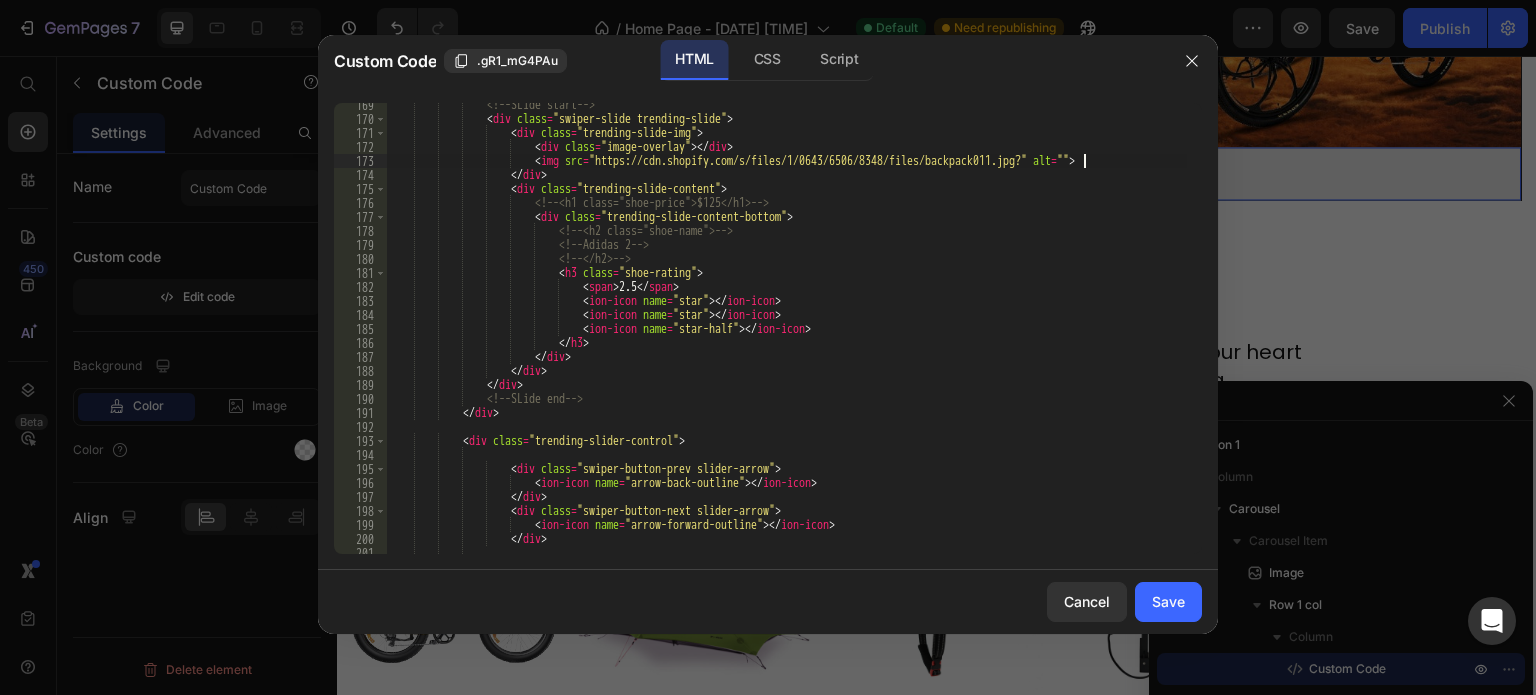 type on "<img src="https://cdn.shopify.com/s/files/1/0643/6506/8348/files/backpack011.jpg" alt="">" 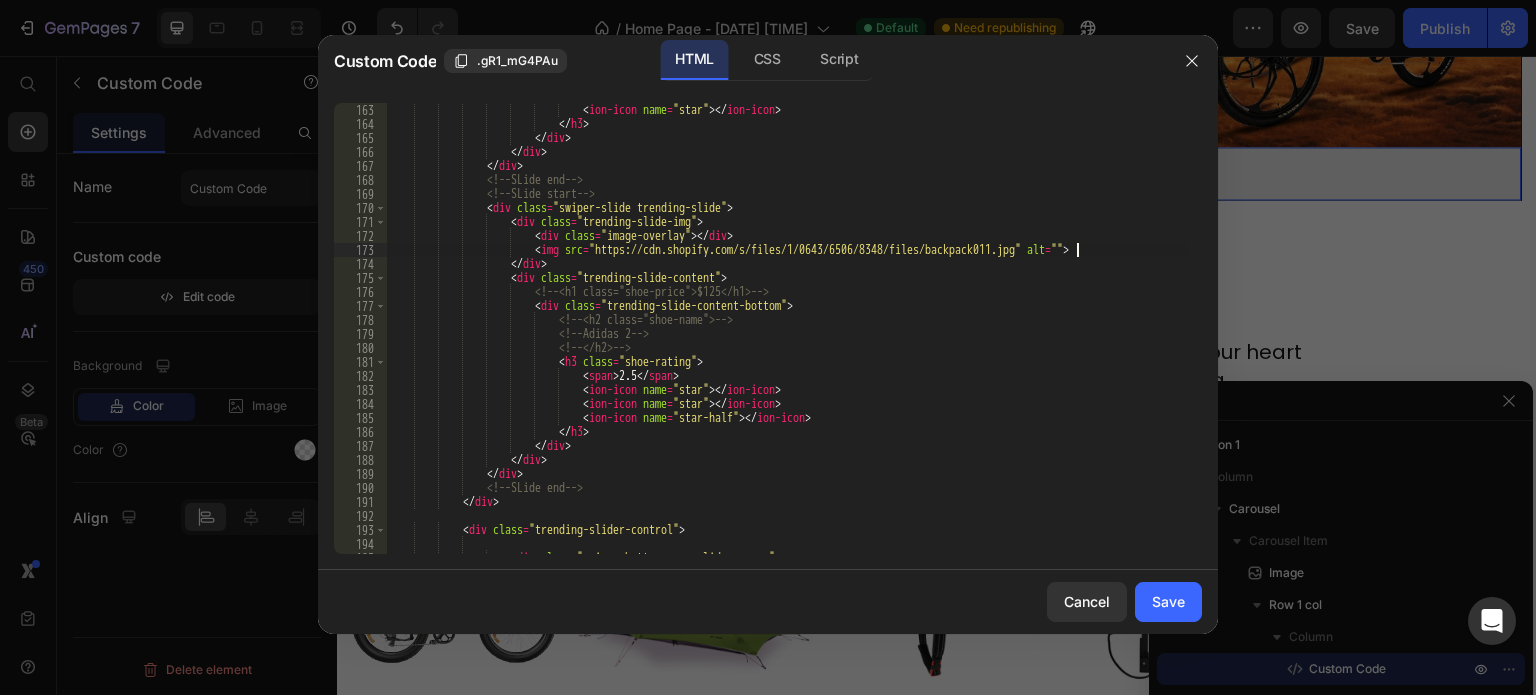 scroll, scrollTop: 2267, scrollLeft: 0, axis: vertical 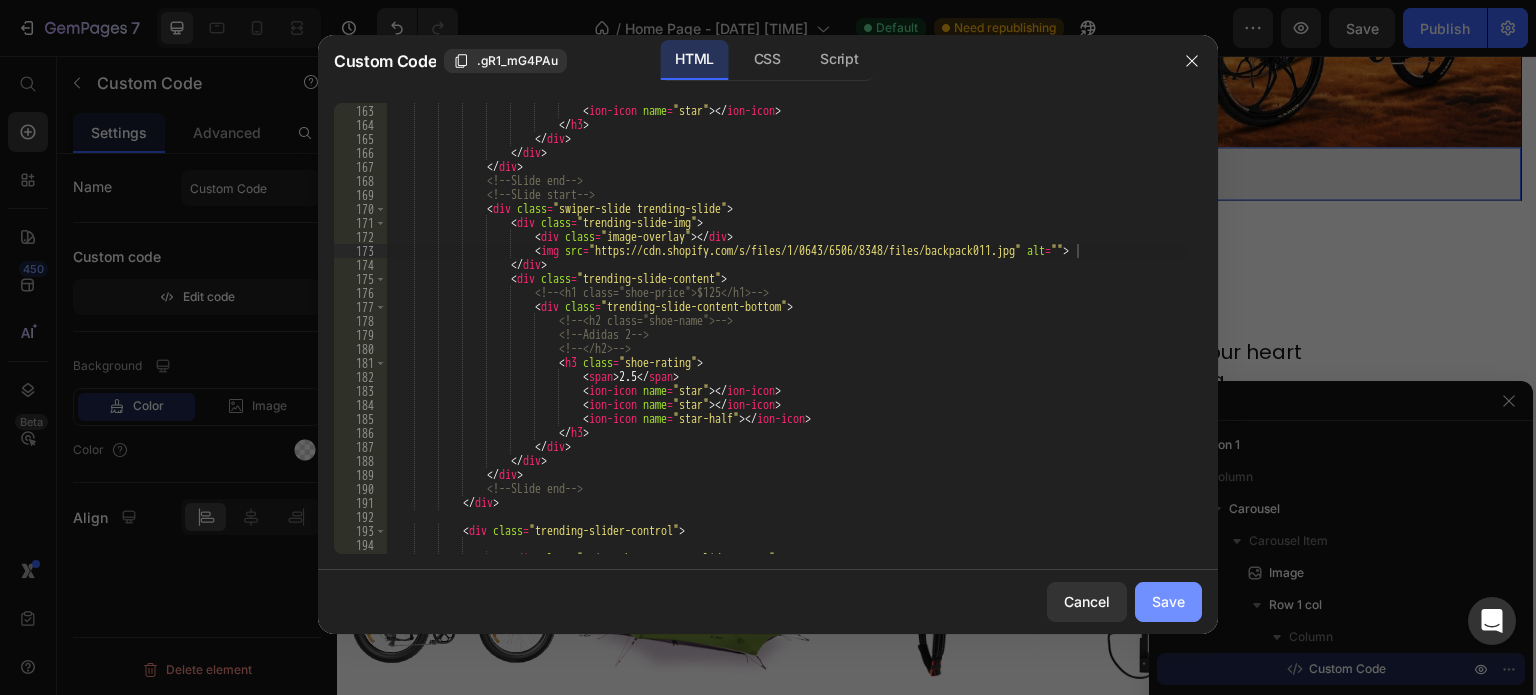 click on "Save" at bounding box center [1168, 601] 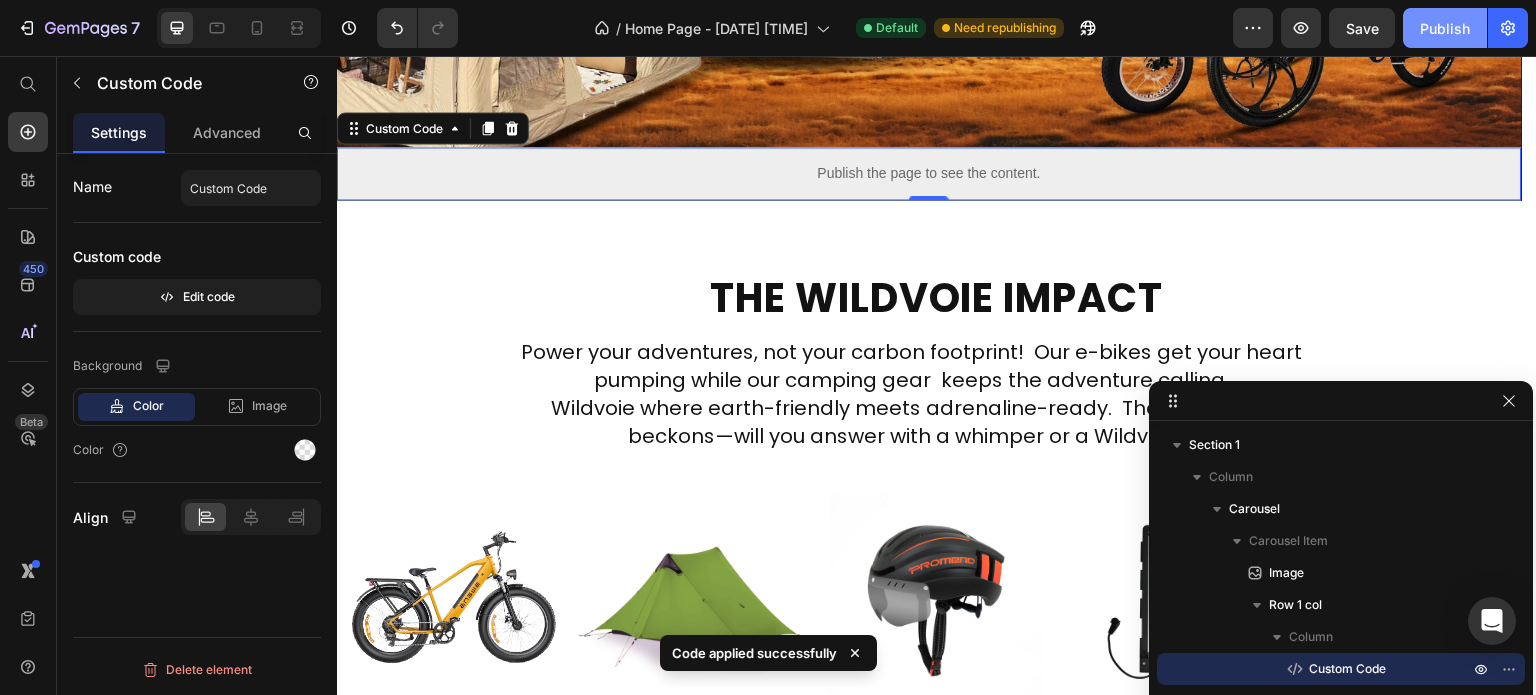 click on "Publish" at bounding box center (1445, 28) 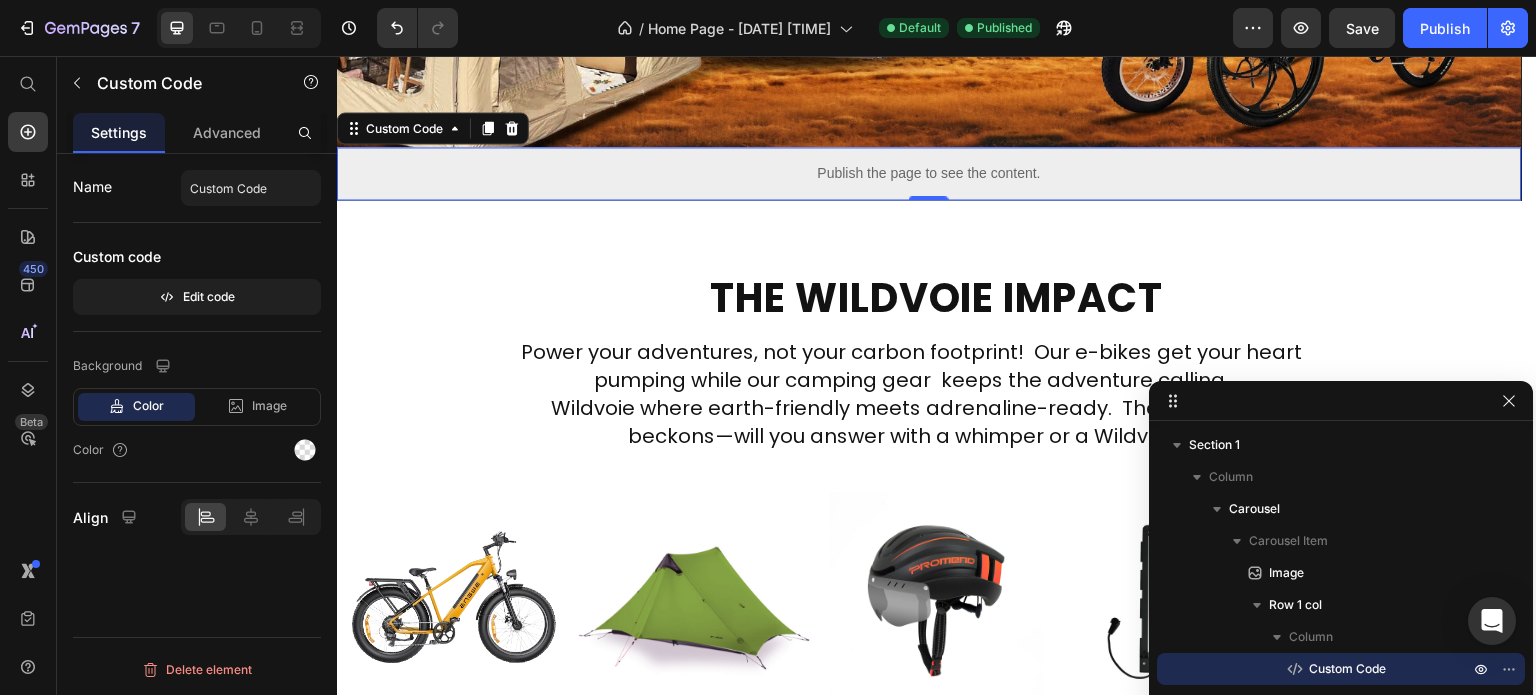 type 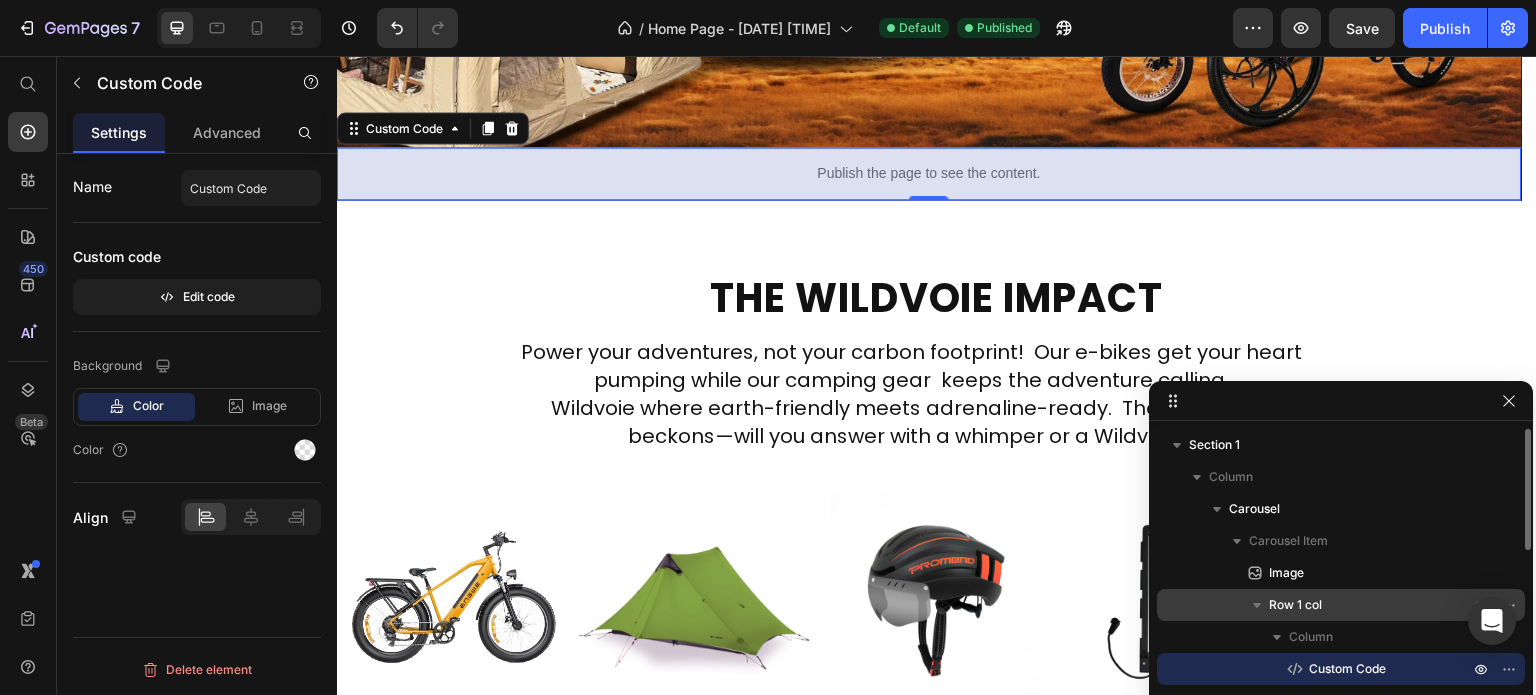 click on "Row 1 col" at bounding box center (1295, 605) 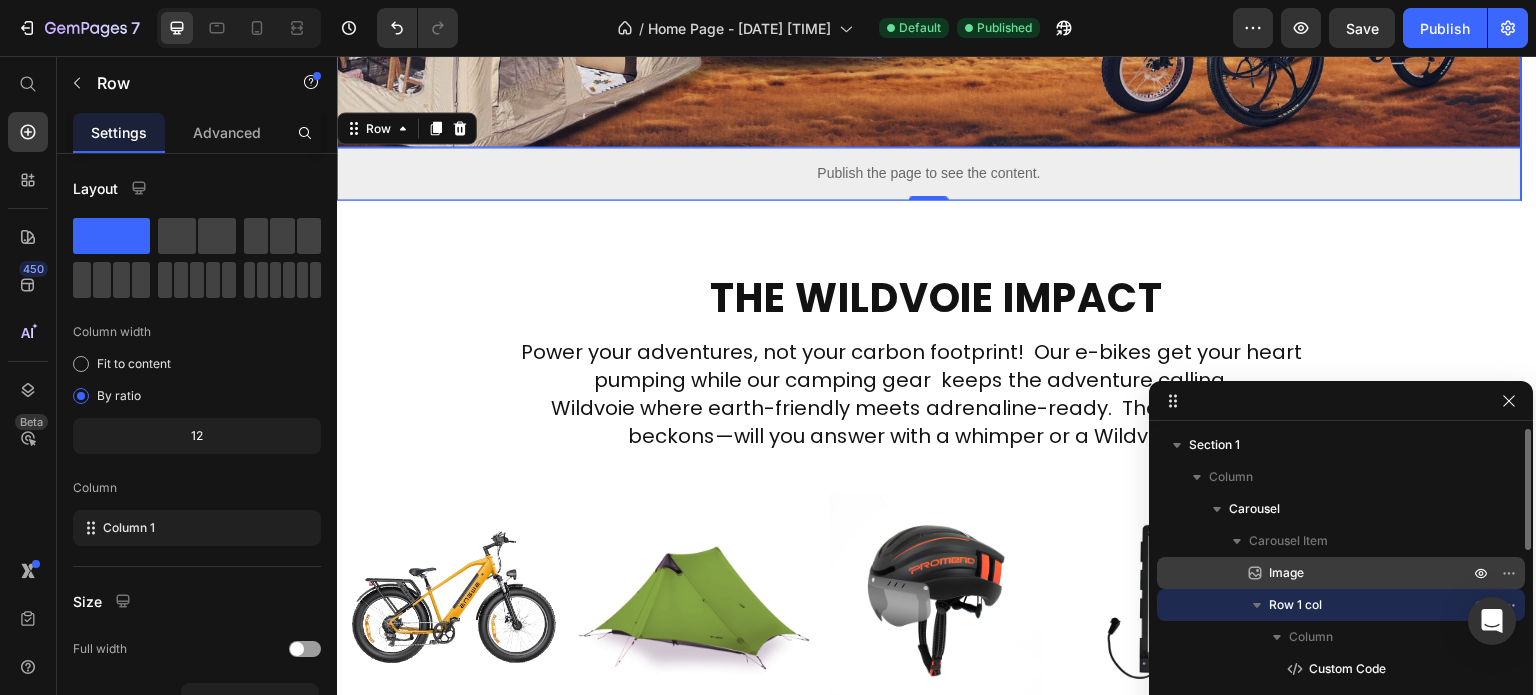 click on "Image" at bounding box center [1286, 573] 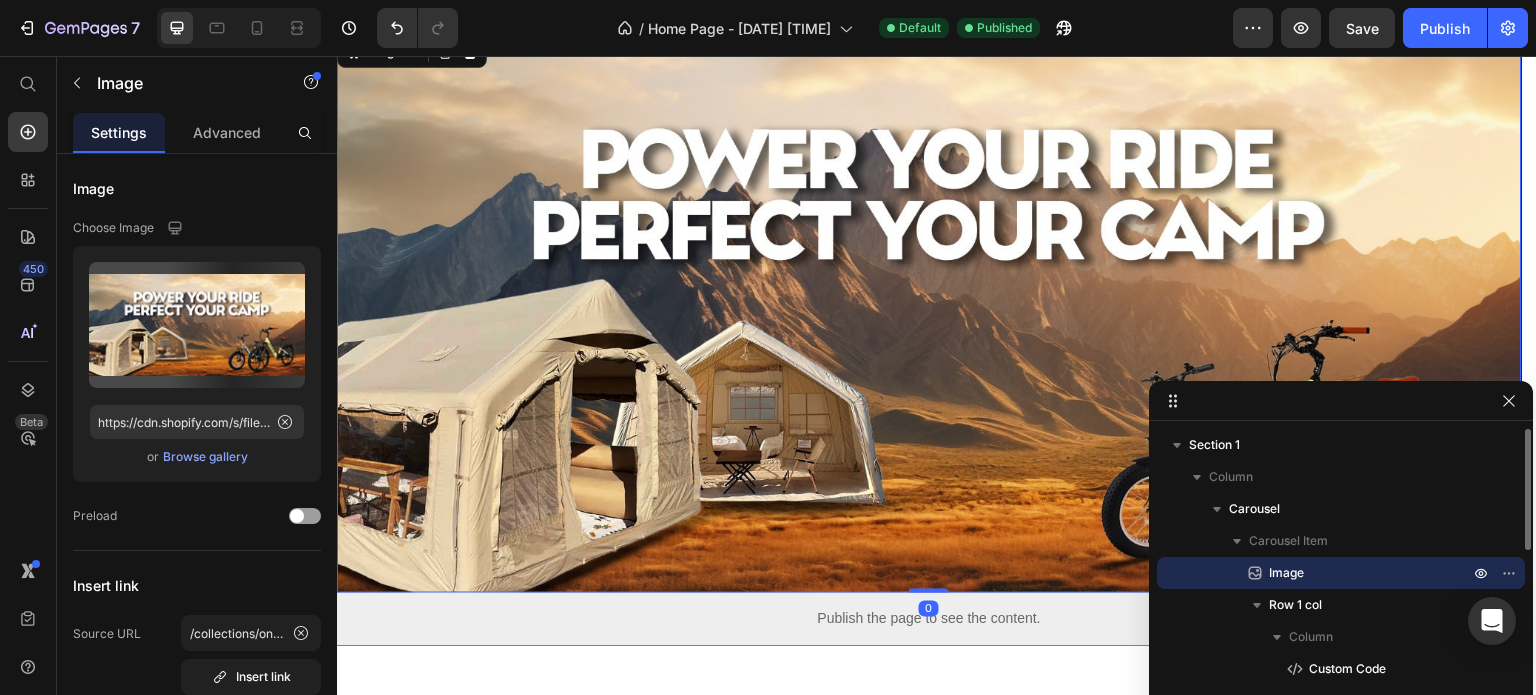 scroll, scrollTop: 0, scrollLeft: 0, axis: both 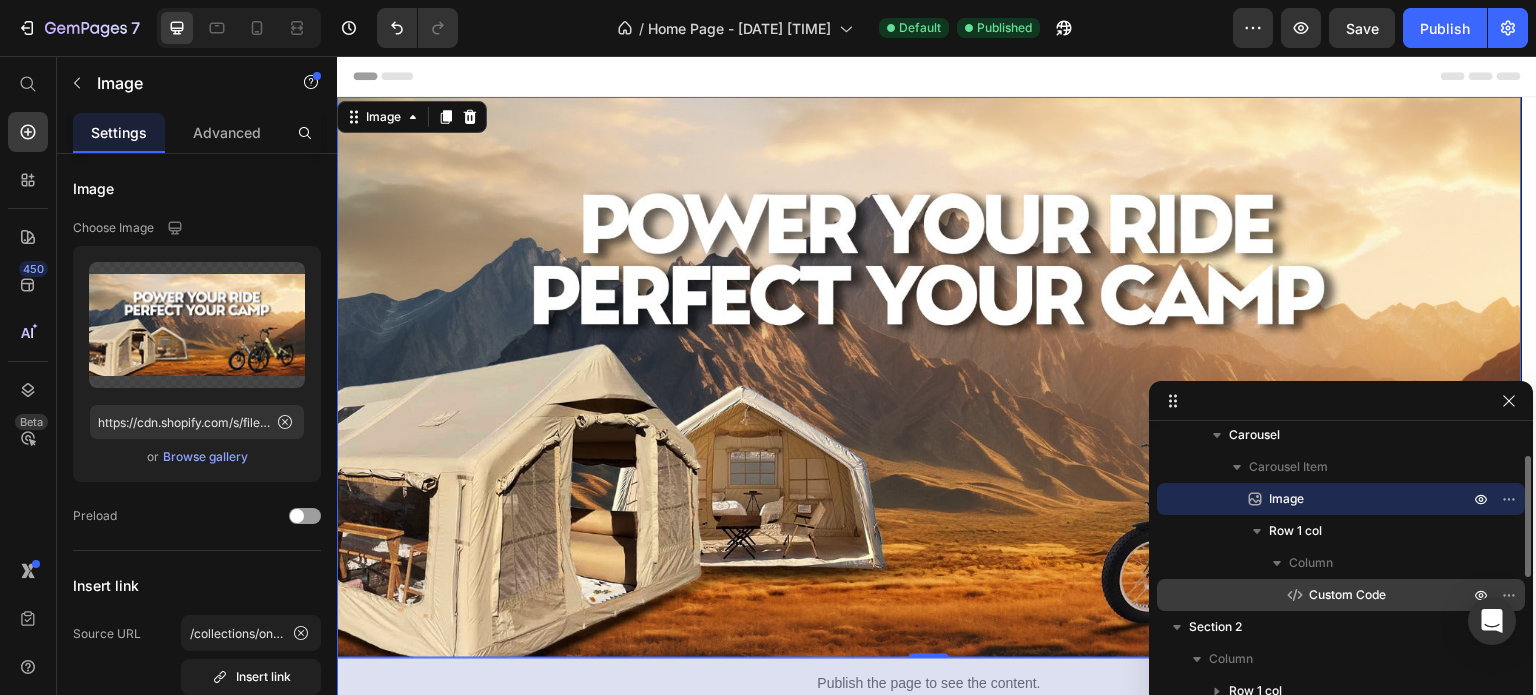 click on "Custom Code" at bounding box center (1347, 595) 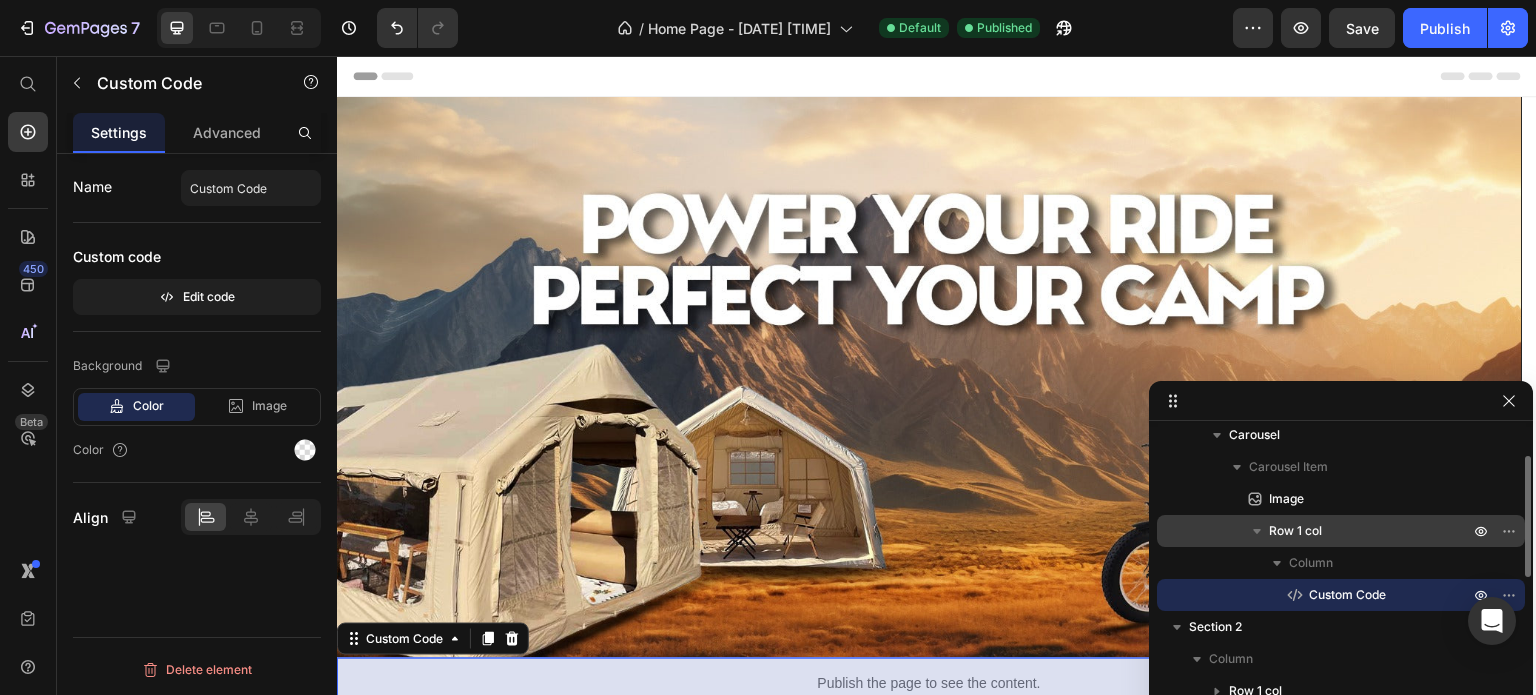 click 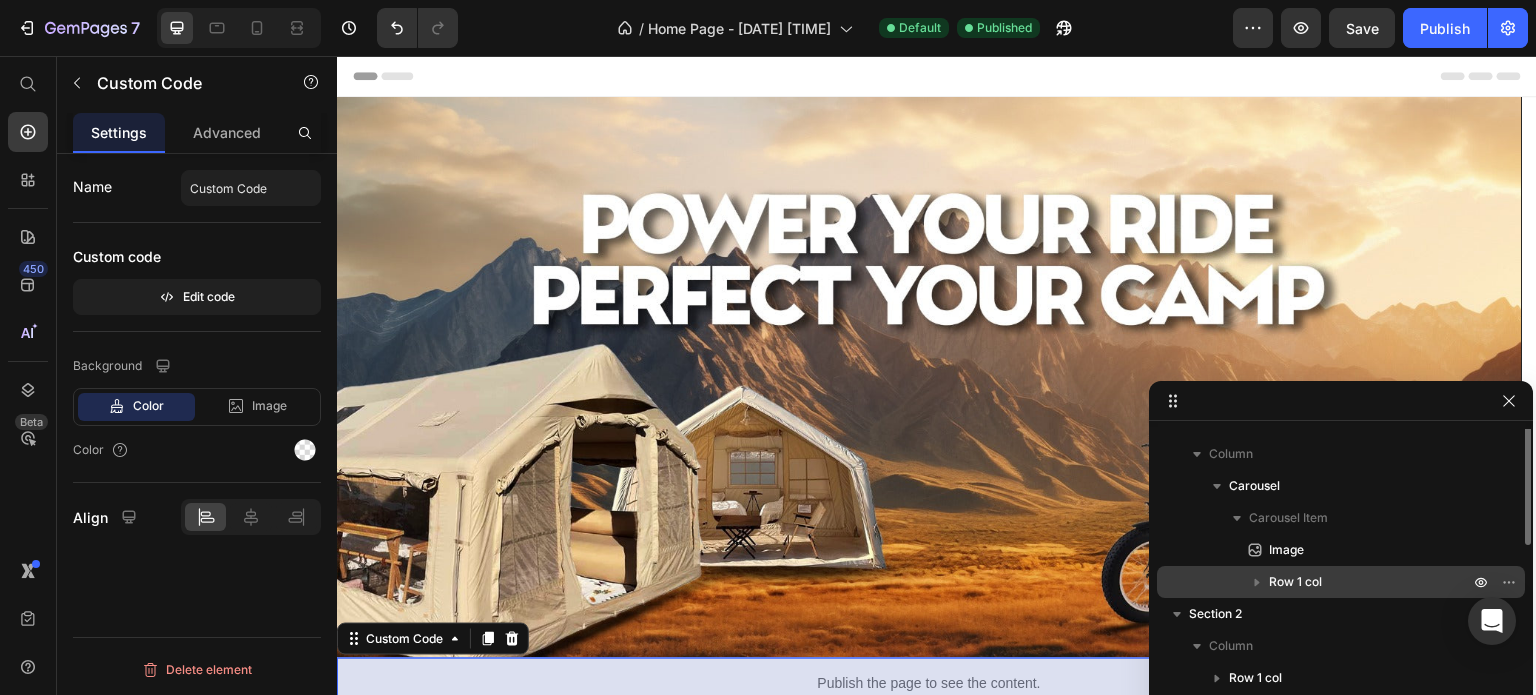 scroll, scrollTop: 0, scrollLeft: 0, axis: both 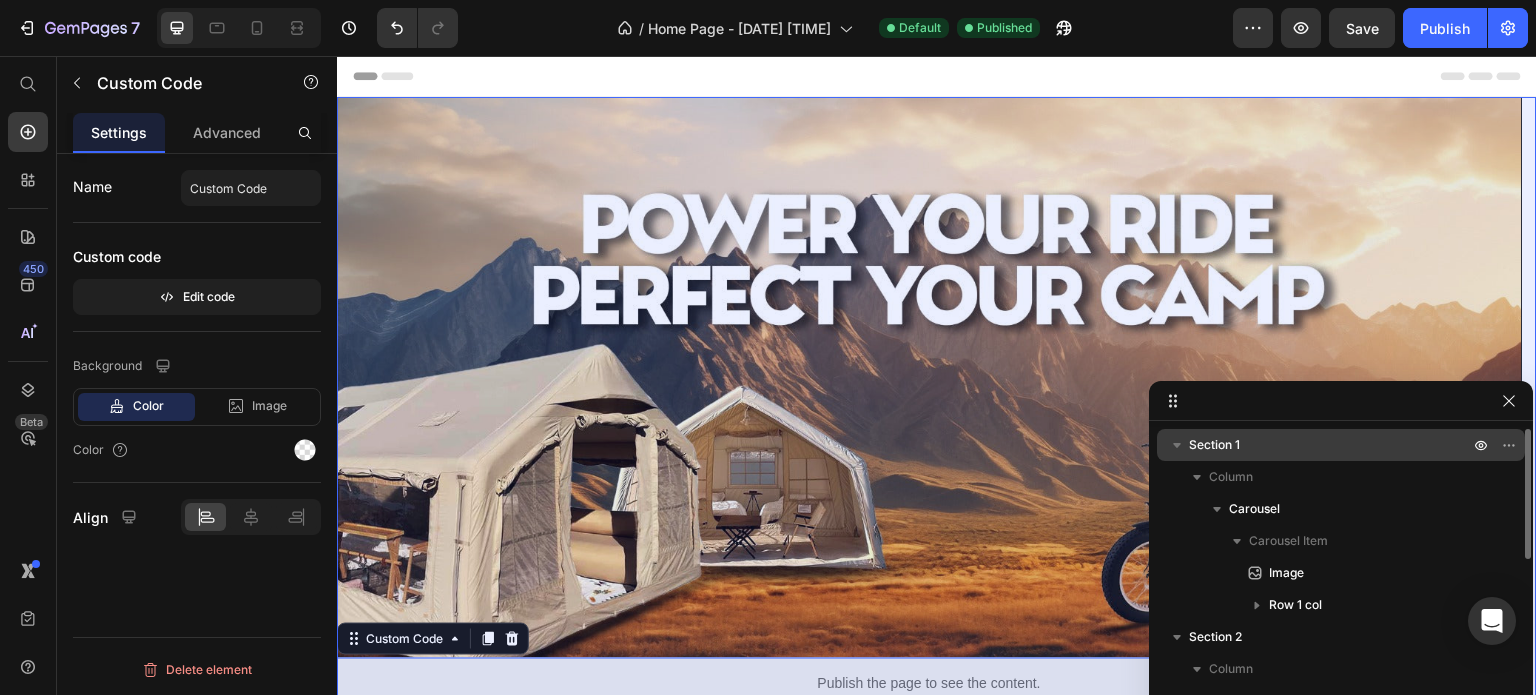 click 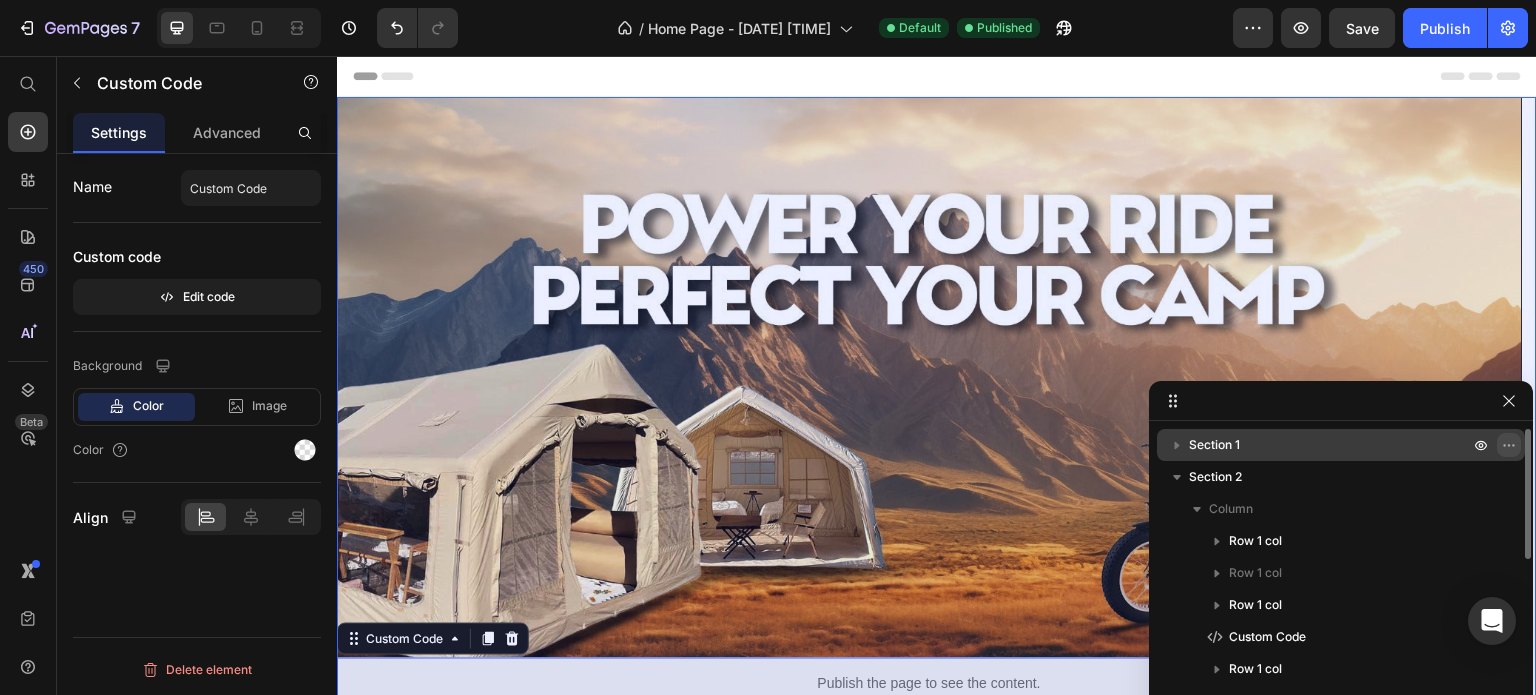click 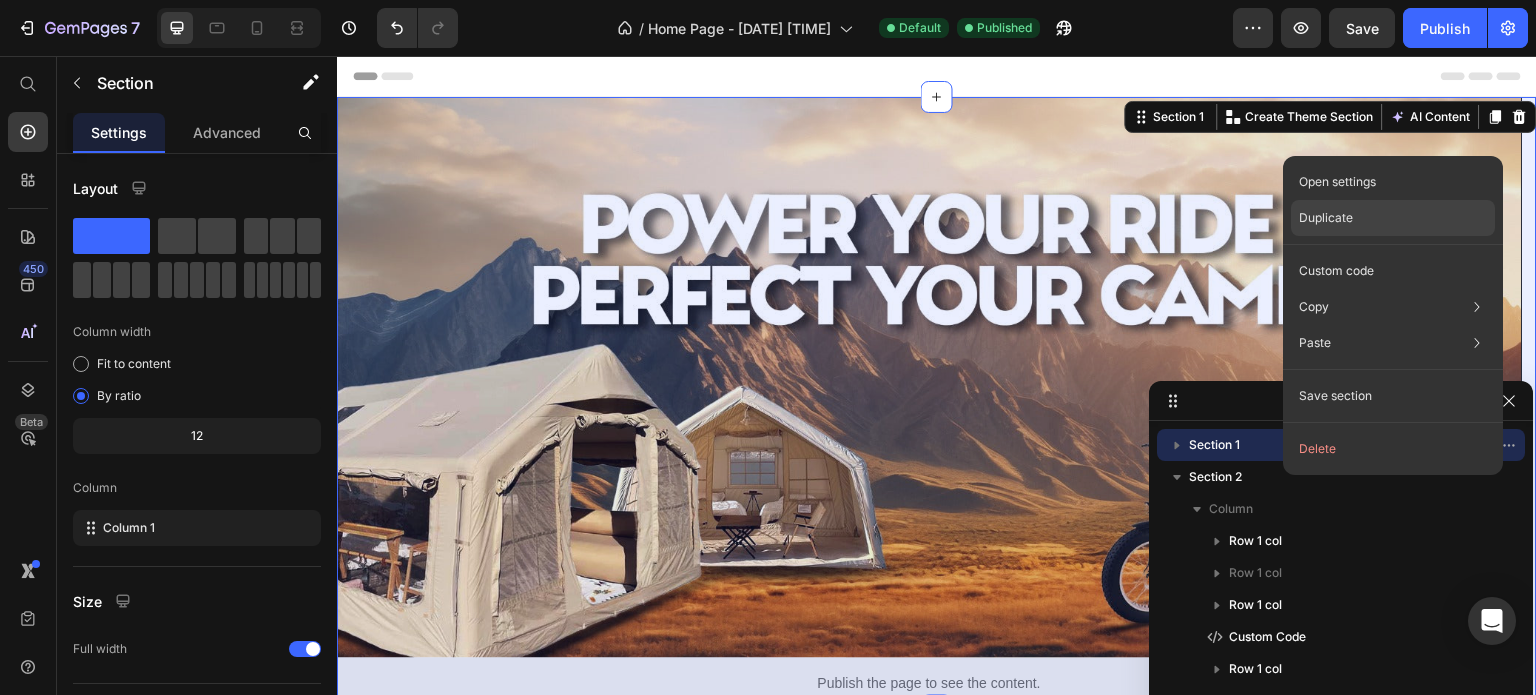 click on "Duplicate" at bounding box center [1326, 218] 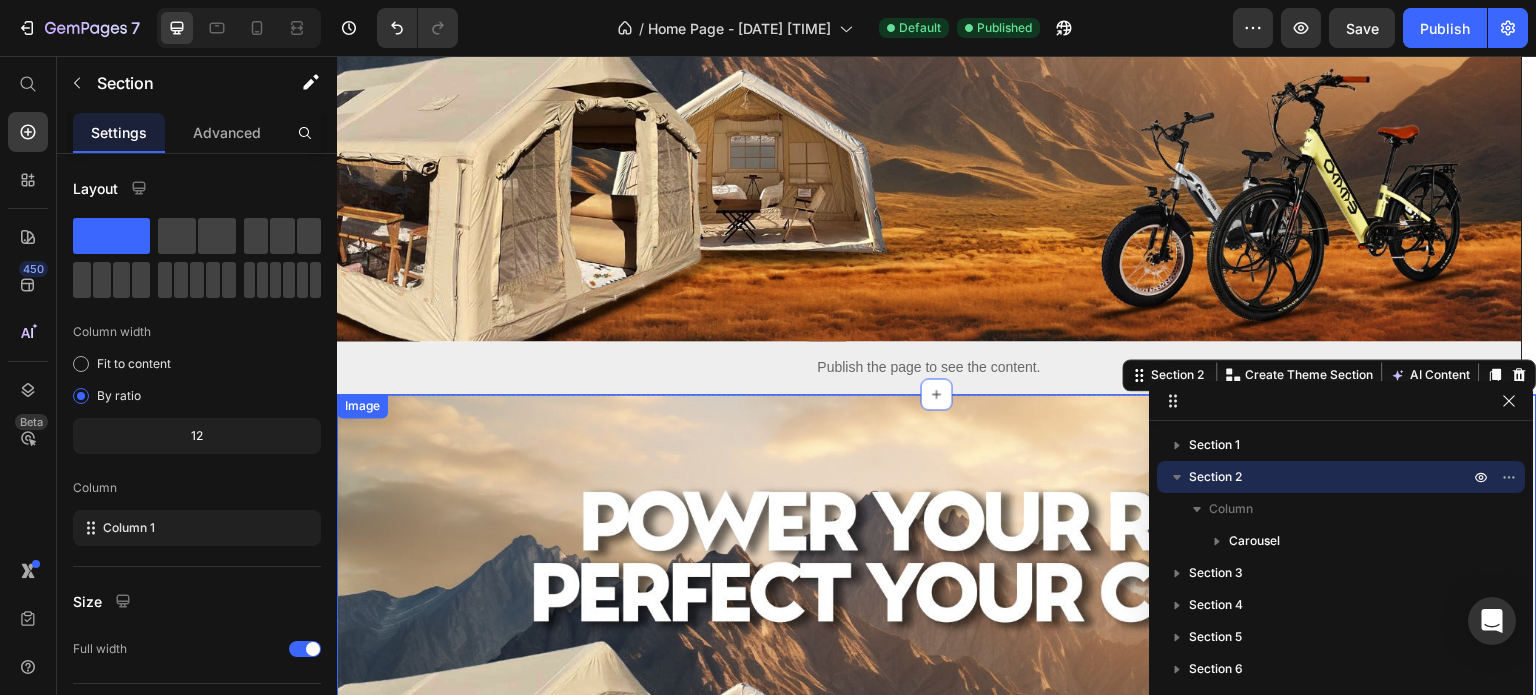 scroll, scrollTop: 316, scrollLeft: 0, axis: vertical 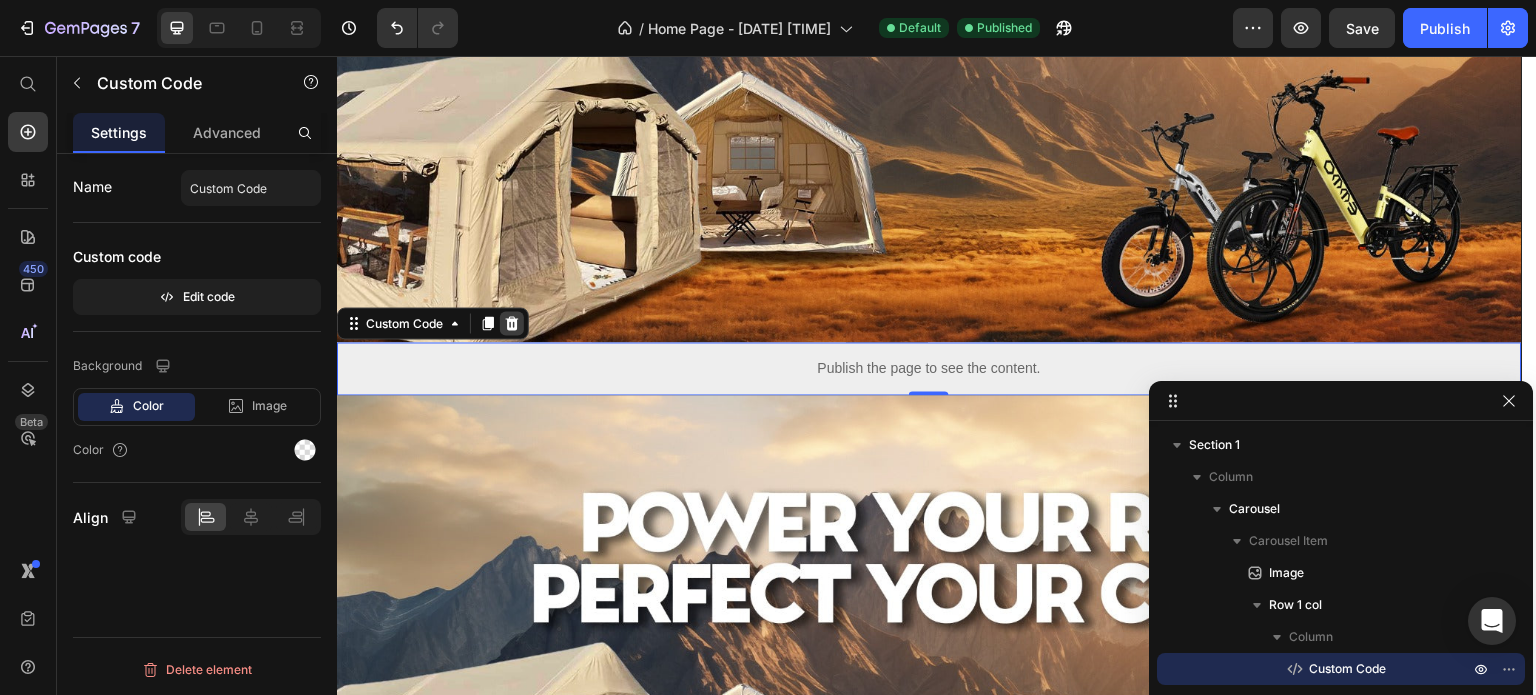 click 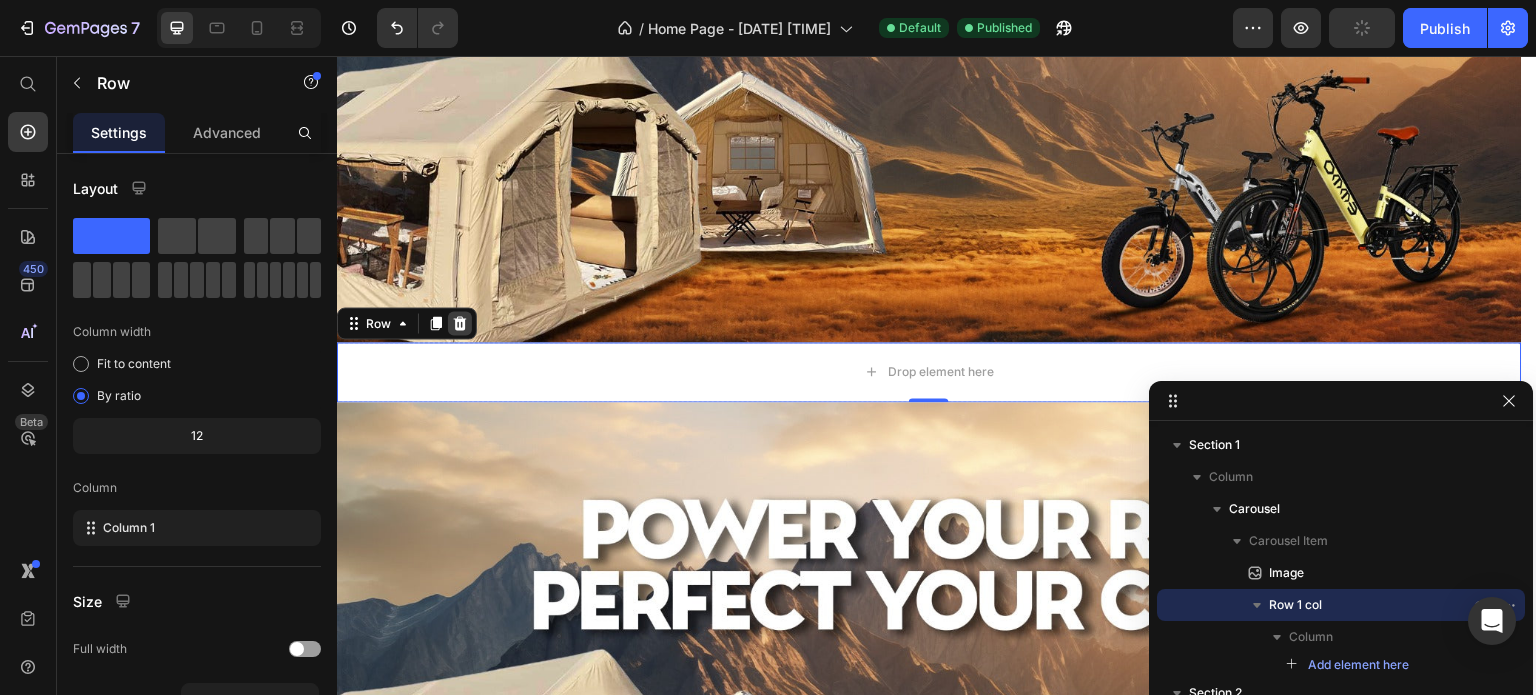 click 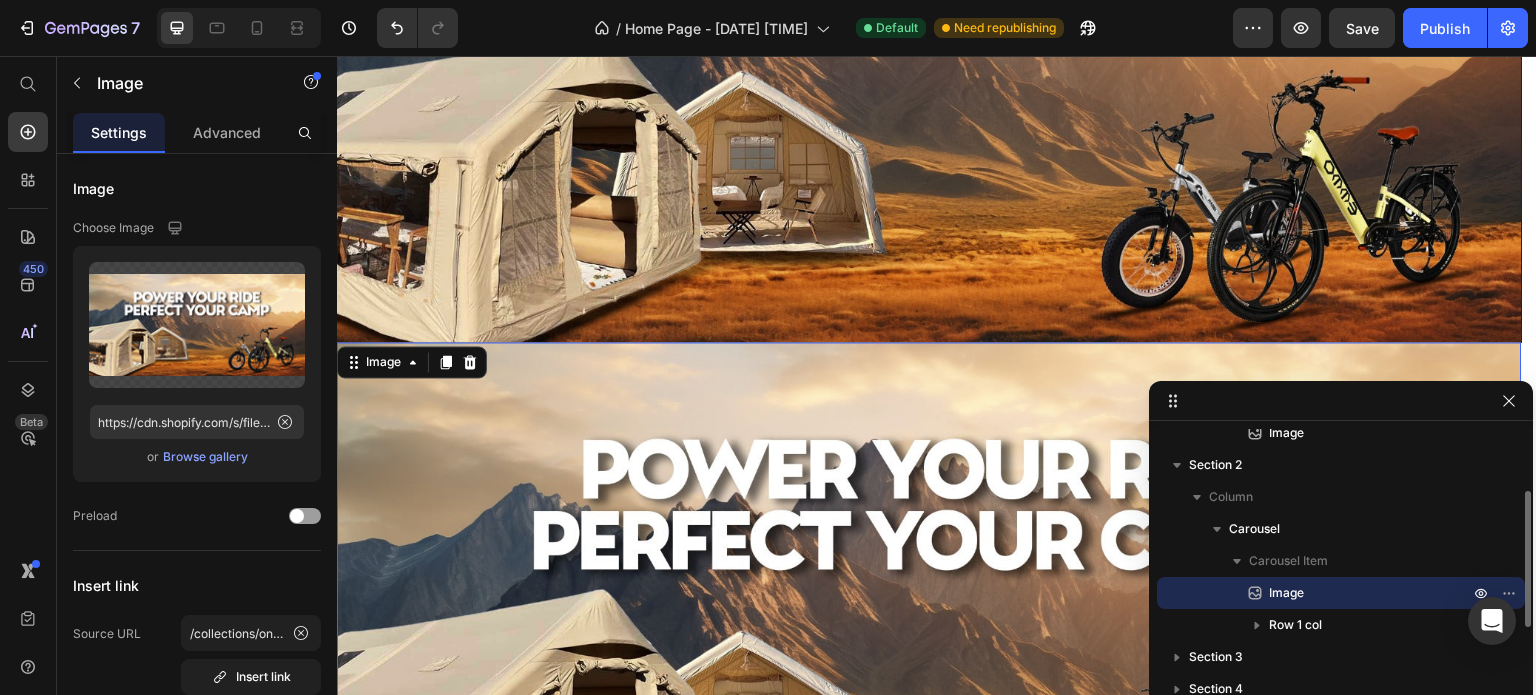 scroll, scrollTop: 143, scrollLeft: 0, axis: vertical 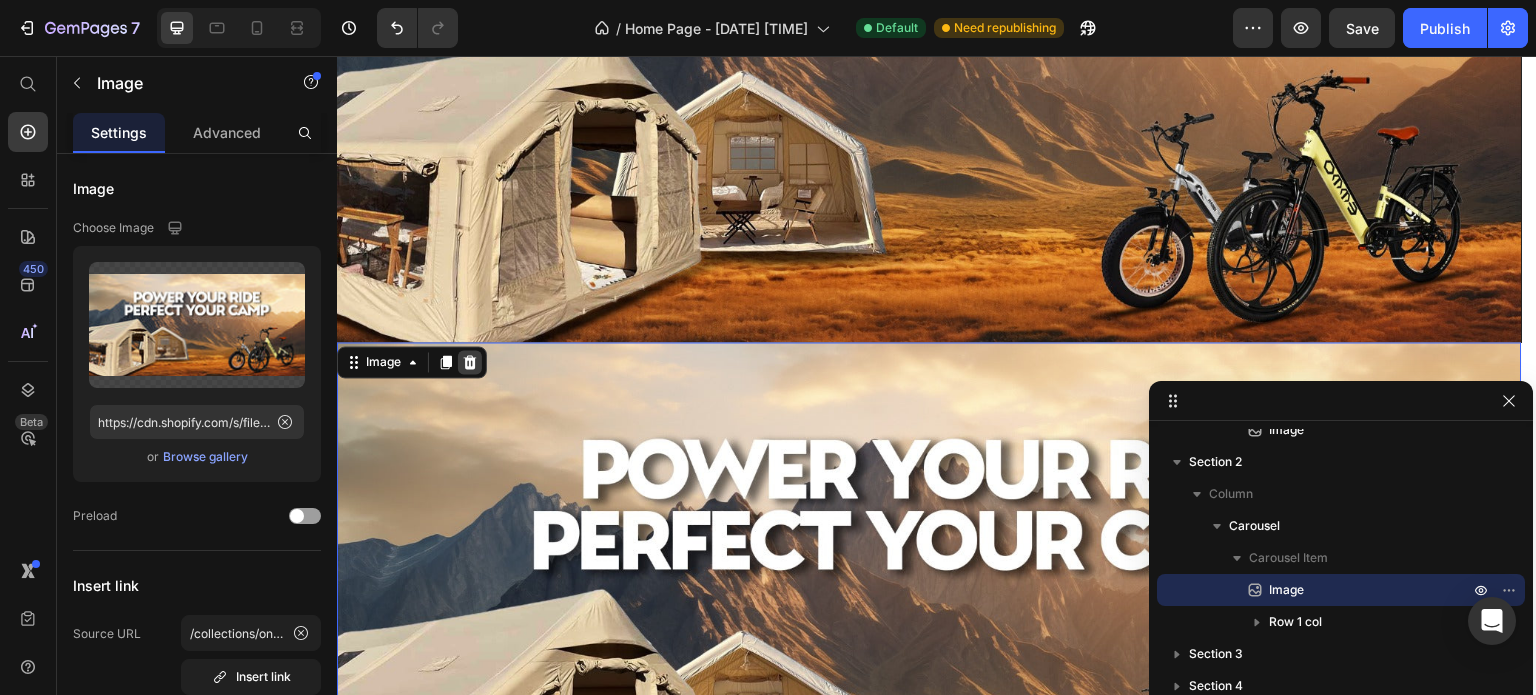 click 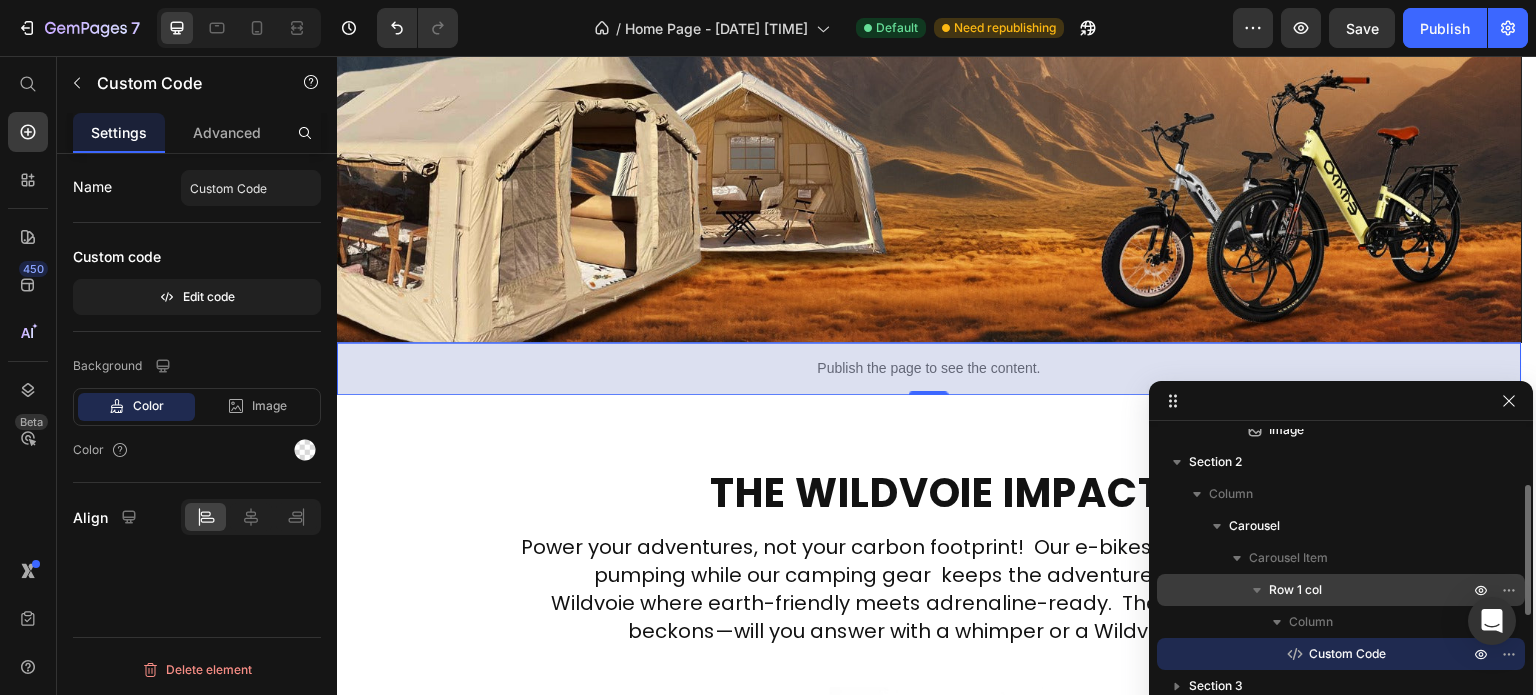 click on "Row 1 col" at bounding box center [1295, 590] 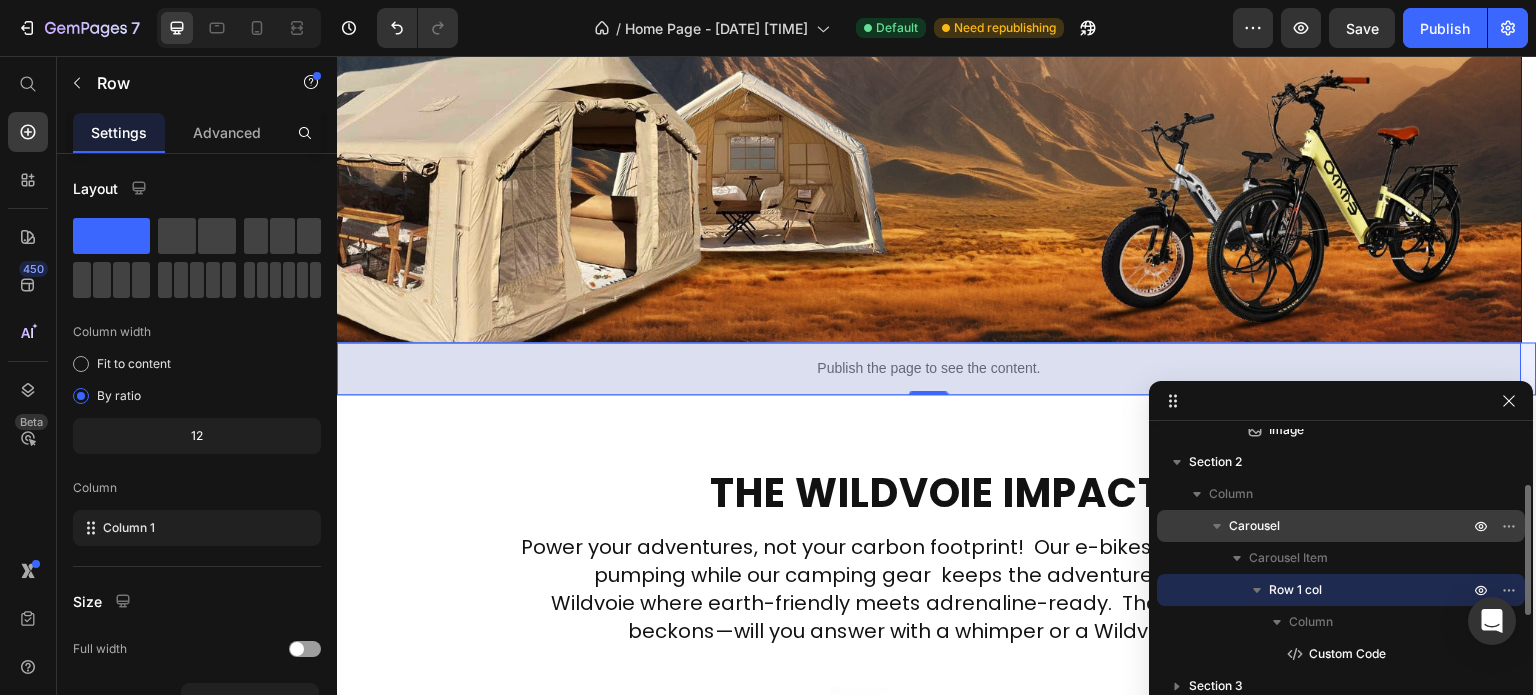 click on "Carousel" at bounding box center [1254, 526] 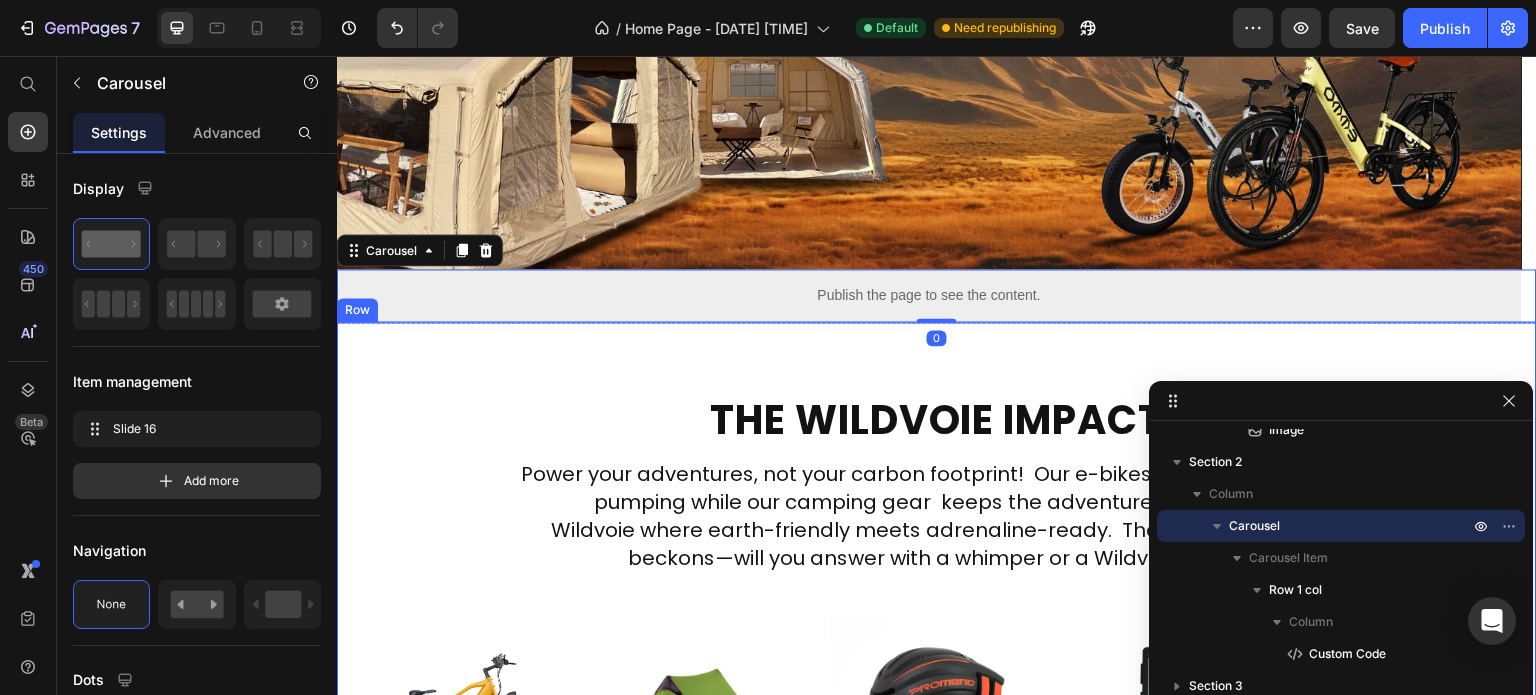 scroll, scrollTop: 417, scrollLeft: 0, axis: vertical 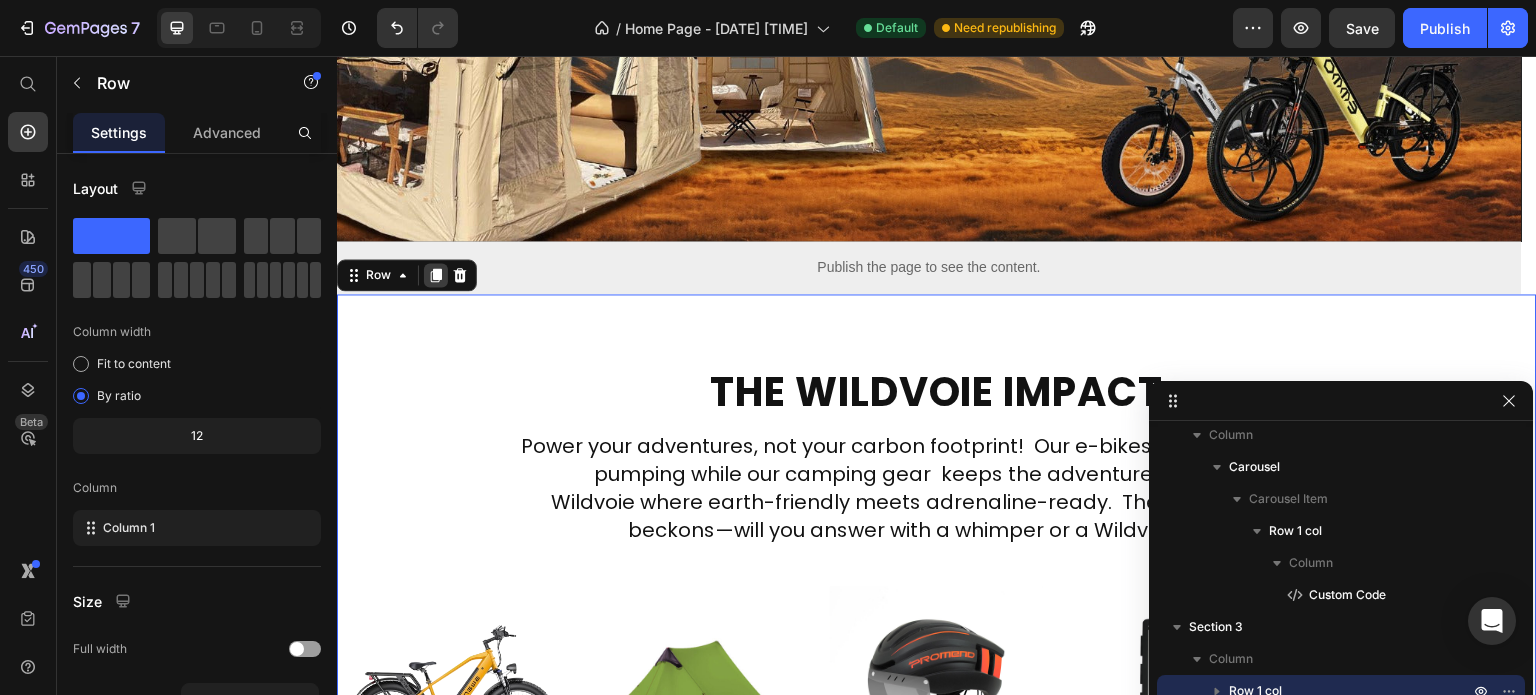 click 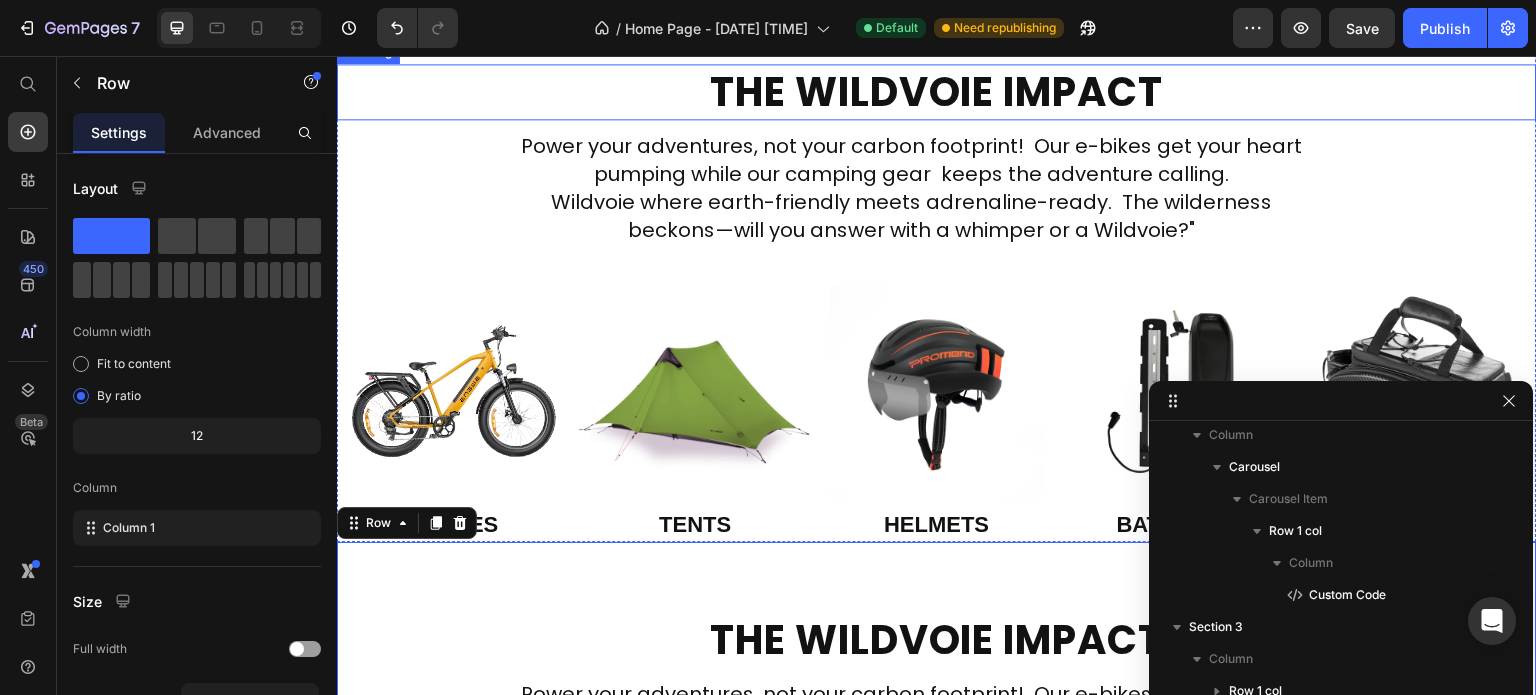 scroll, scrollTop: 700, scrollLeft: 0, axis: vertical 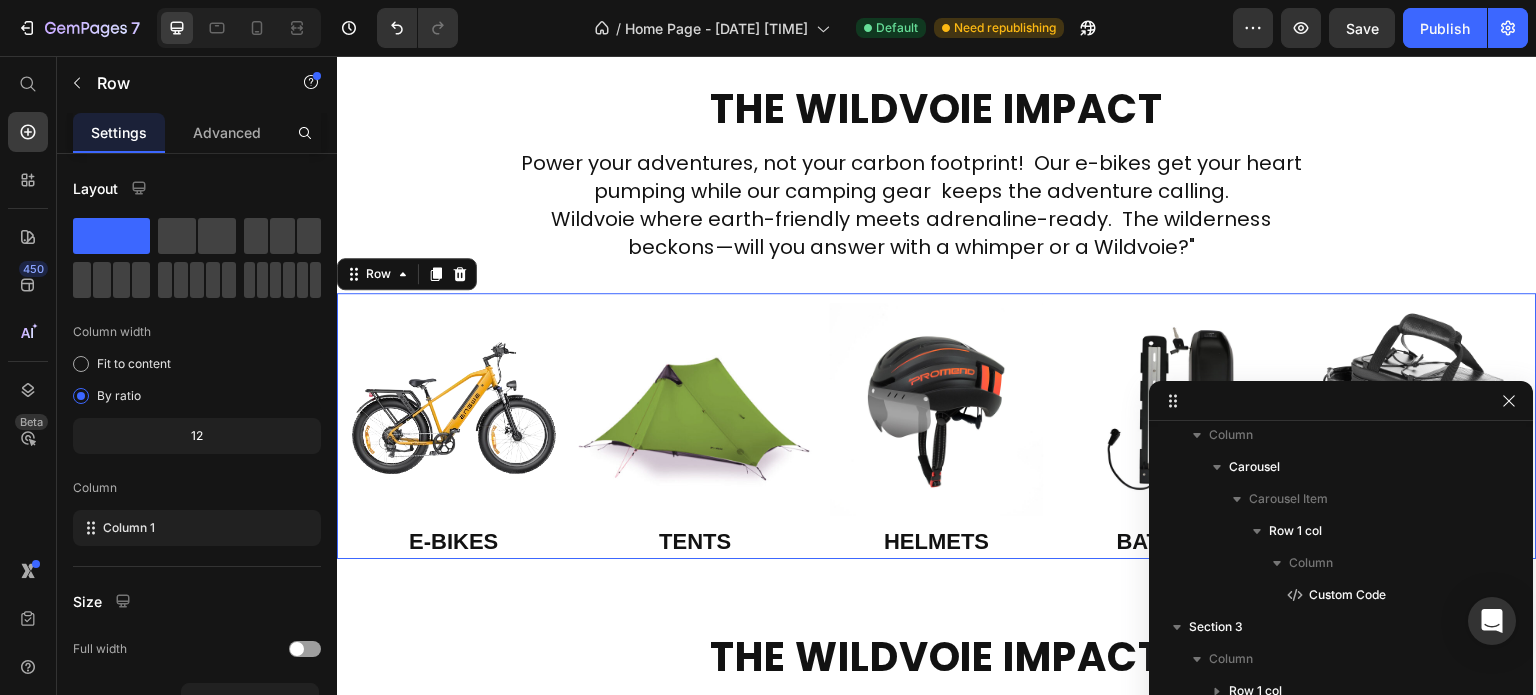 click on "Image E-bikes Heading Image Tents Heading Image Helmets Heading Image Batteries Heading Image Bags Heading Row   0" at bounding box center [937, 426] 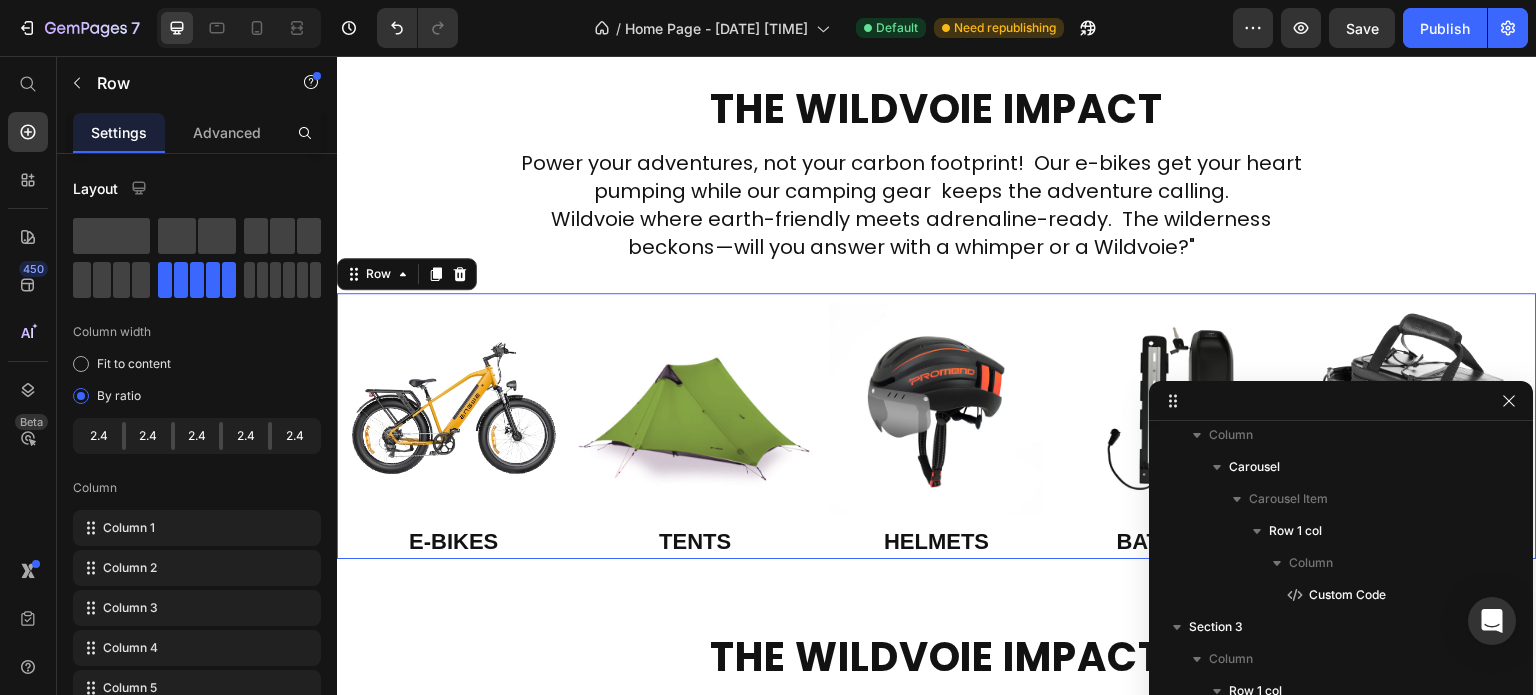 scroll, scrollTop: 442, scrollLeft: 0, axis: vertical 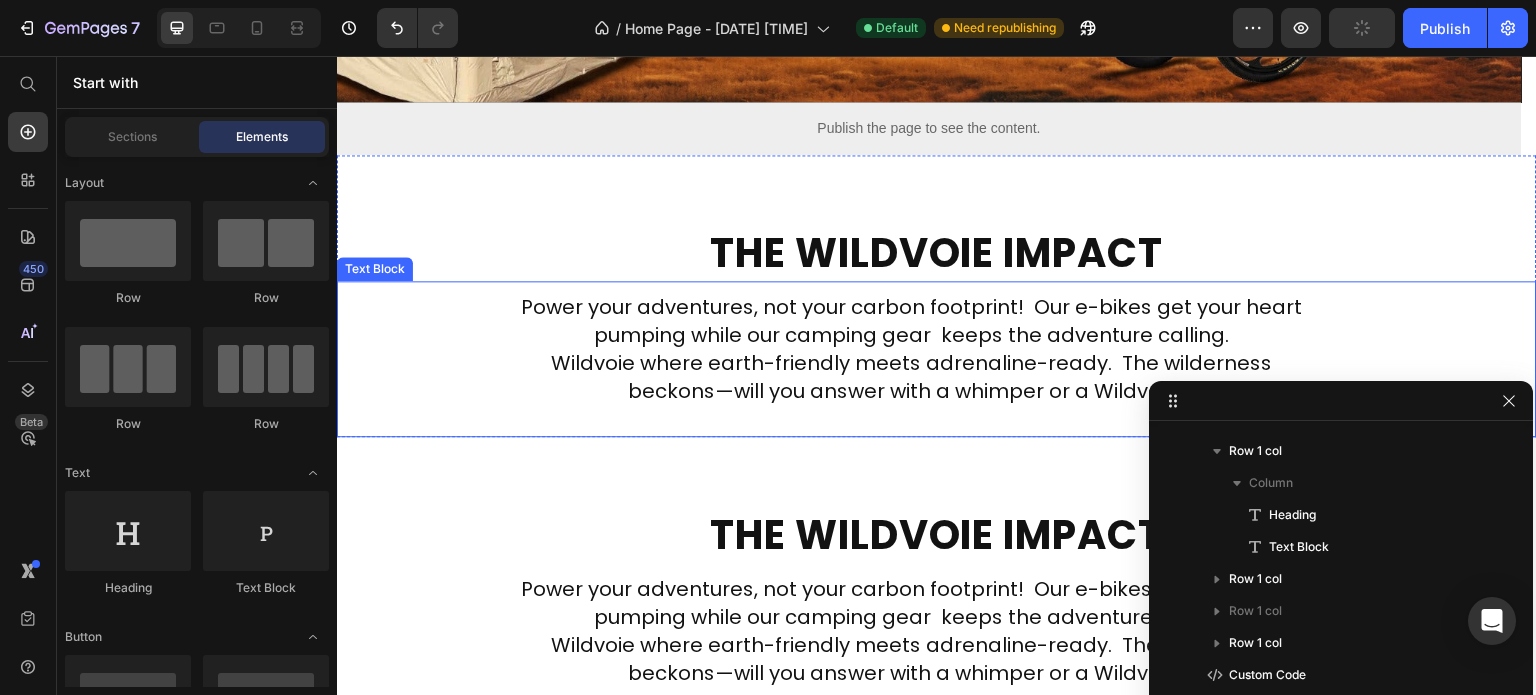 click on "Power your adventures, not your carbon footprint!  Our e-bikes get your heart pumping while our camping gear  keeps the adventure calling." at bounding box center [912, 321] 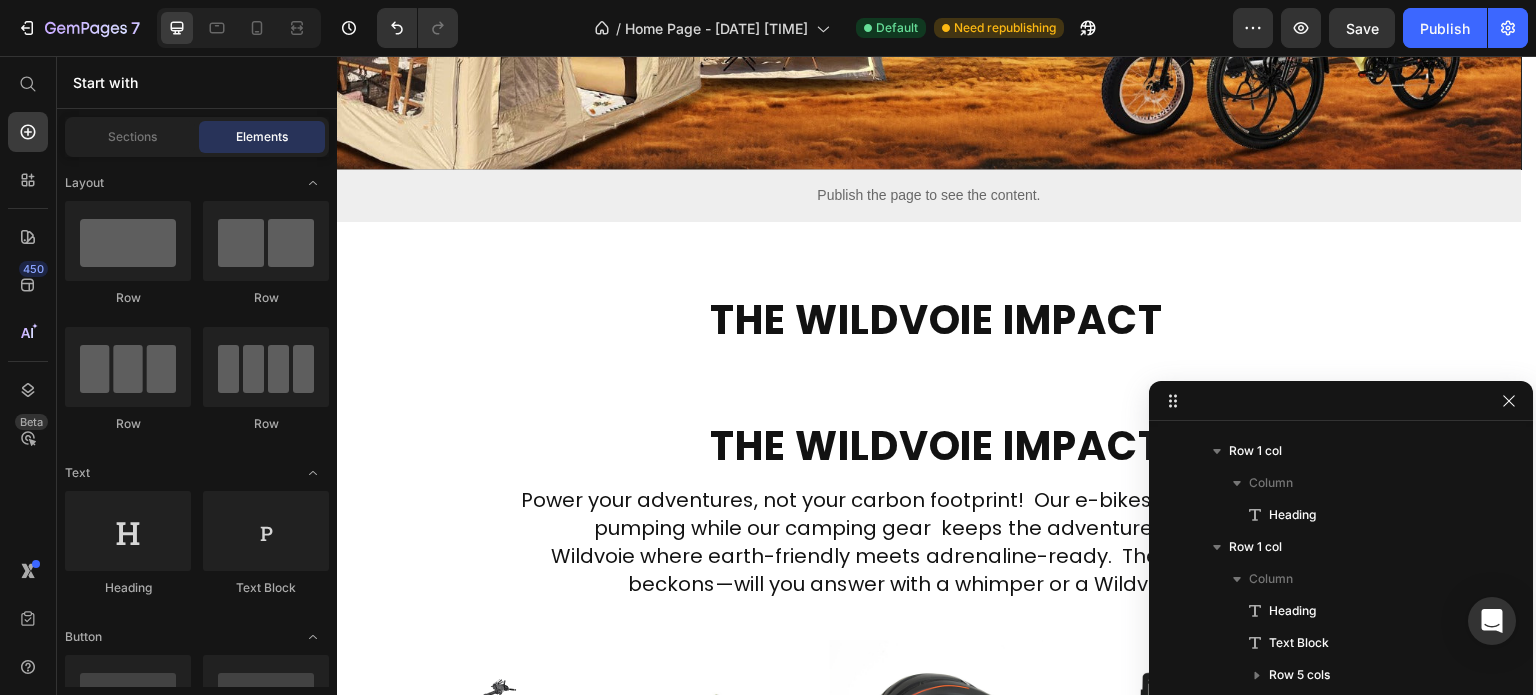 scroll, scrollTop: 485, scrollLeft: 0, axis: vertical 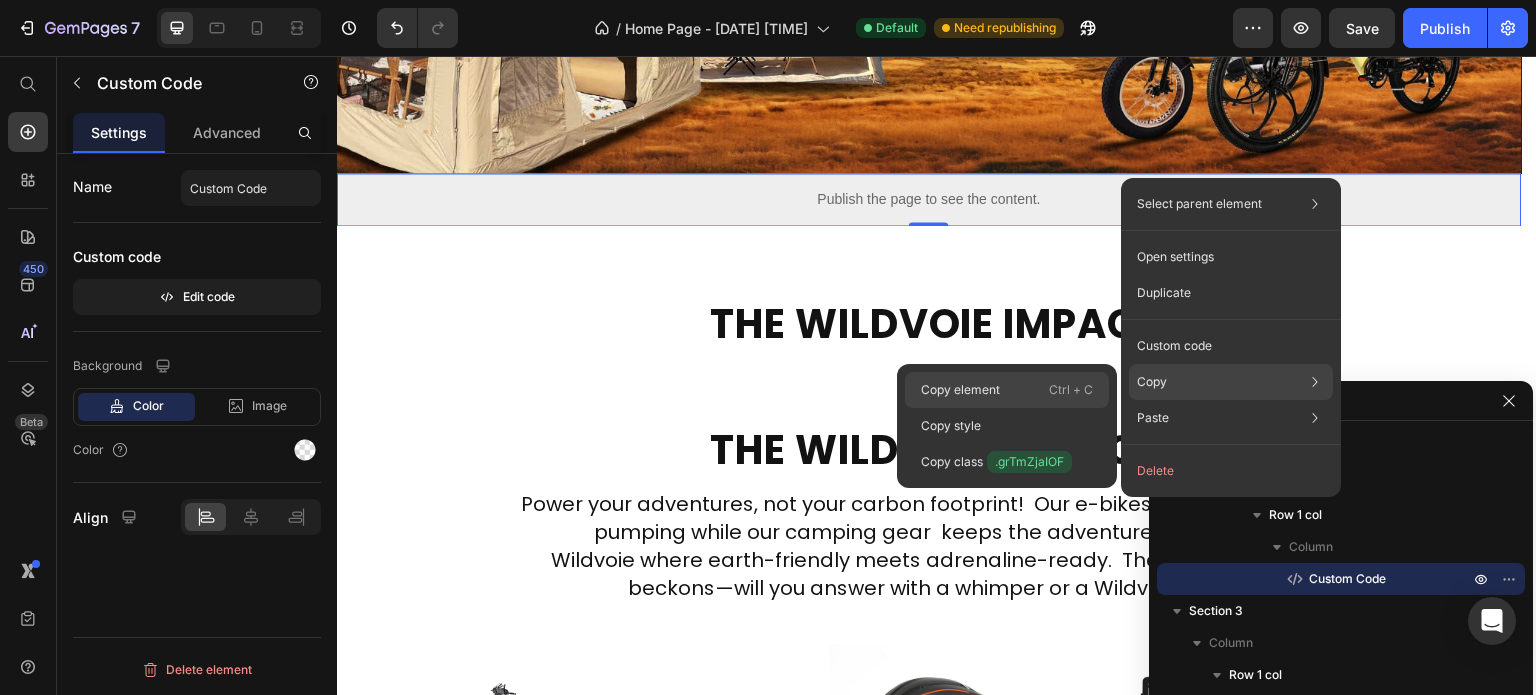click on "Copy element  Ctrl + C" 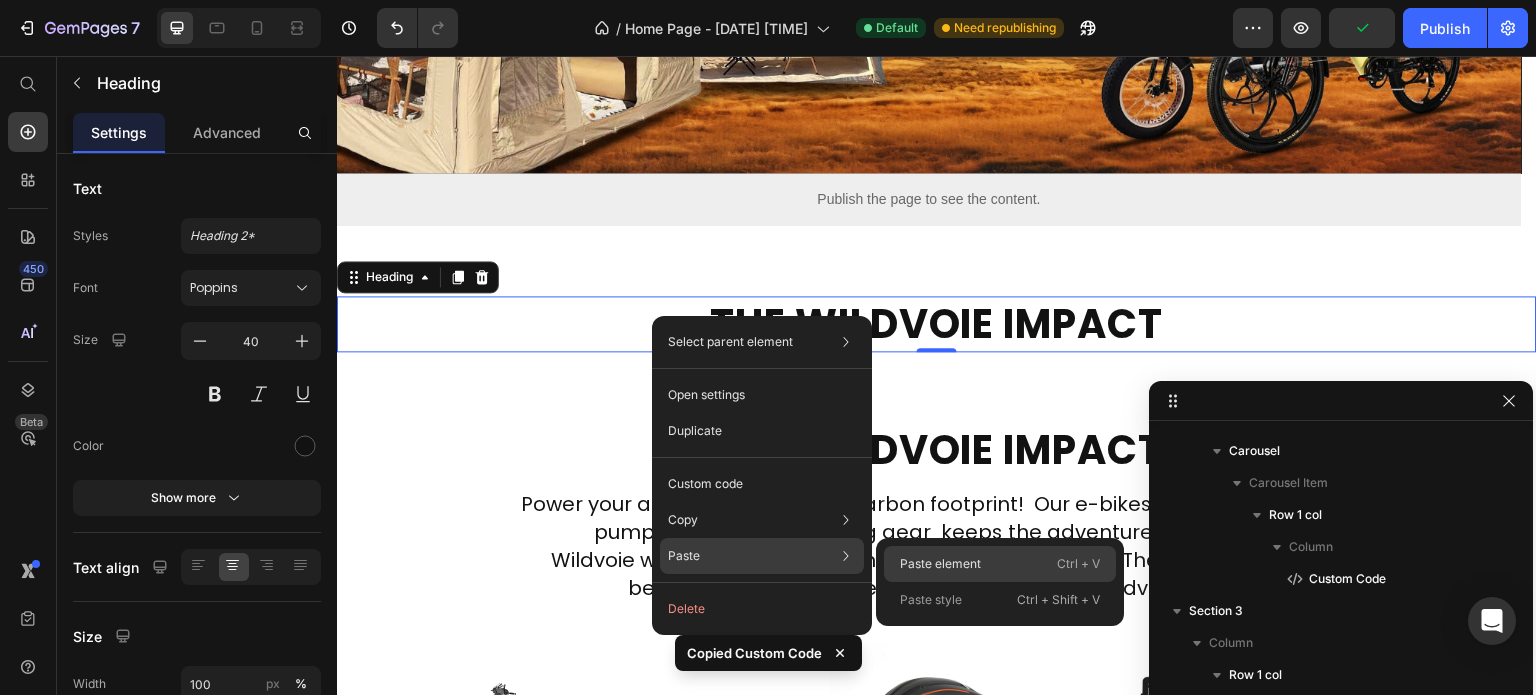 click on "Paste element" at bounding box center (940, 564) 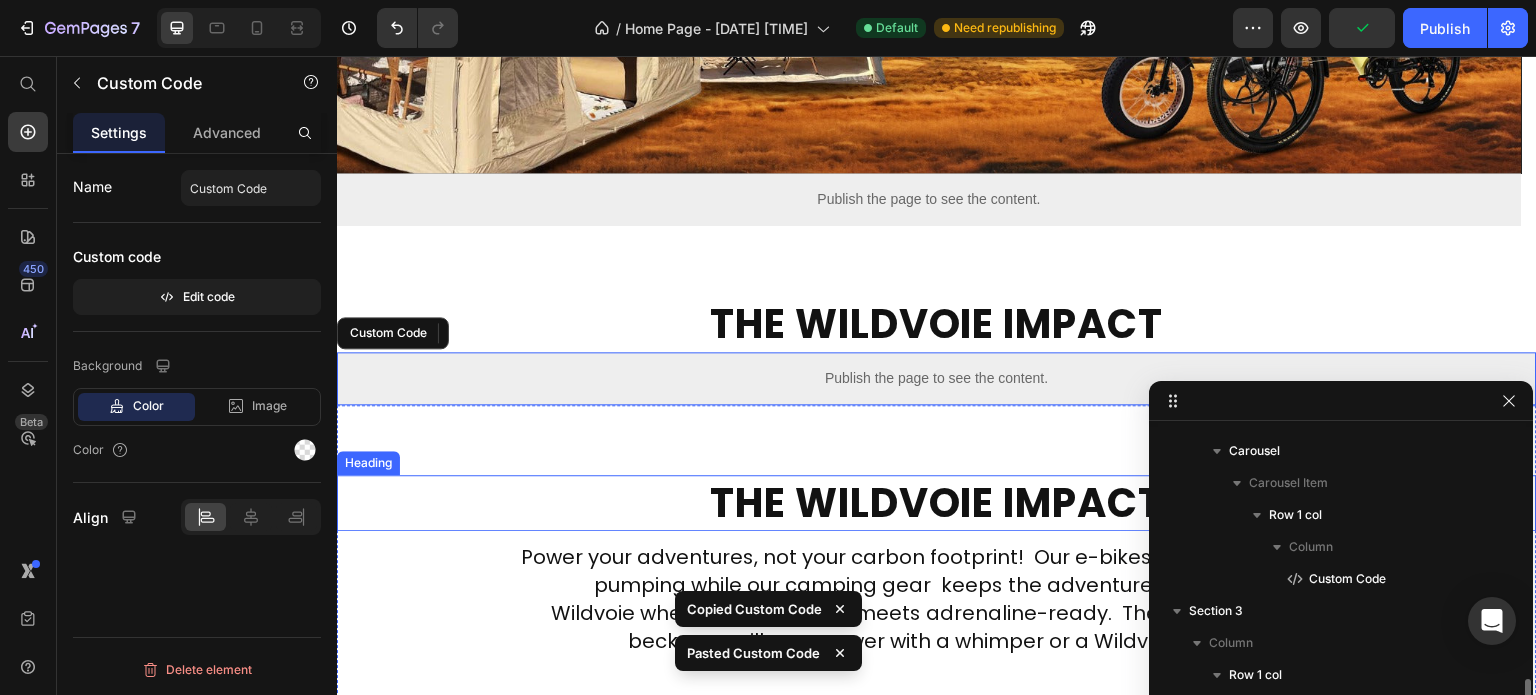 scroll, scrollTop: 410, scrollLeft: 0, axis: vertical 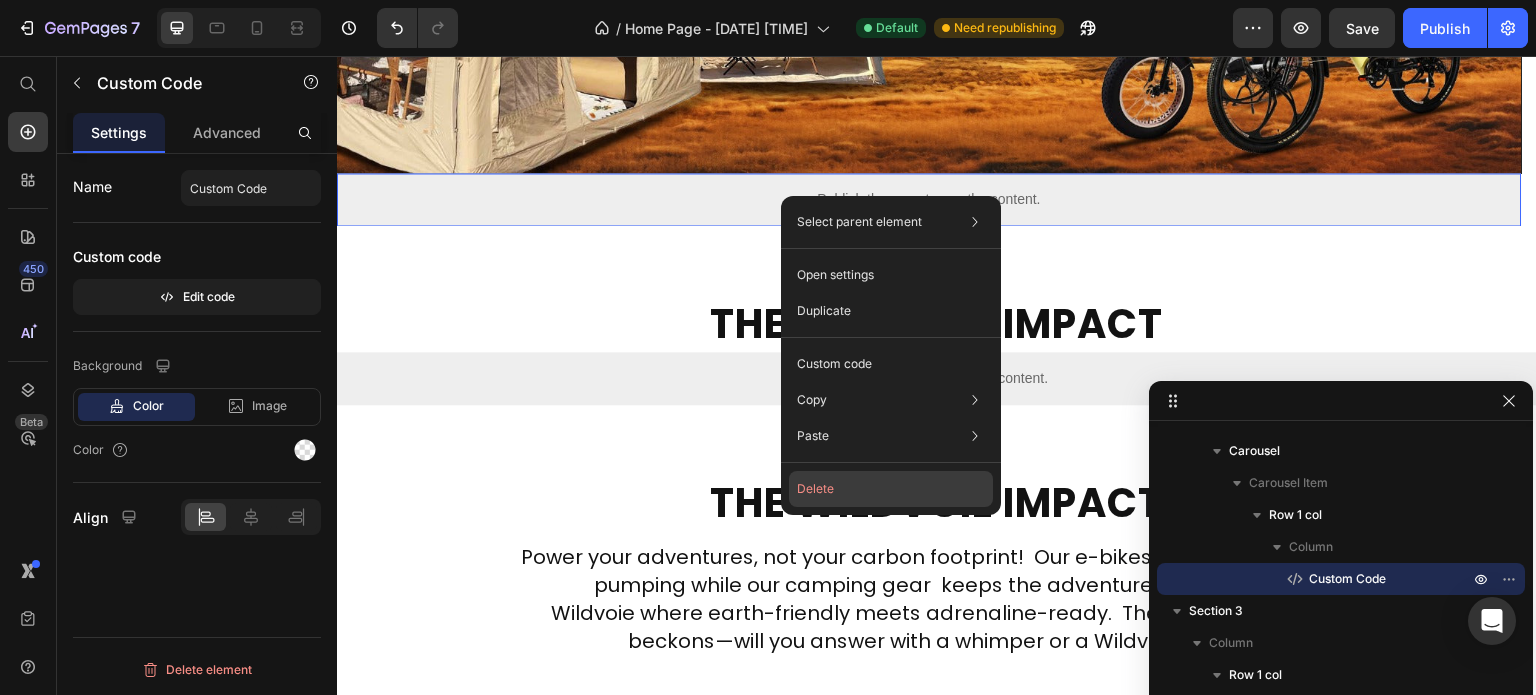 click on "Delete" 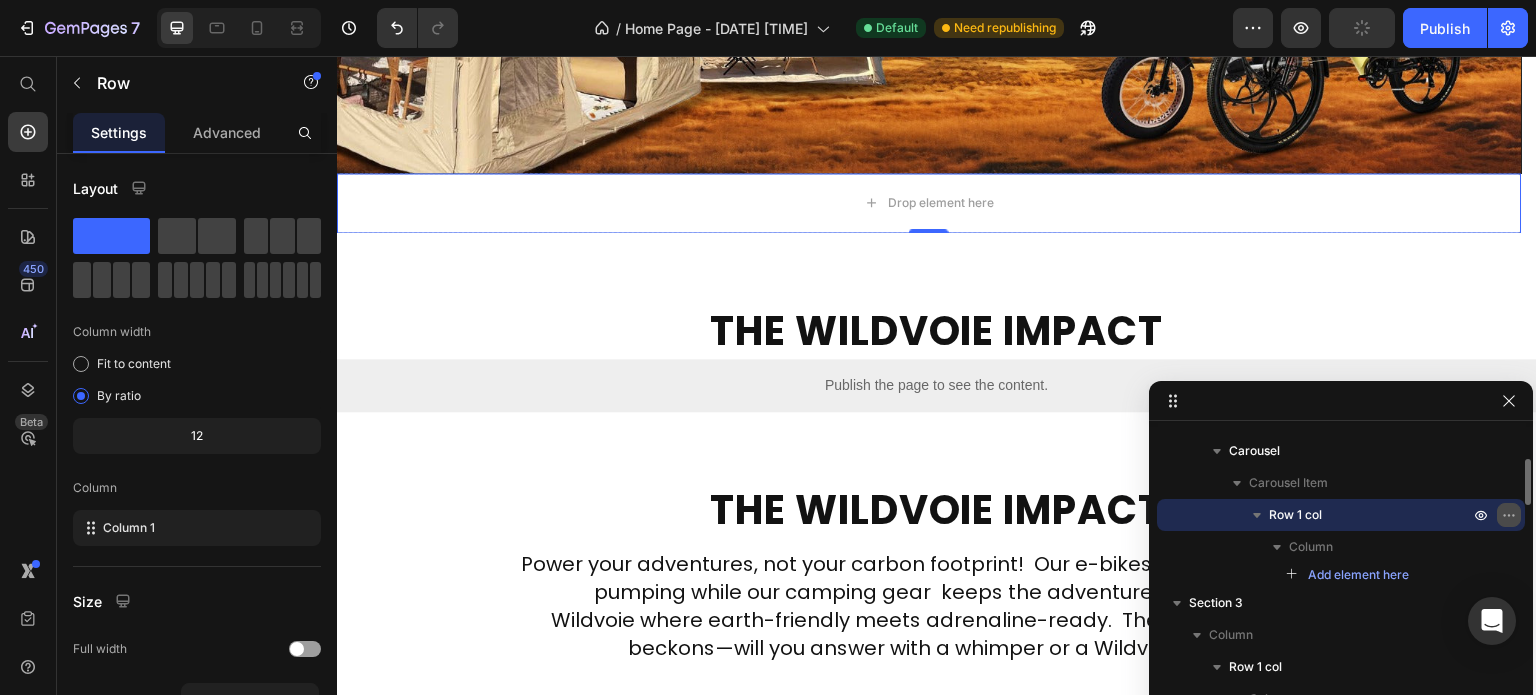 click 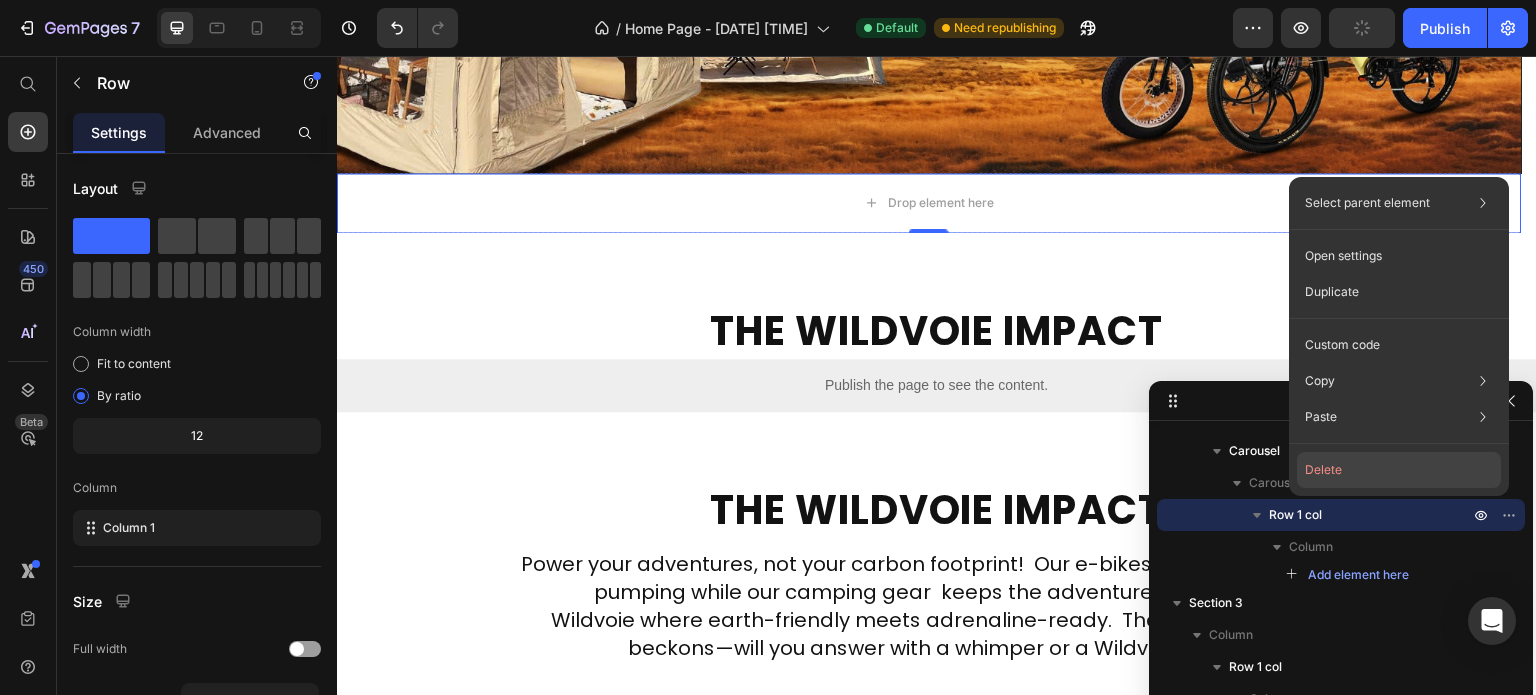 click on "Delete" 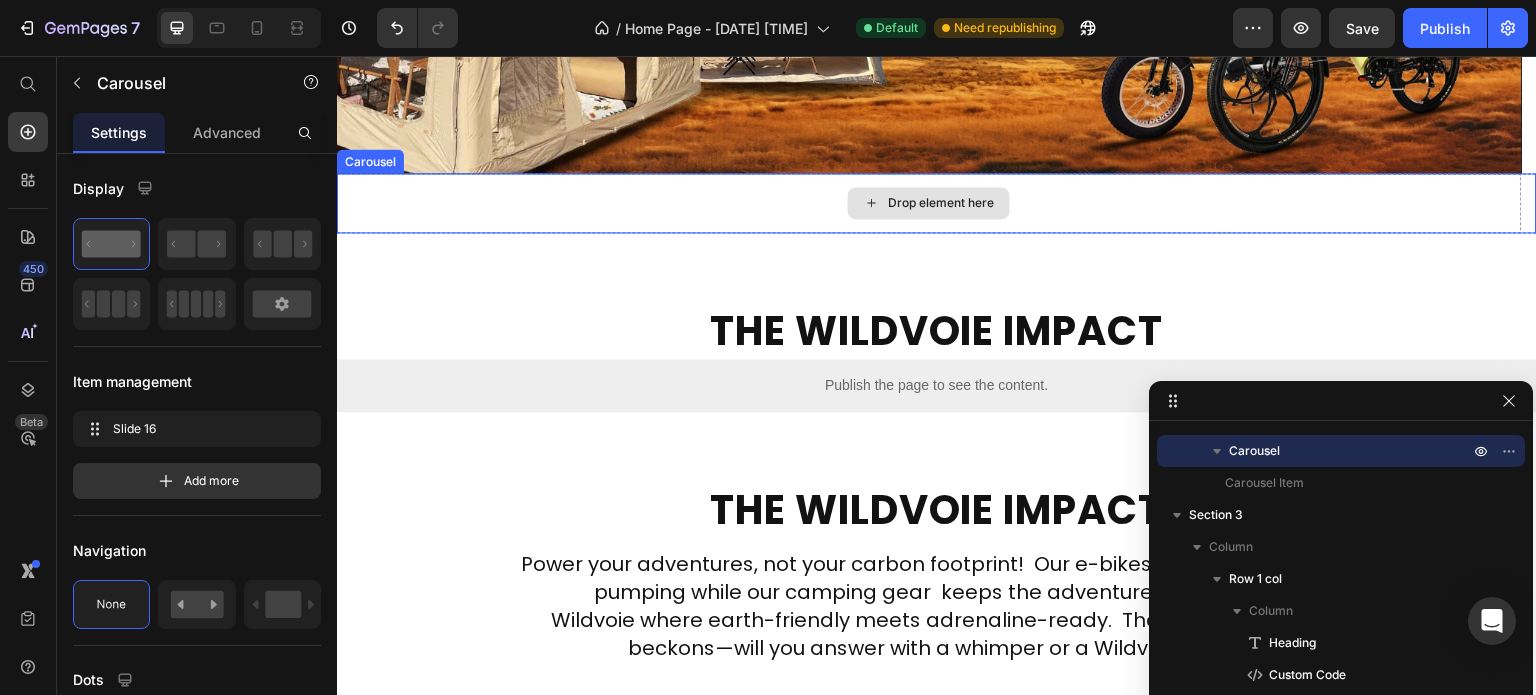 click on "Drop element here" at bounding box center [929, 203] 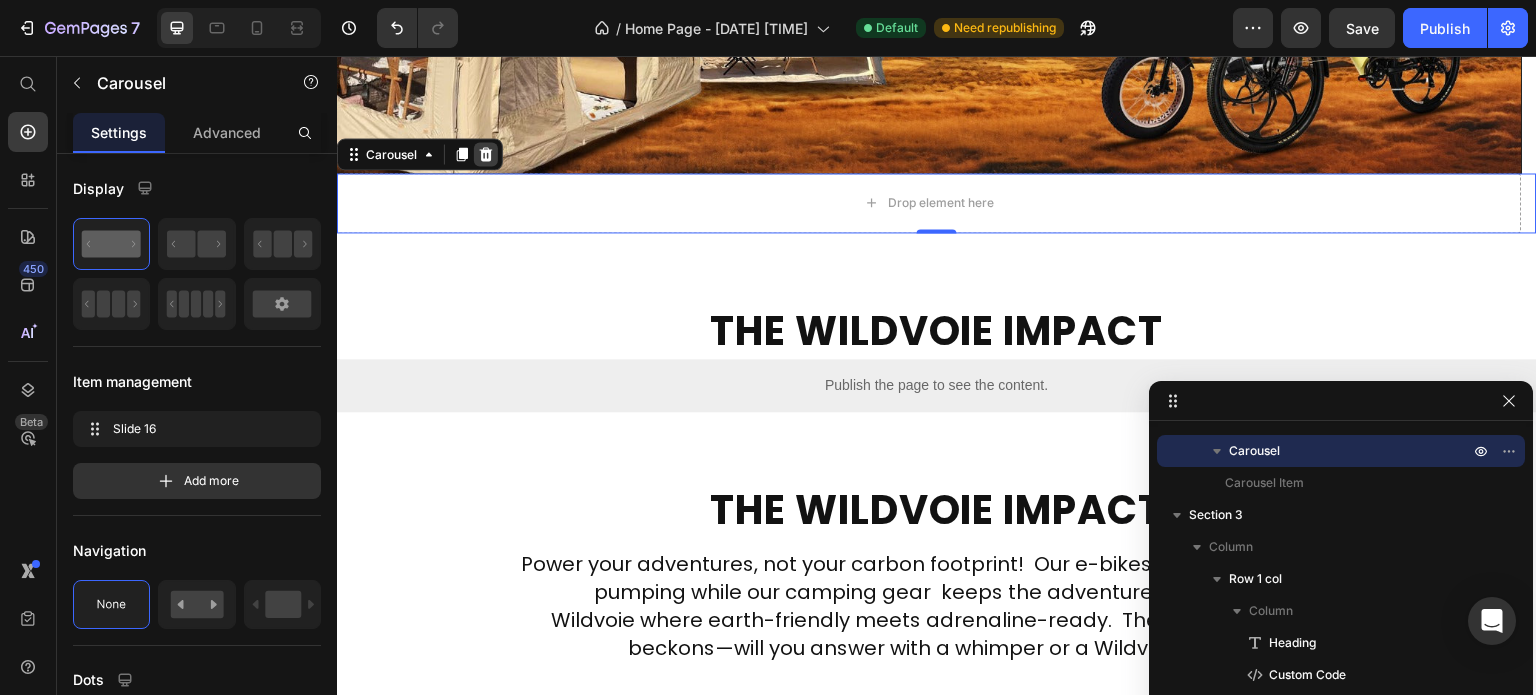 click 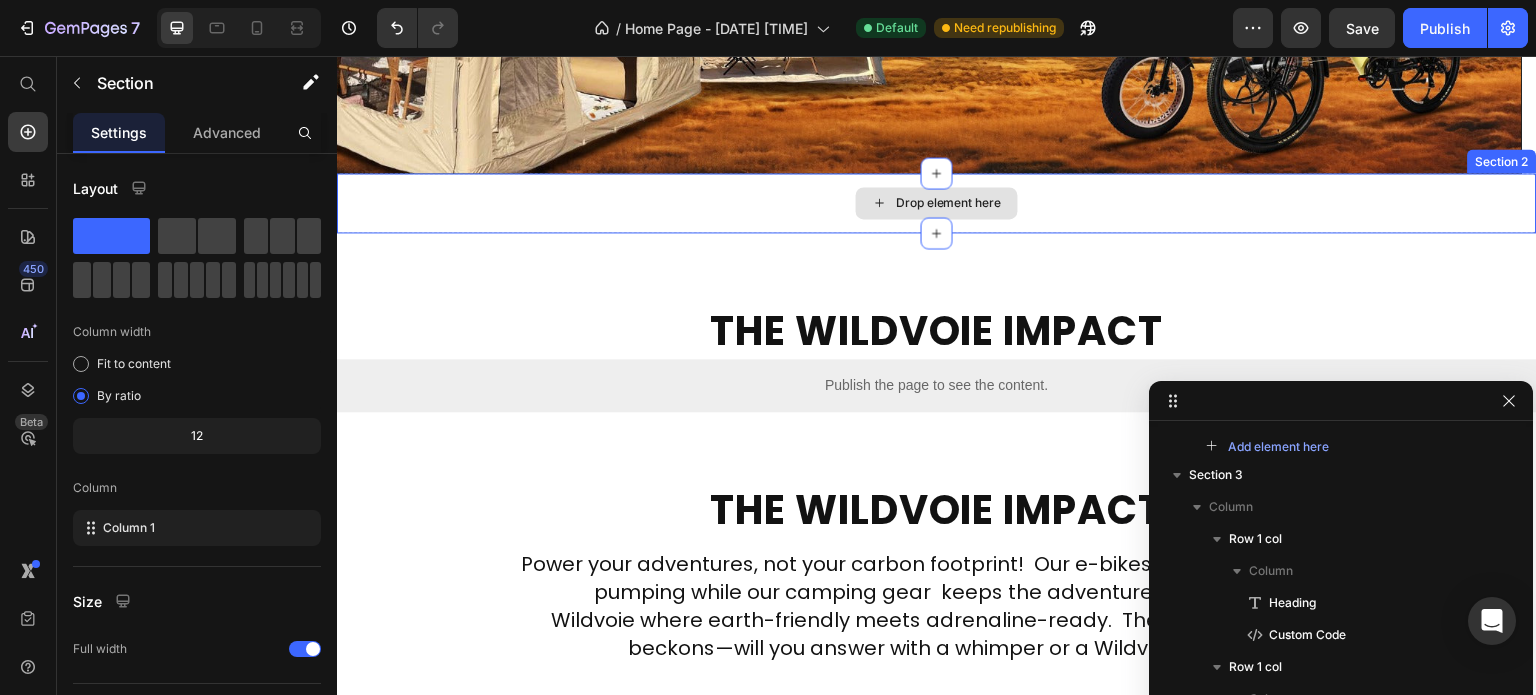 scroll, scrollTop: 26, scrollLeft: 0, axis: vertical 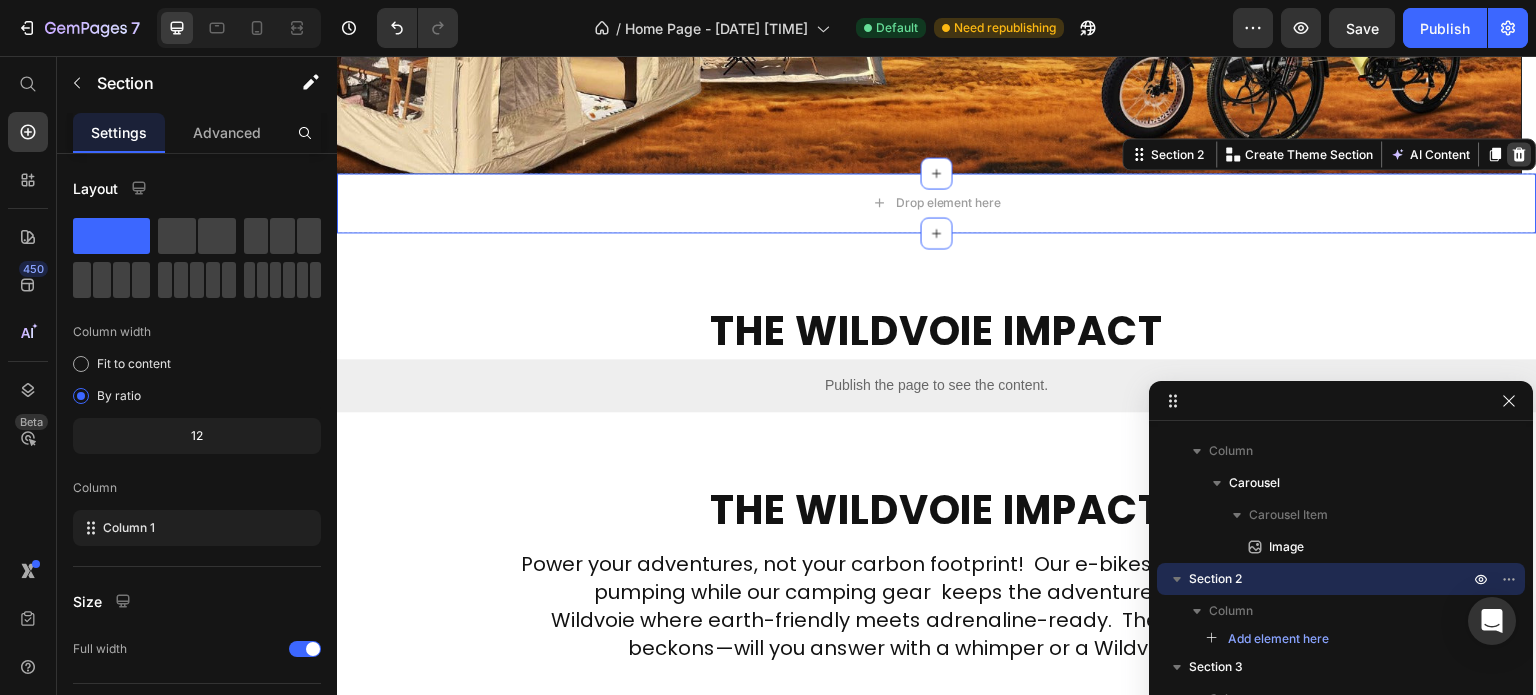 click 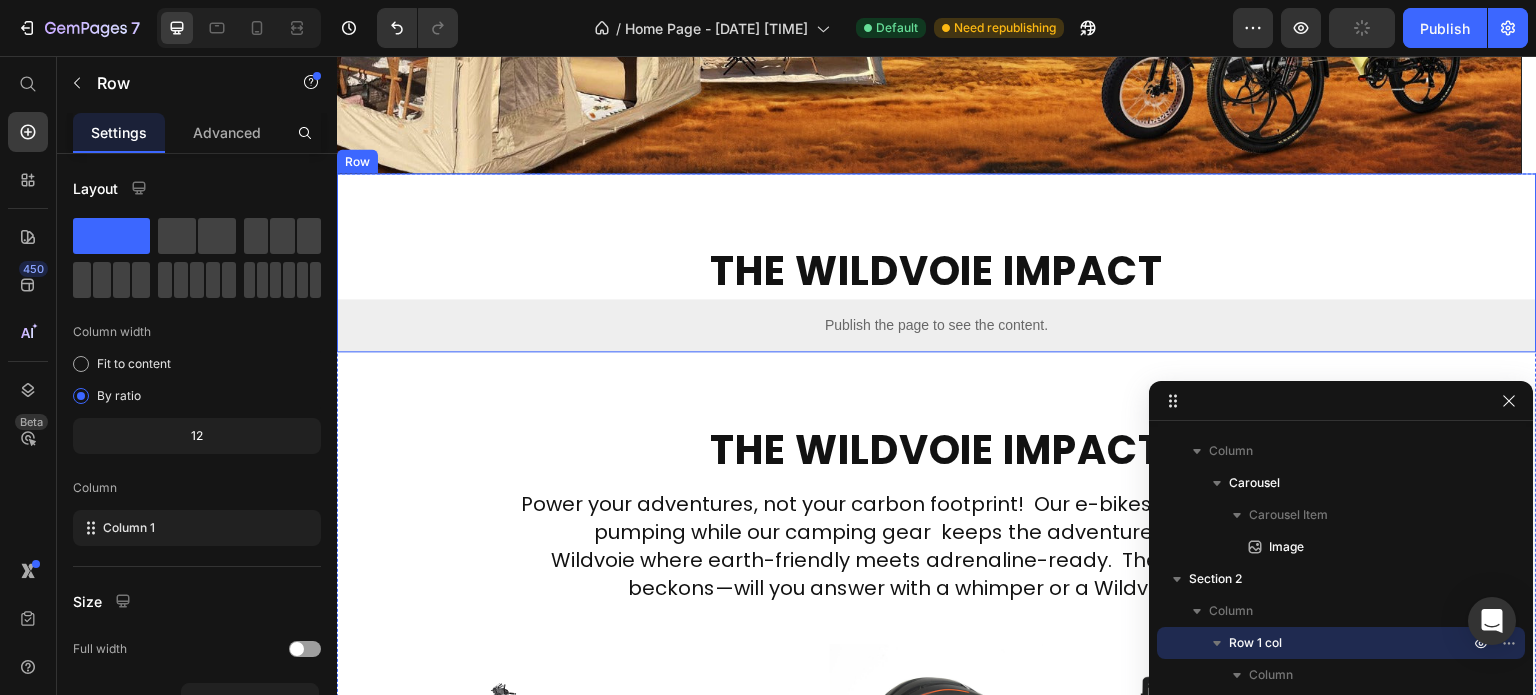click on "The Wildvoie Impact Heading
Publish the page to see the content.
Custom Code Row" at bounding box center (937, 262) 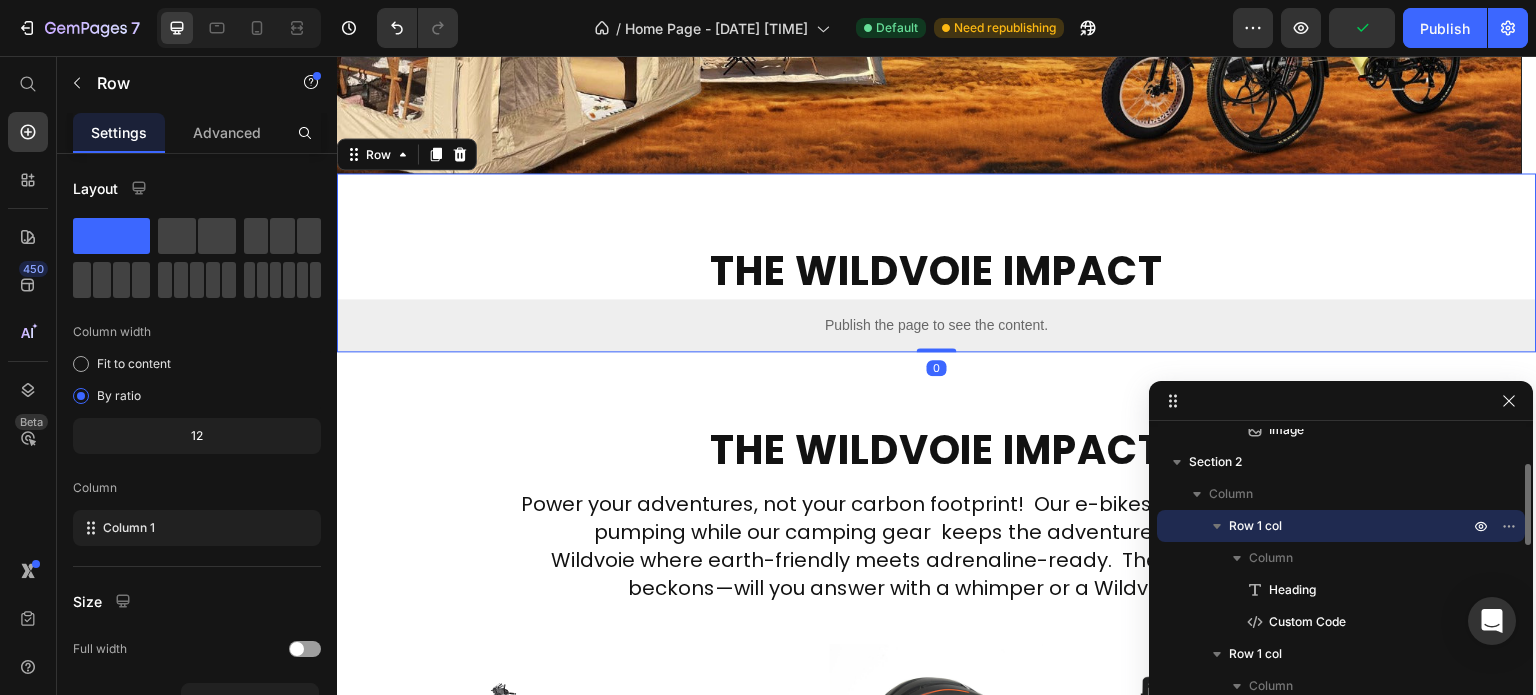 scroll, scrollTop: 144, scrollLeft: 0, axis: vertical 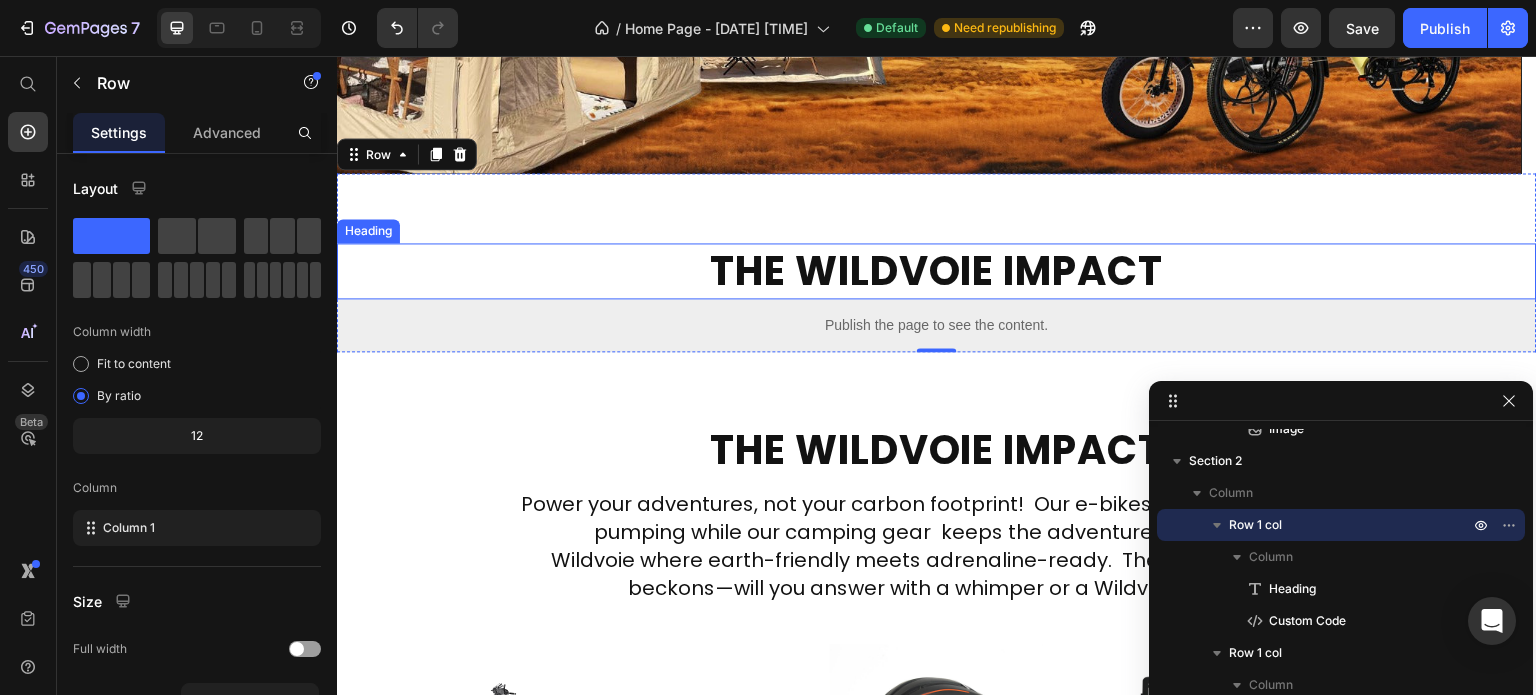 click on "The Wildvoie Impact" at bounding box center (937, 271) 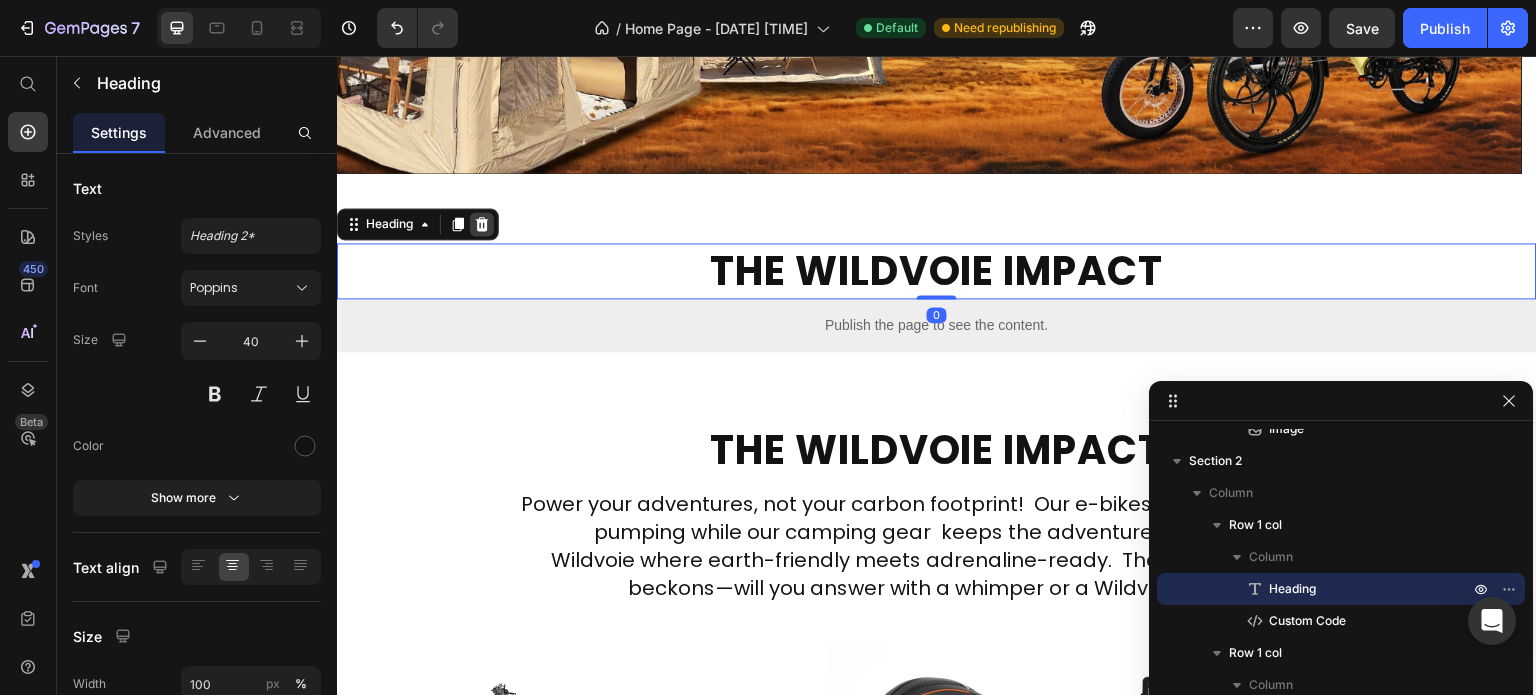 click 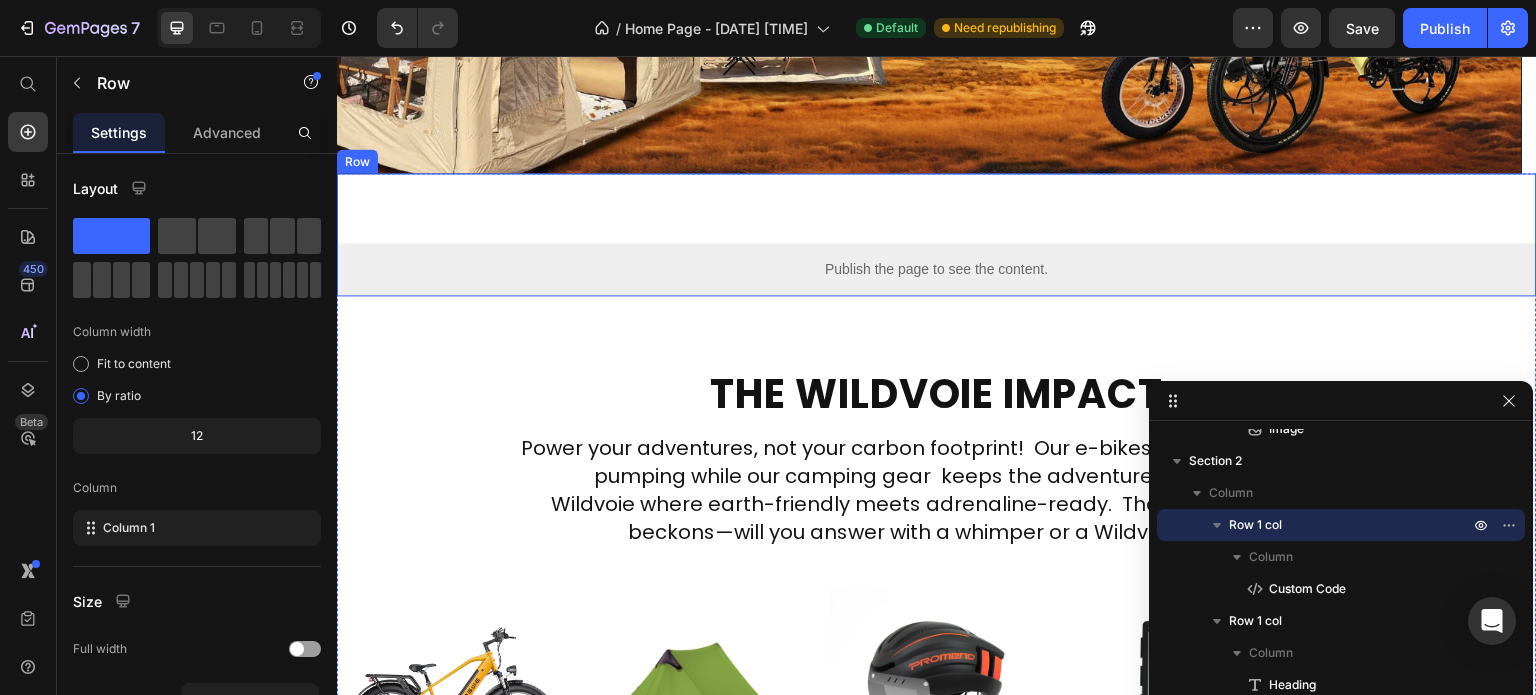click on "Publish the page to see the content.
Custom Code Row" at bounding box center (937, 234) 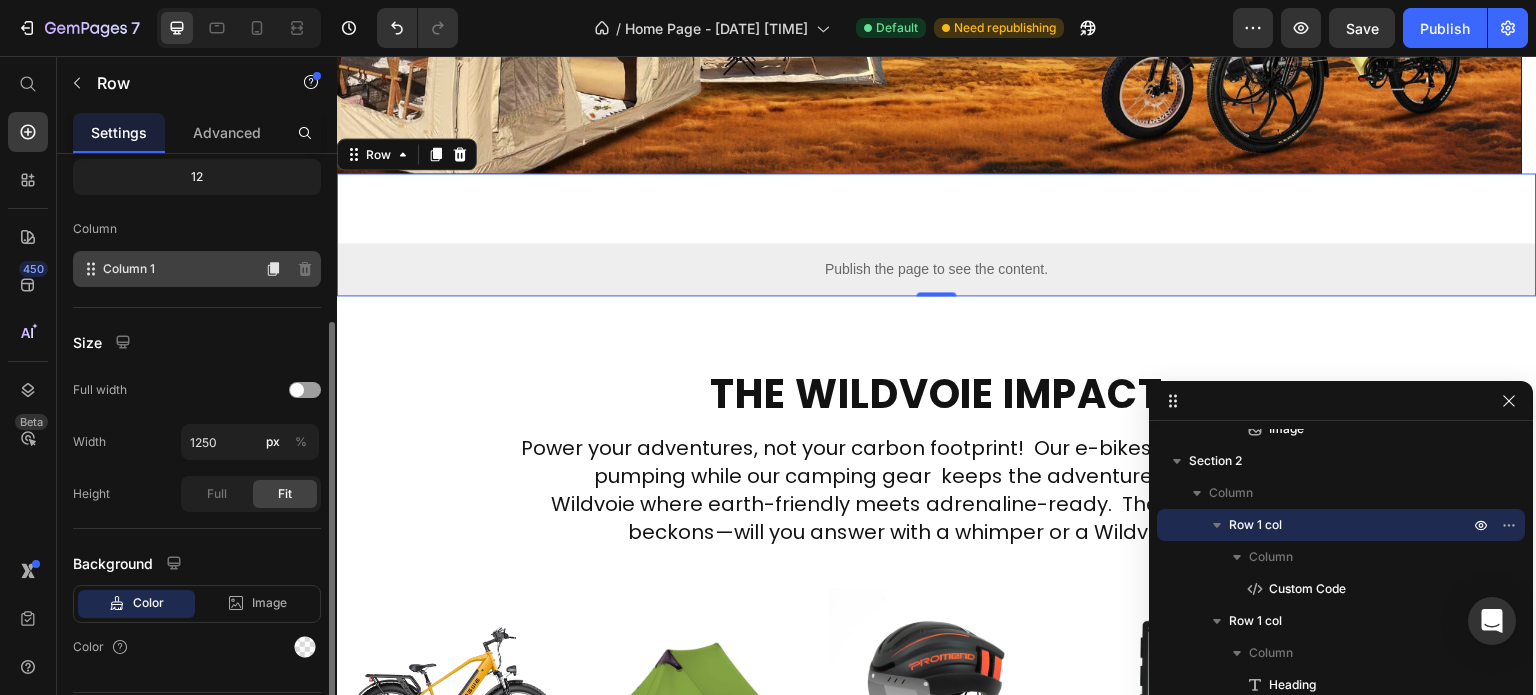 scroll, scrollTop: 260, scrollLeft: 0, axis: vertical 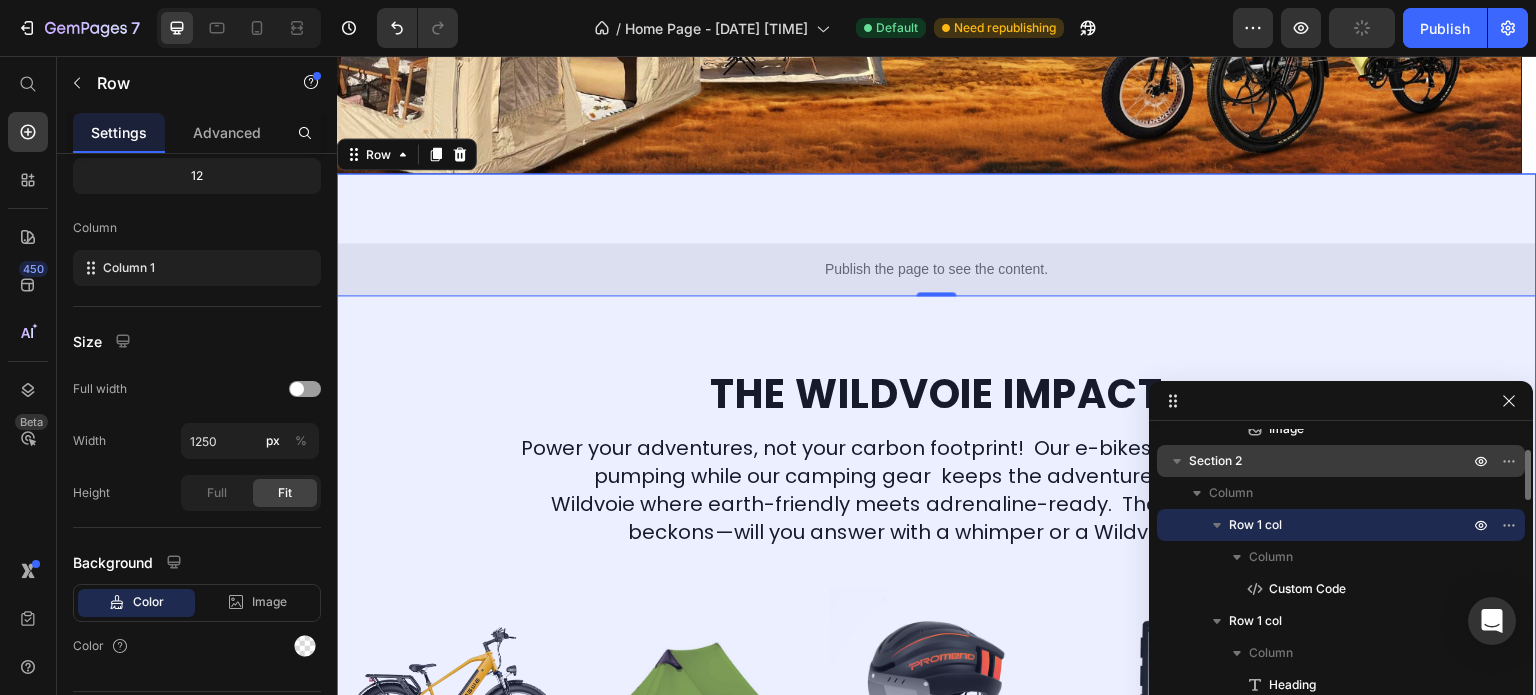 click on "Section 2" at bounding box center [1331, 461] 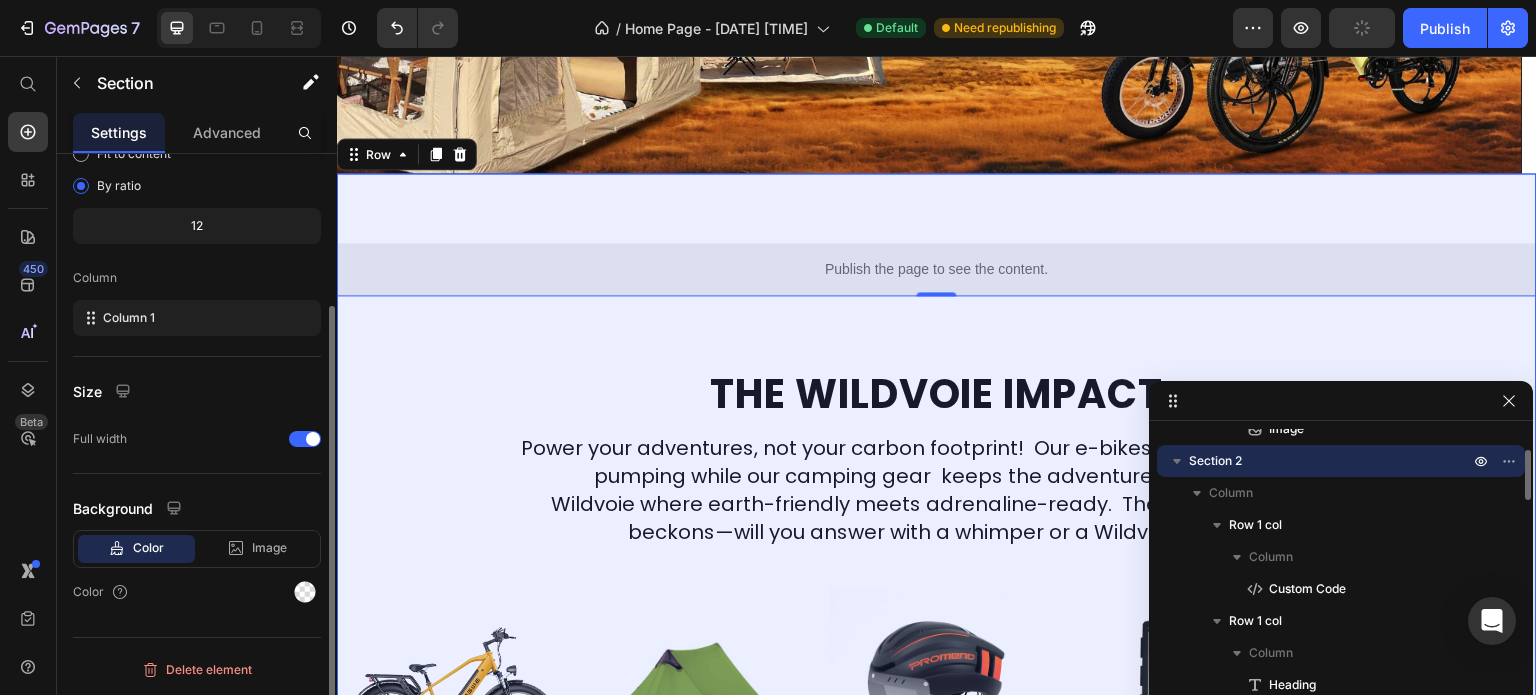 scroll, scrollTop: 492, scrollLeft: 0, axis: vertical 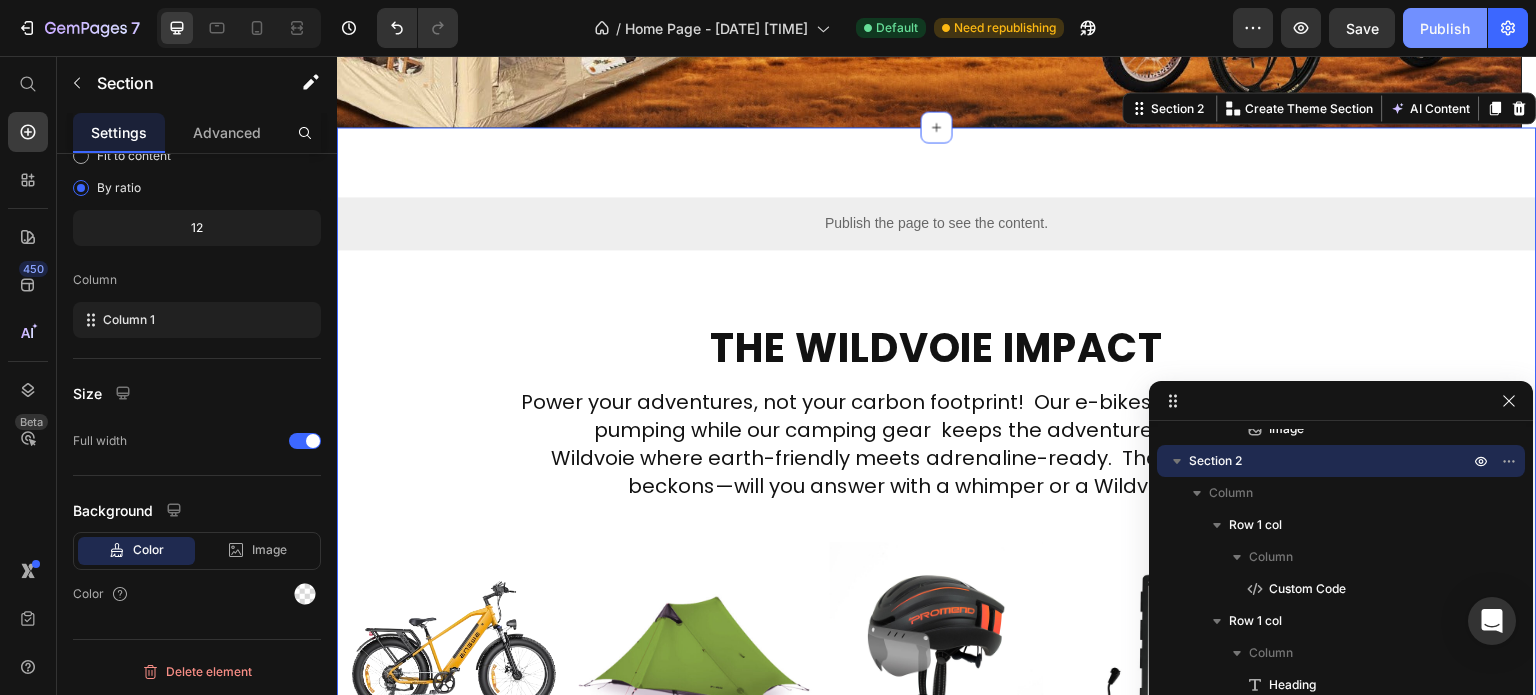 click on "Publish" at bounding box center [1445, 28] 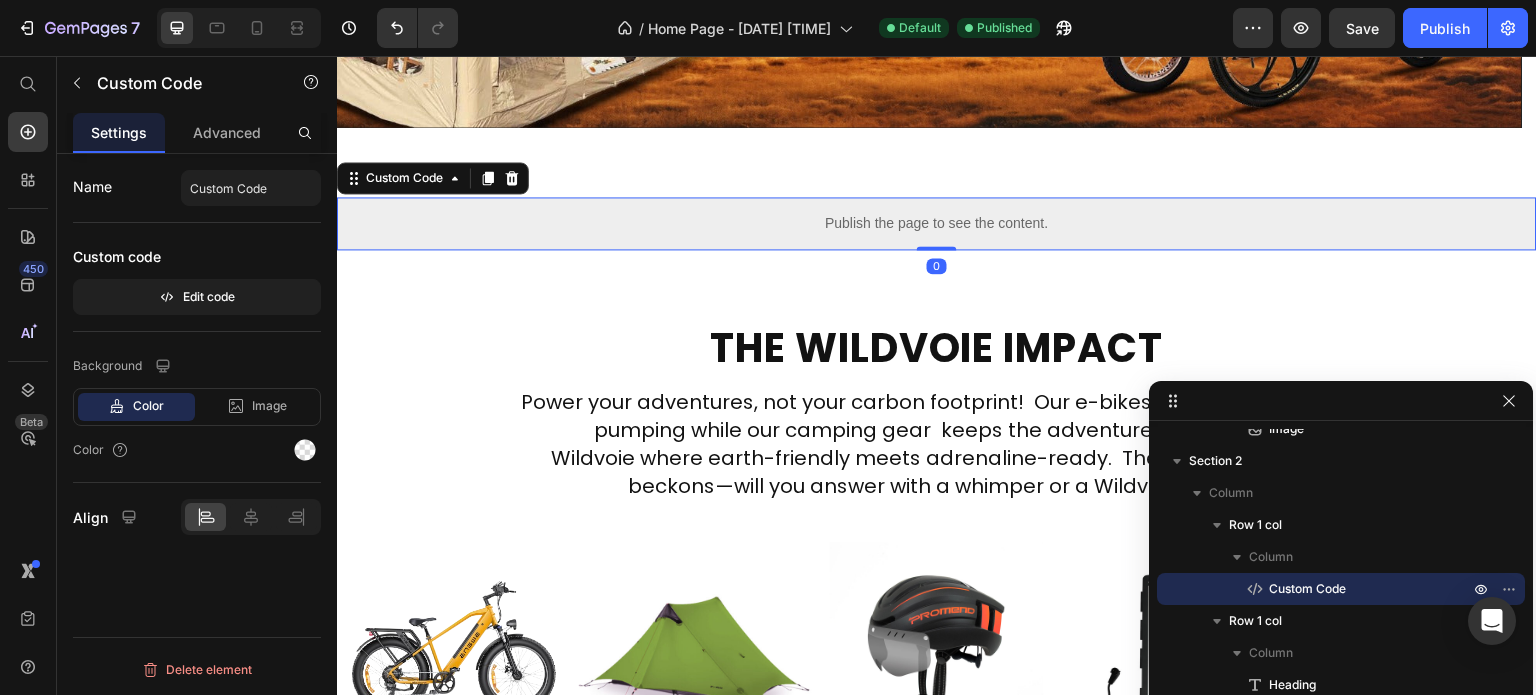 scroll, scrollTop: 0, scrollLeft: 0, axis: both 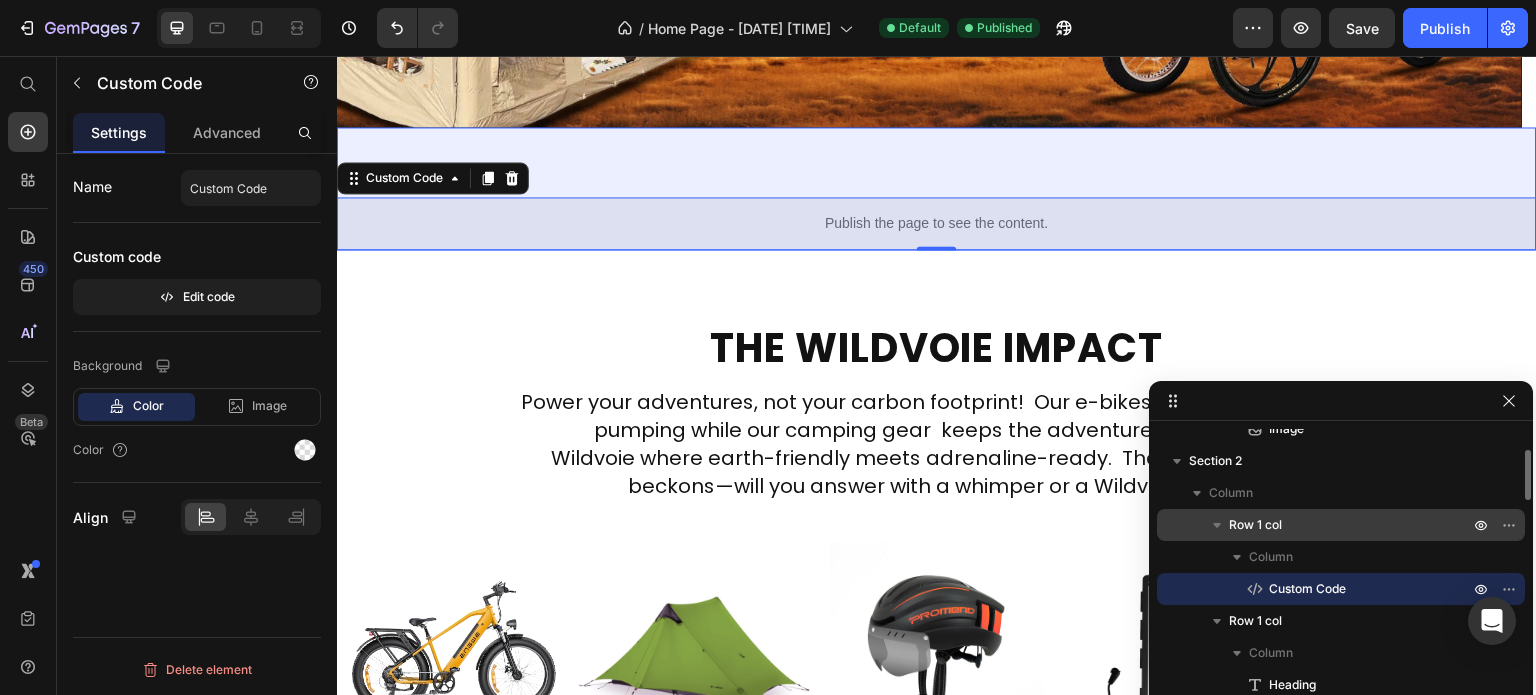click on "Row 1 col" at bounding box center (1255, 525) 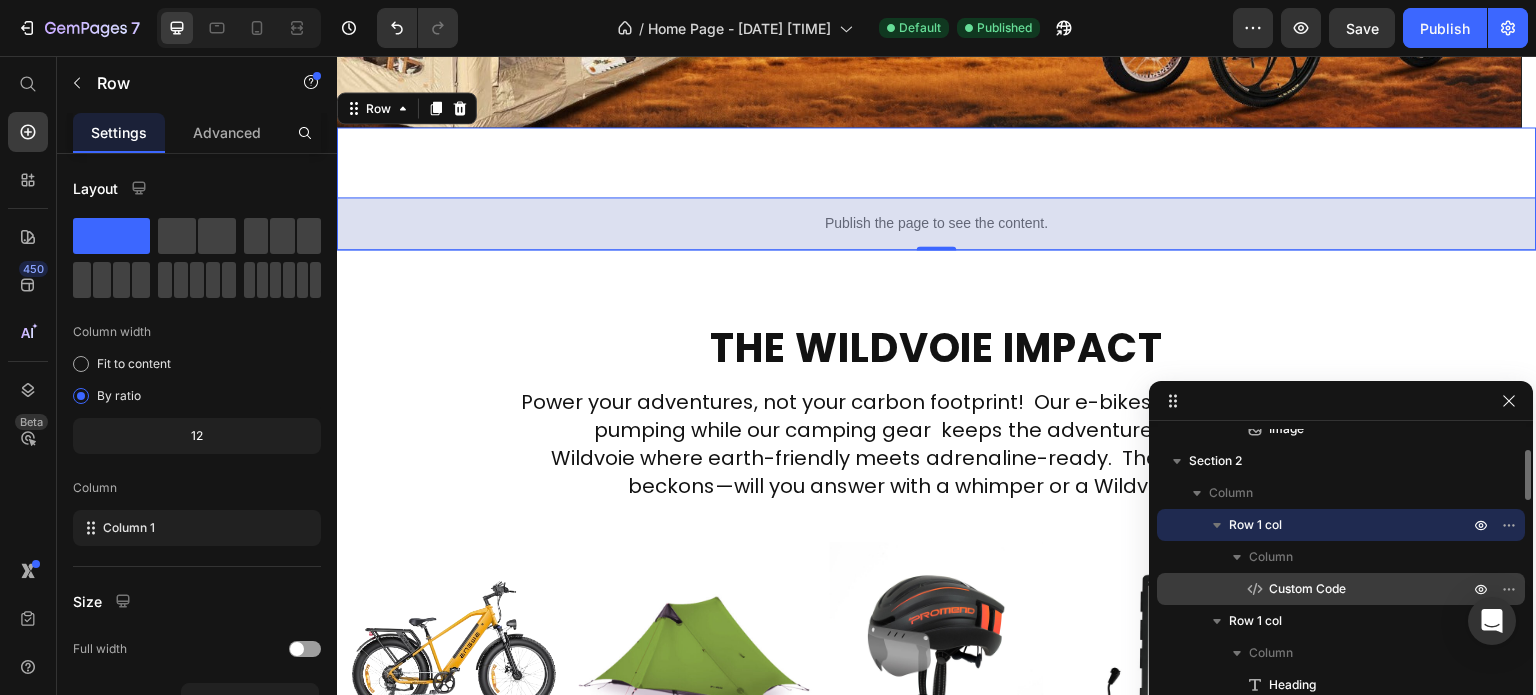 click on "Custom Code" at bounding box center [1307, 589] 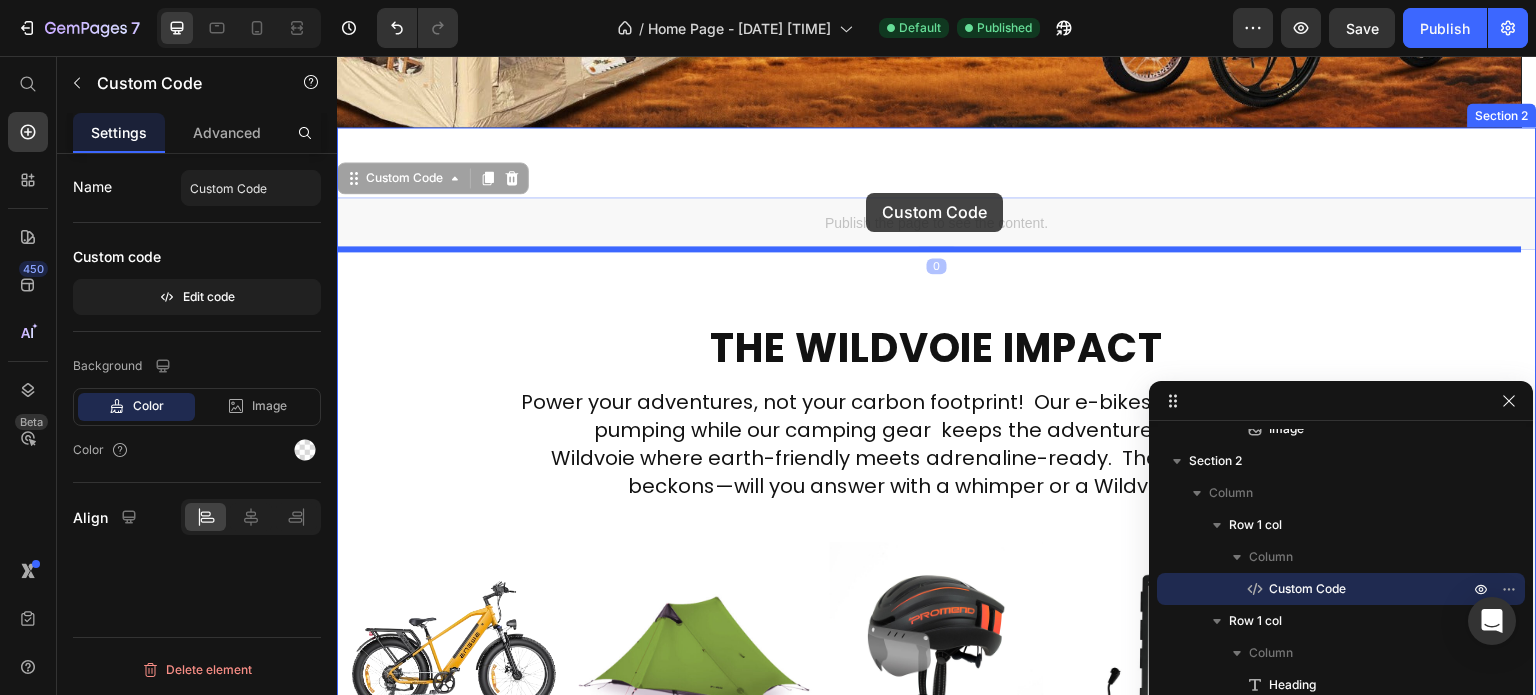 drag, startPoint x: 893, startPoint y: 219, endPoint x: 866, endPoint y: 193, distance: 37.48333 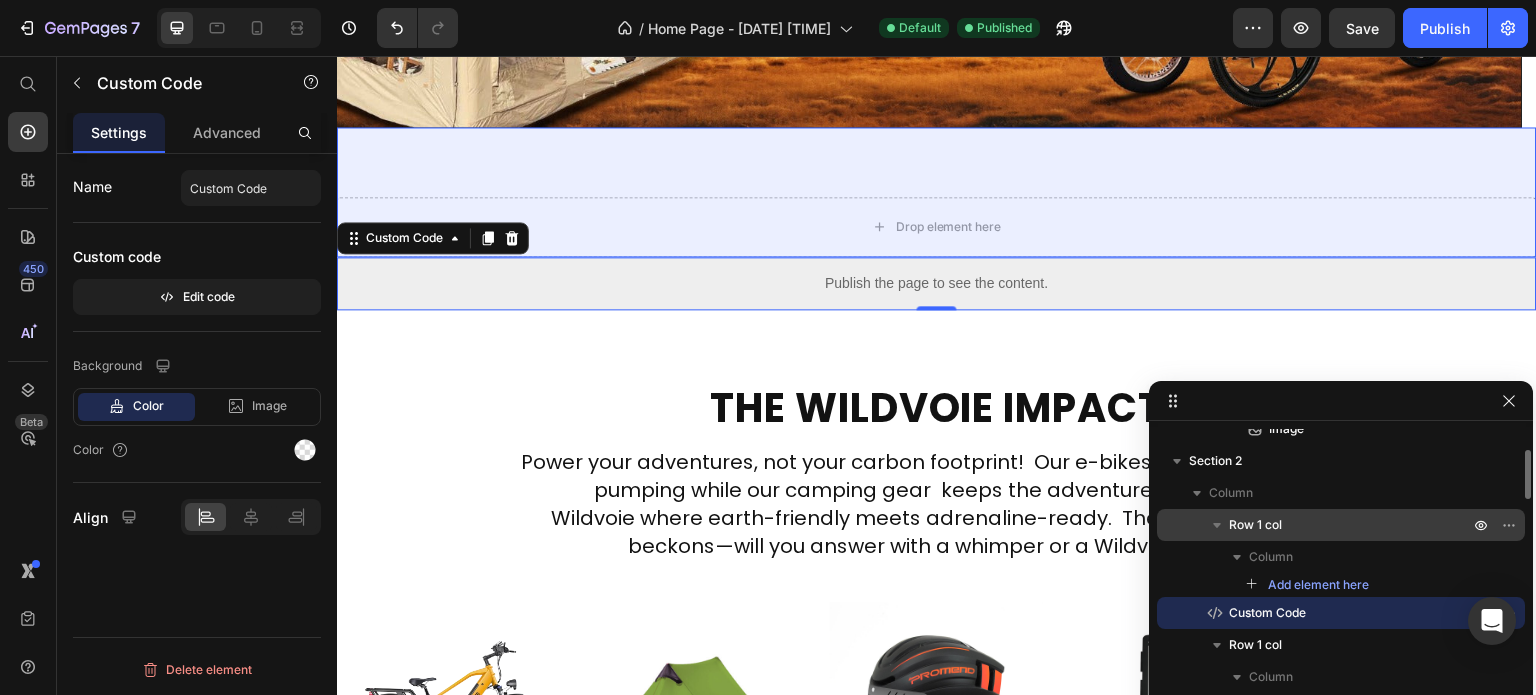 click 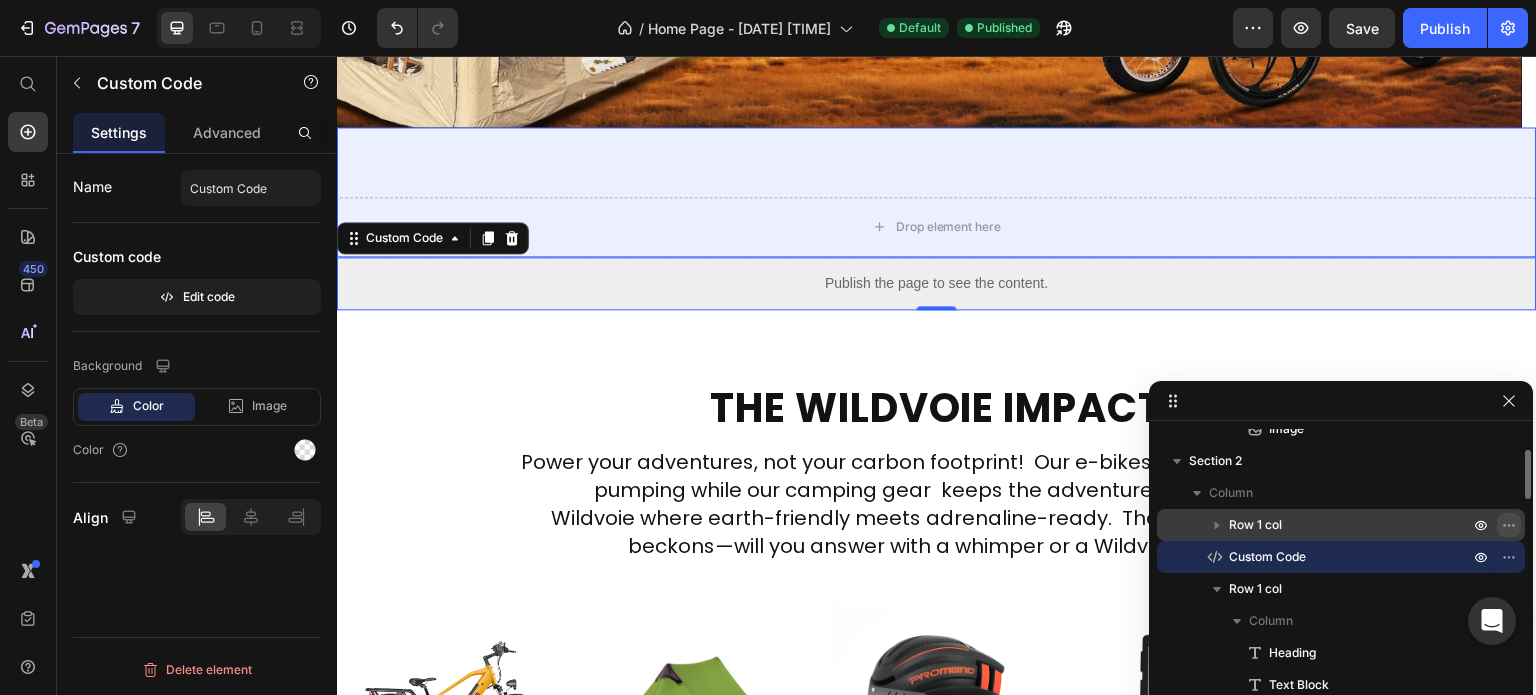 click 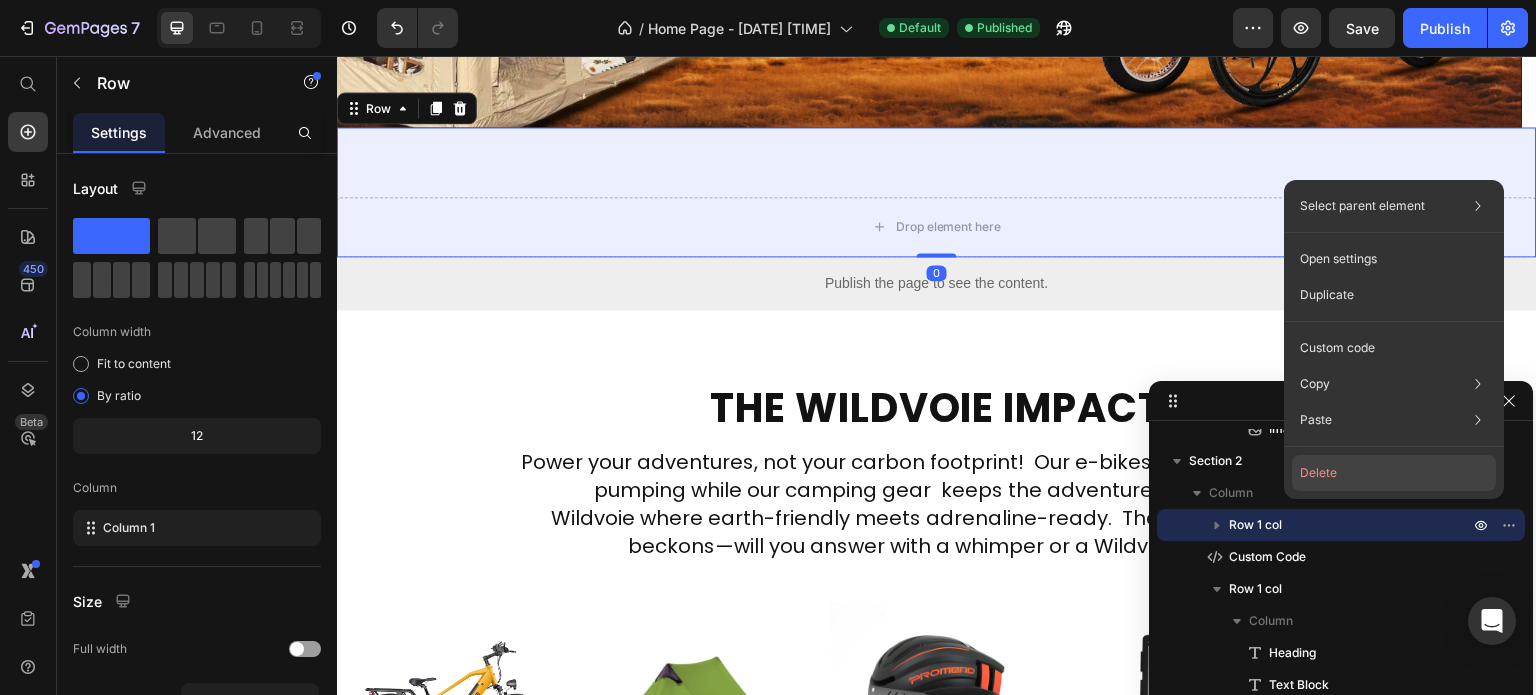click on "Delete" 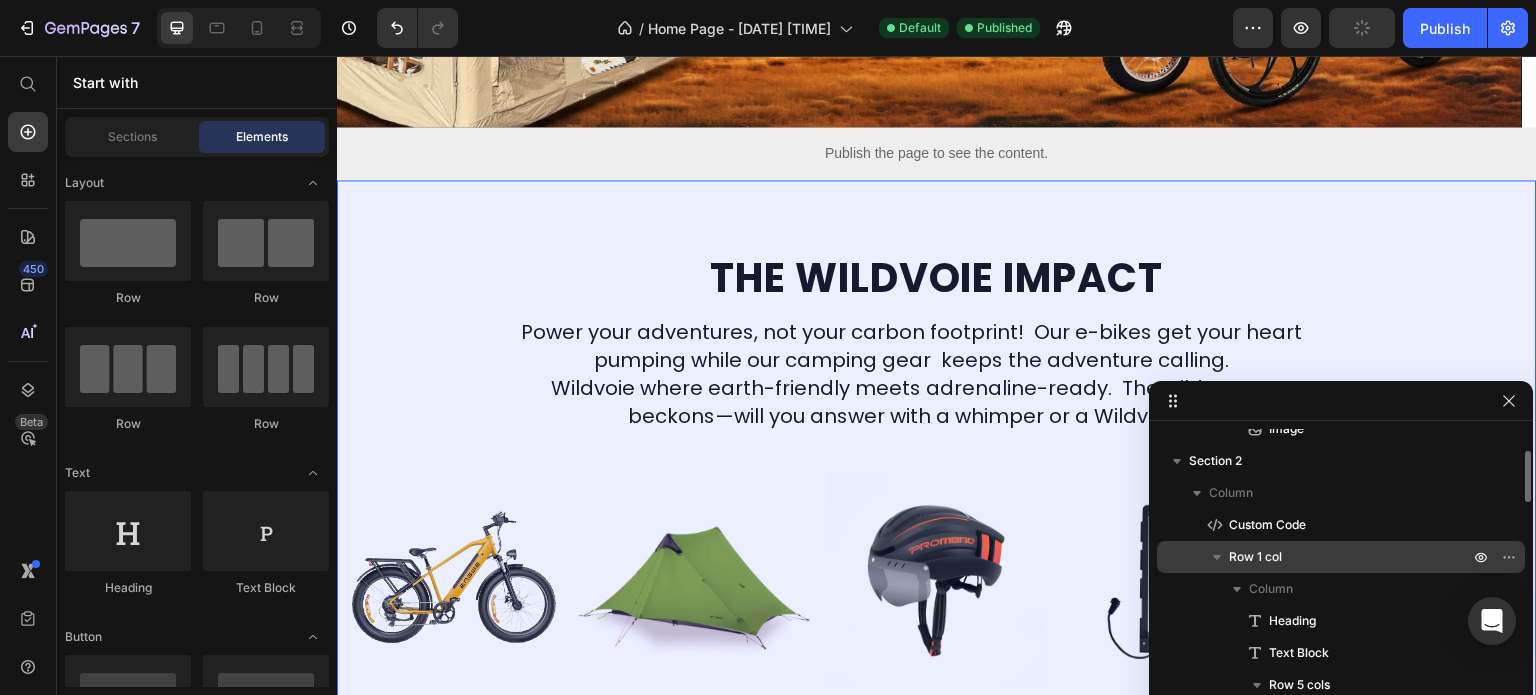 click 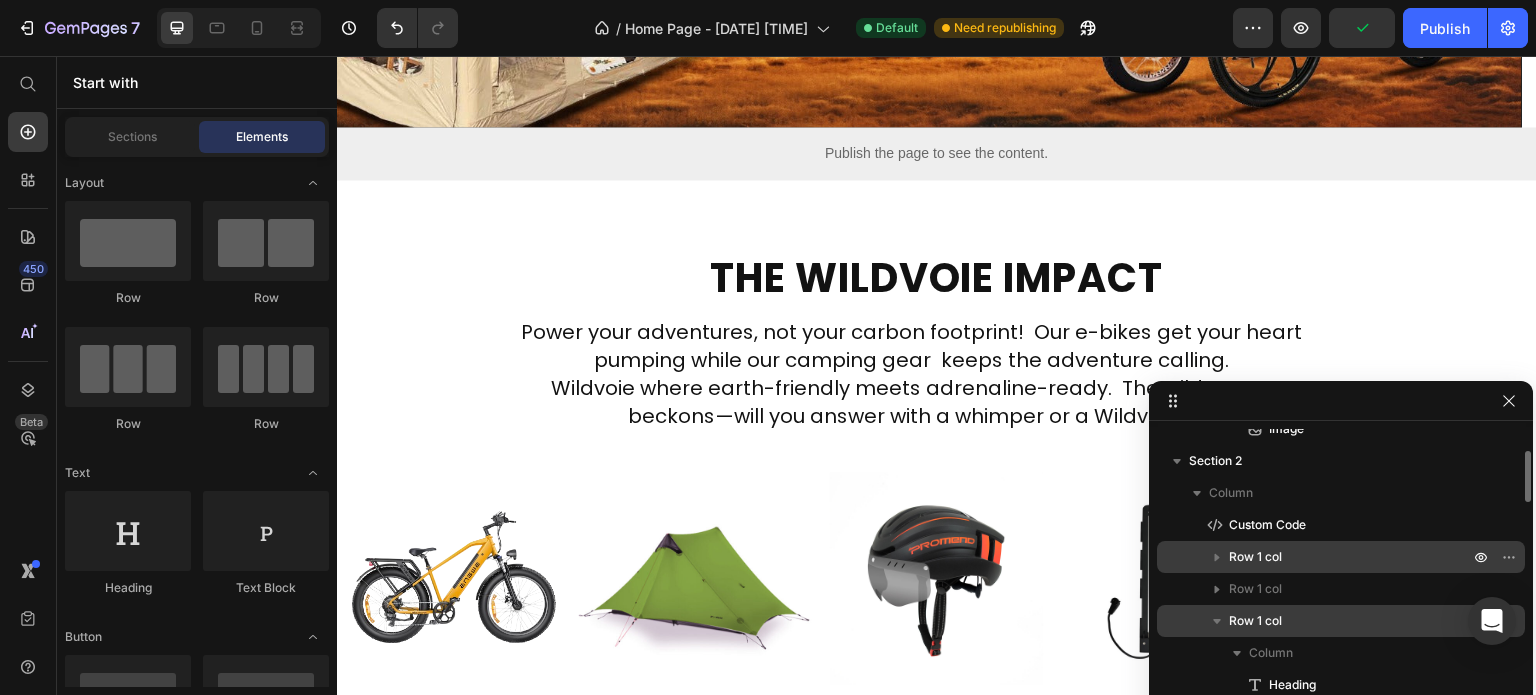 click on "Row 1 col" at bounding box center [1255, 621] 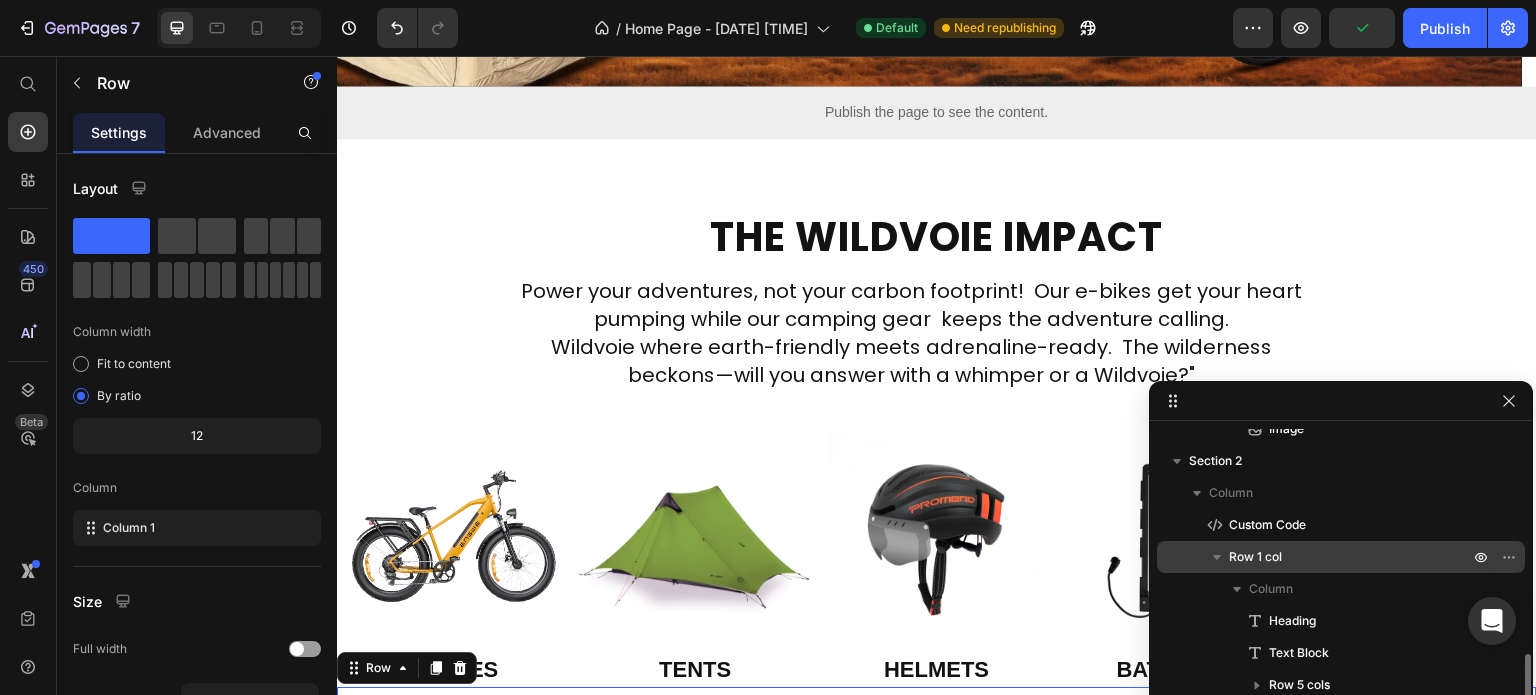 scroll, scrollTop: 314, scrollLeft: 0, axis: vertical 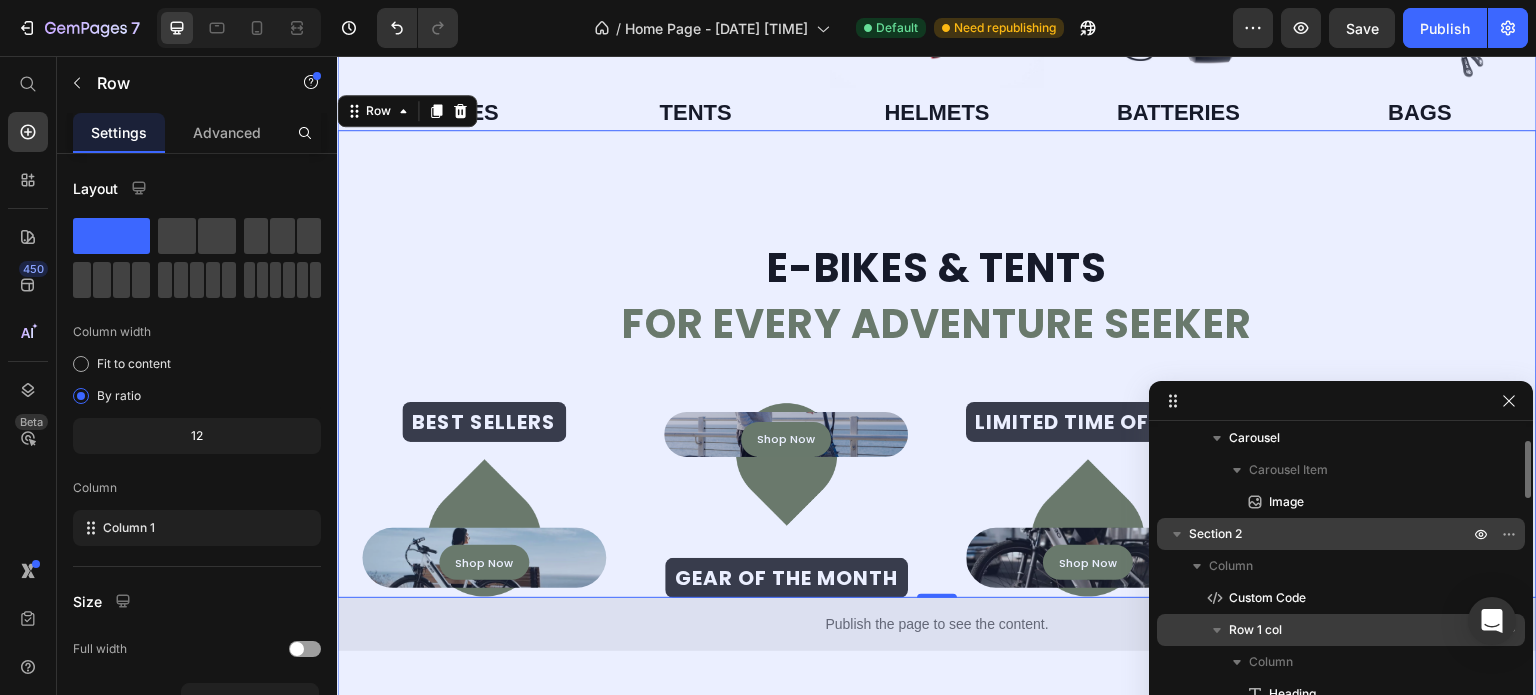 click on "Section 2" at bounding box center (1331, 534) 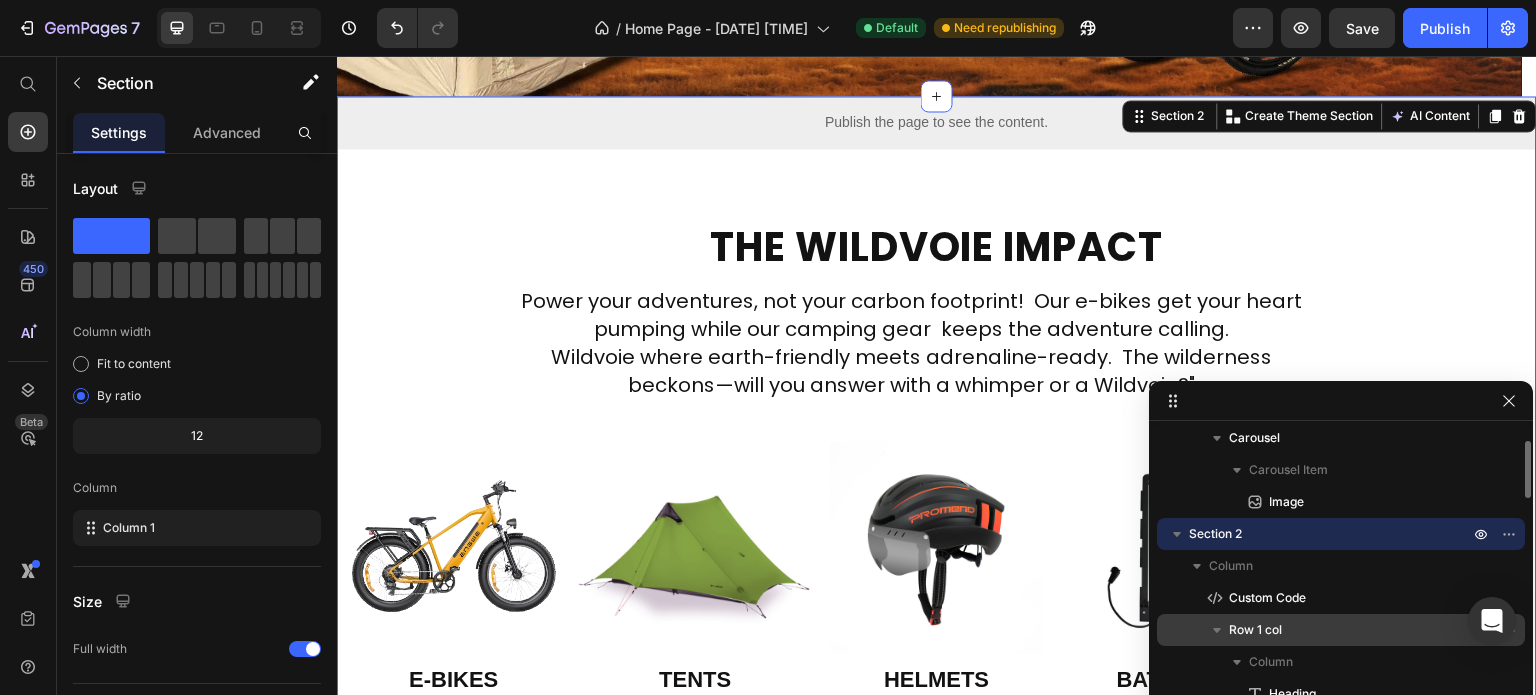 scroll, scrollTop: 531, scrollLeft: 0, axis: vertical 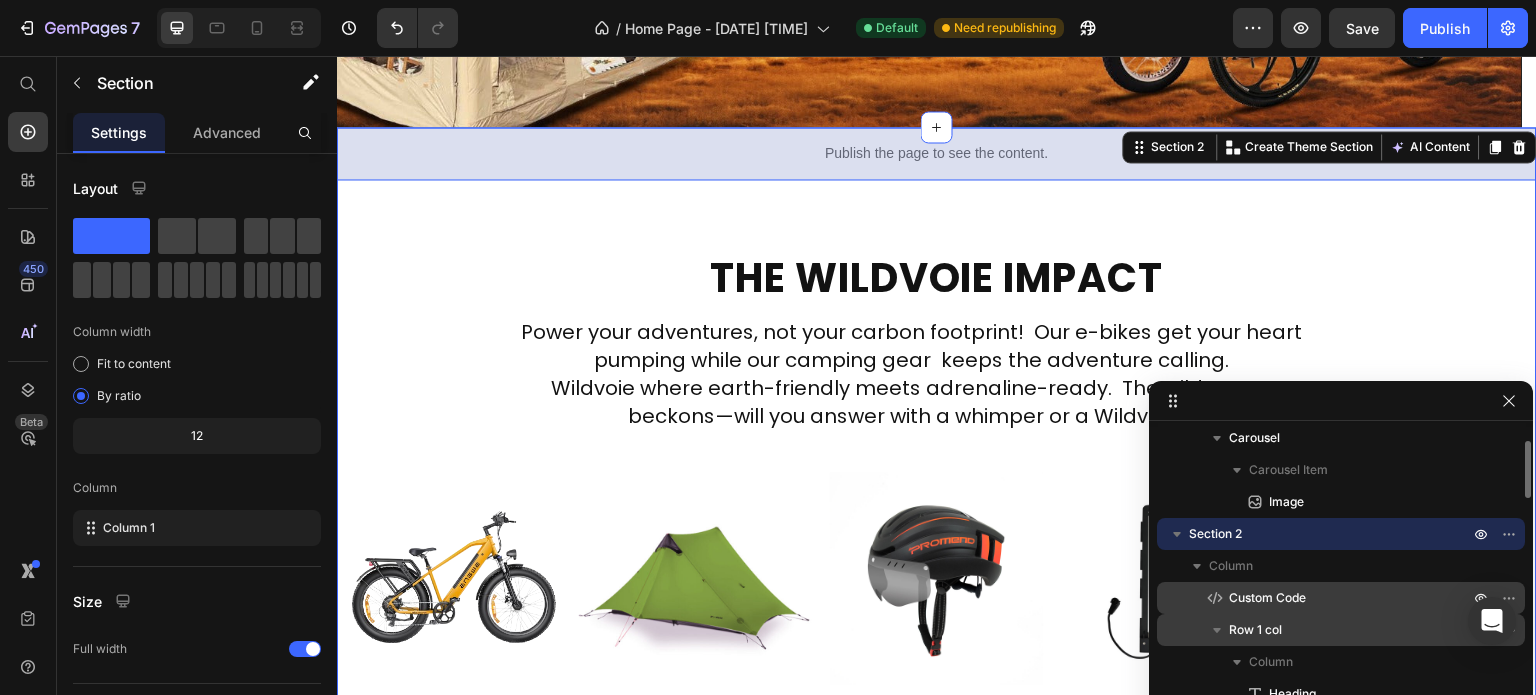 click on "Custom Code" at bounding box center (1267, 598) 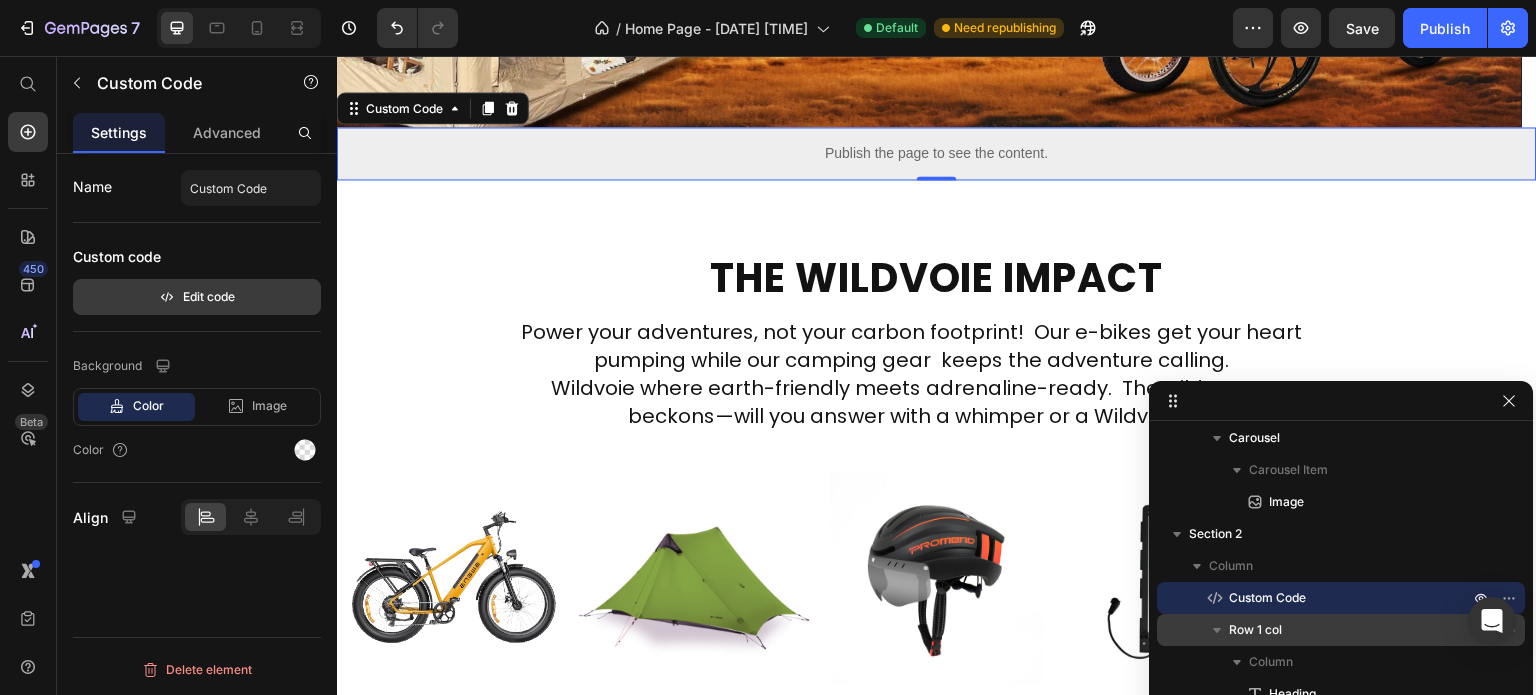 click on "Edit code" at bounding box center [197, 297] 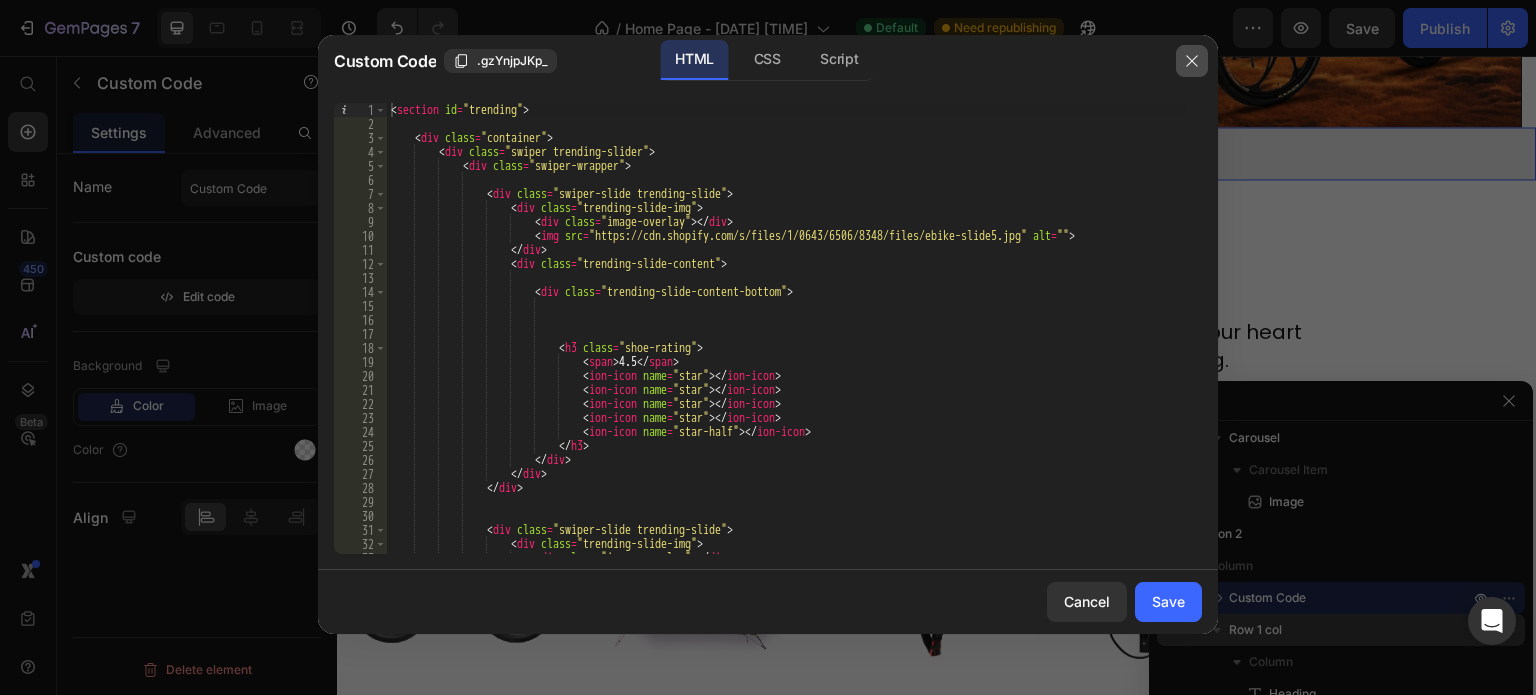 click 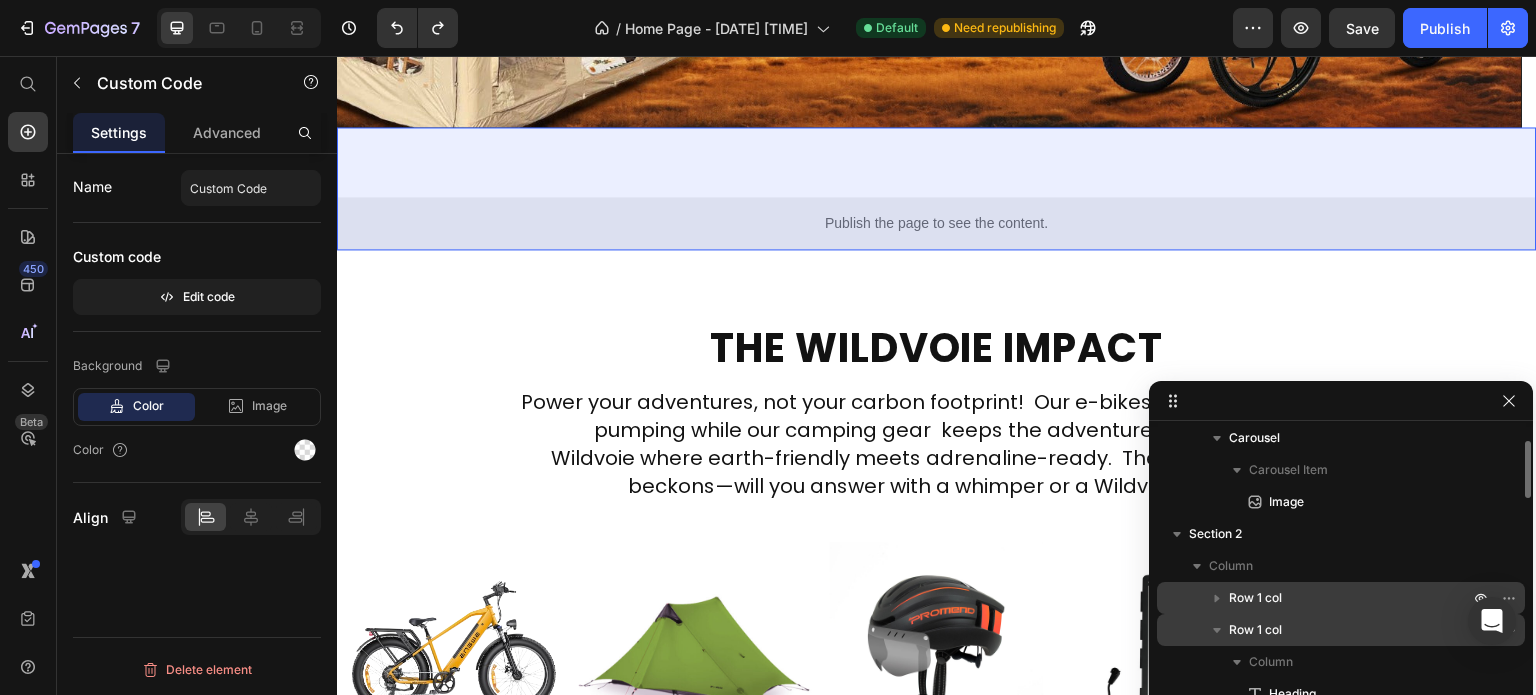 click 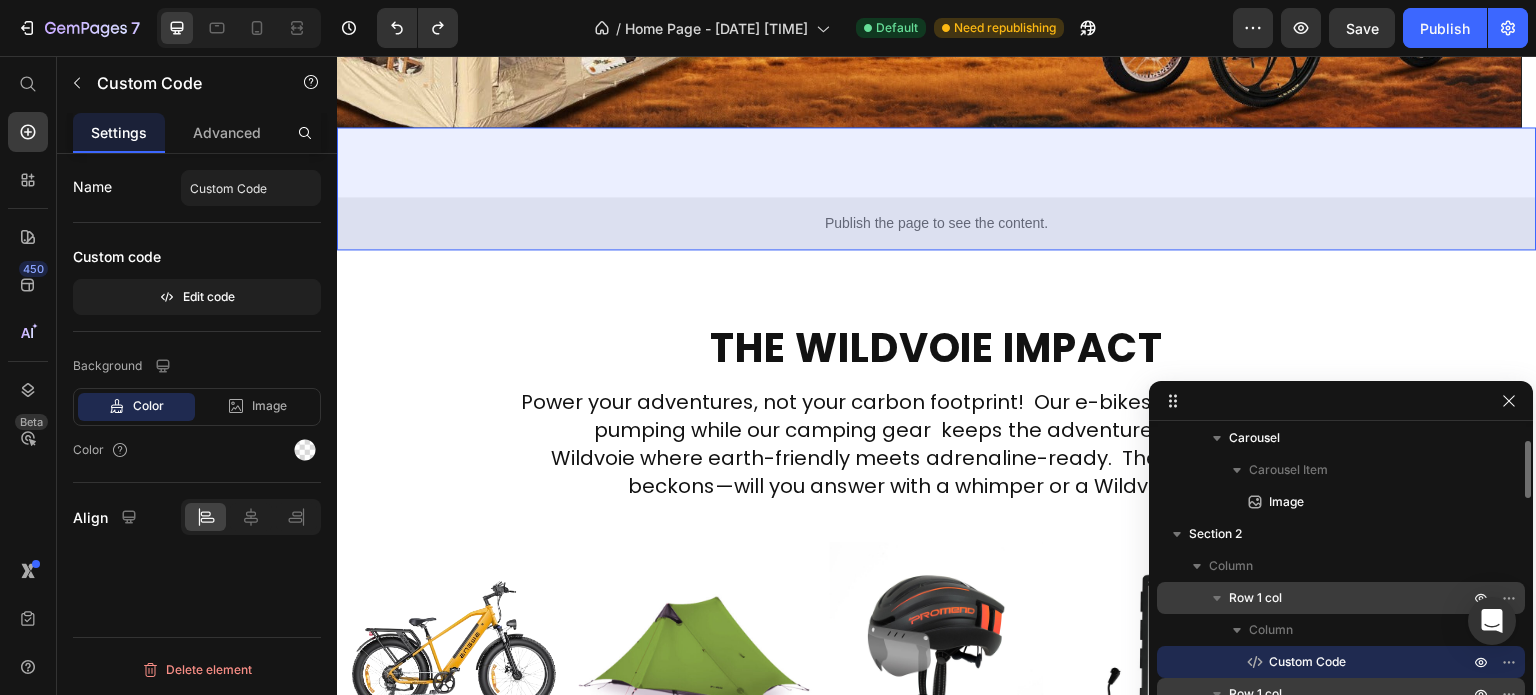 click on "Row 1 col" at bounding box center [1255, 598] 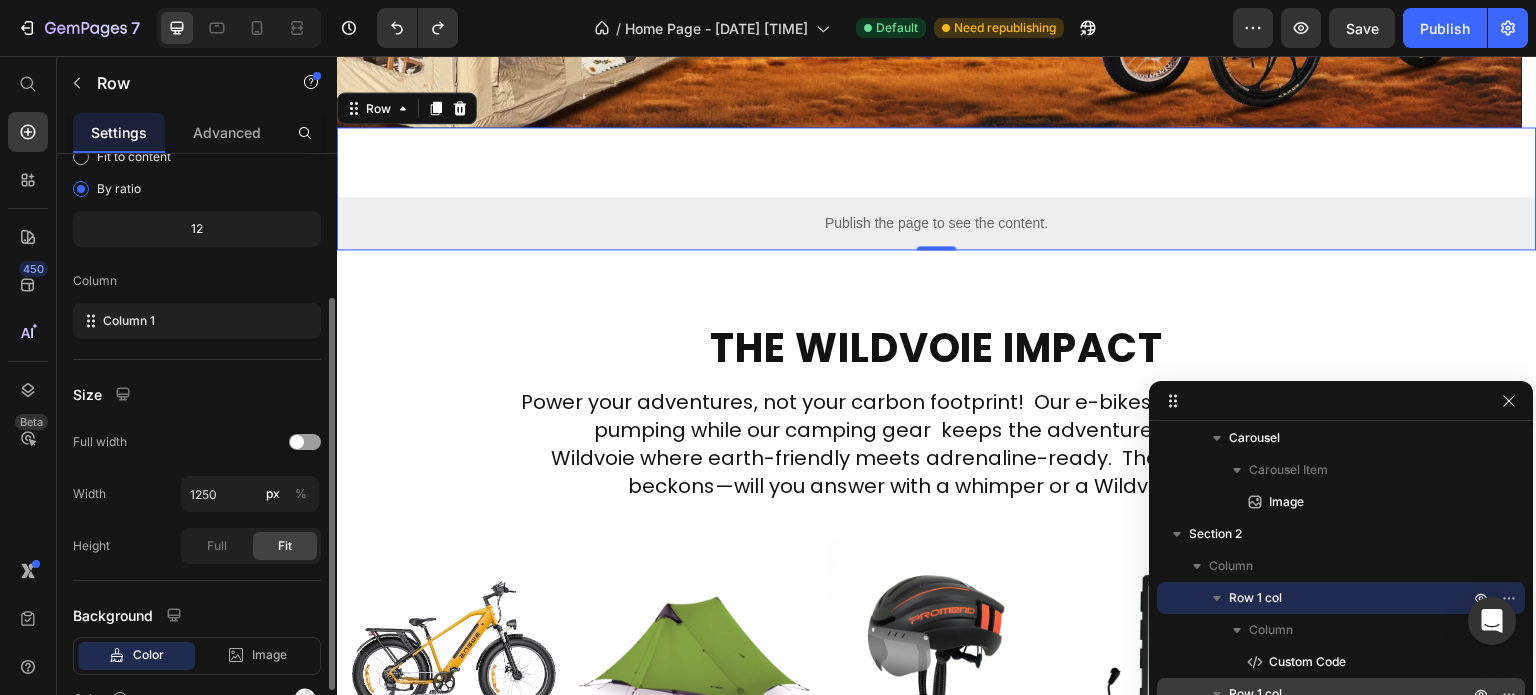scroll, scrollTop: 213, scrollLeft: 0, axis: vertical 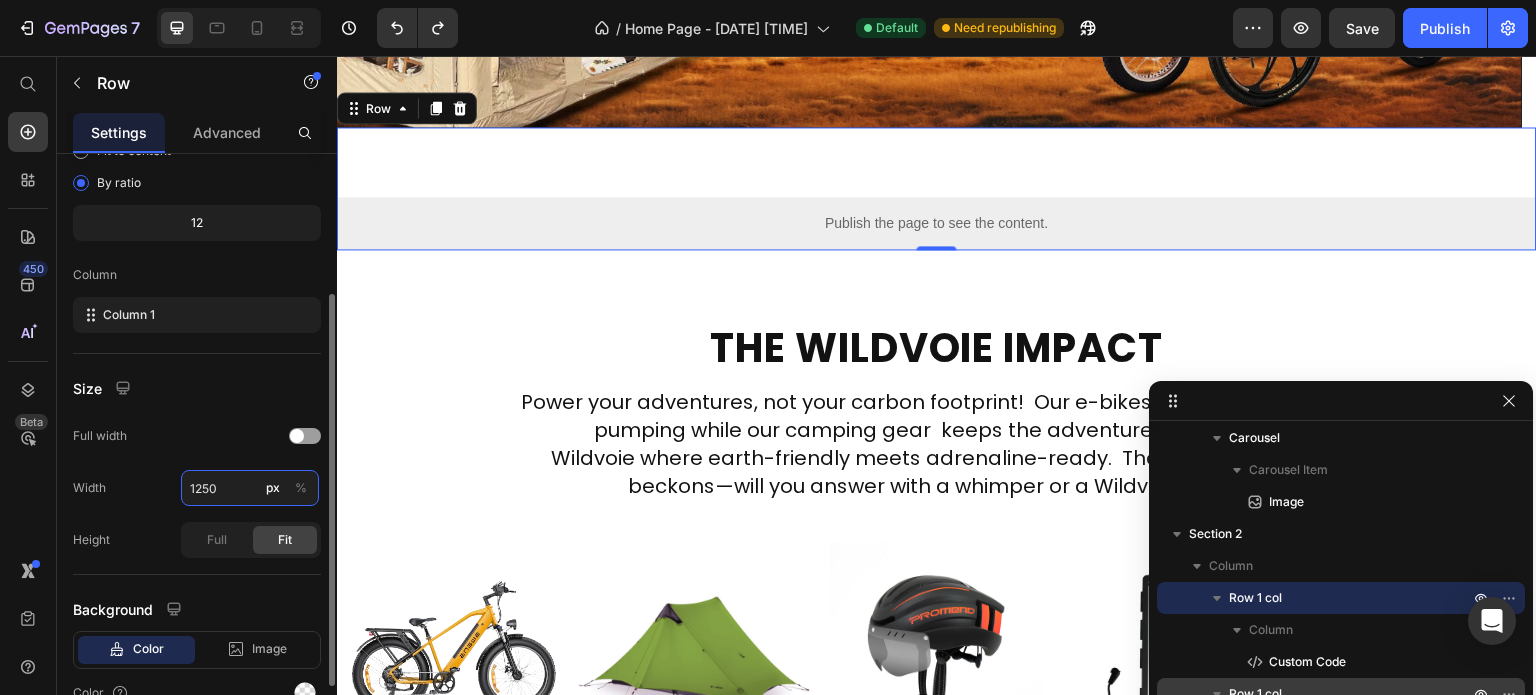 click on "1250" at bounding box center (250, 488) 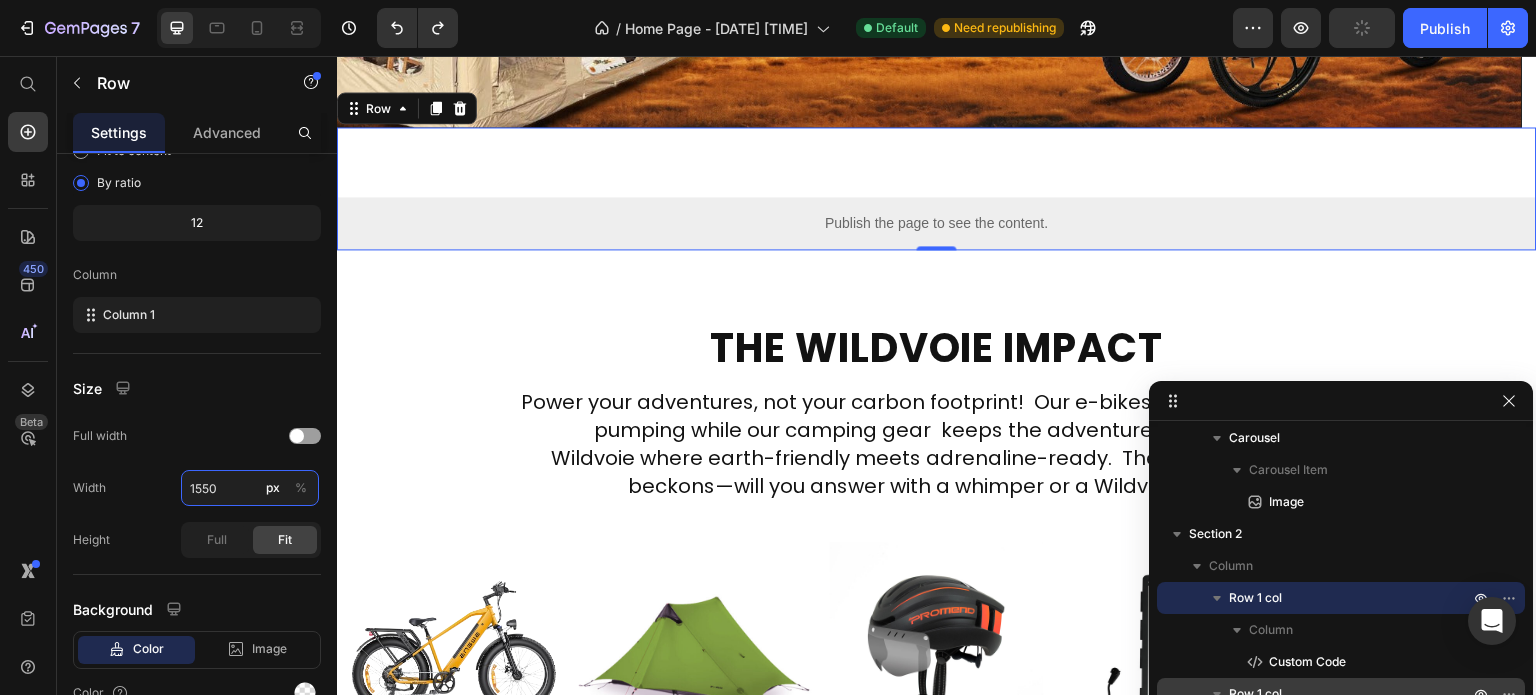 type on "1250" 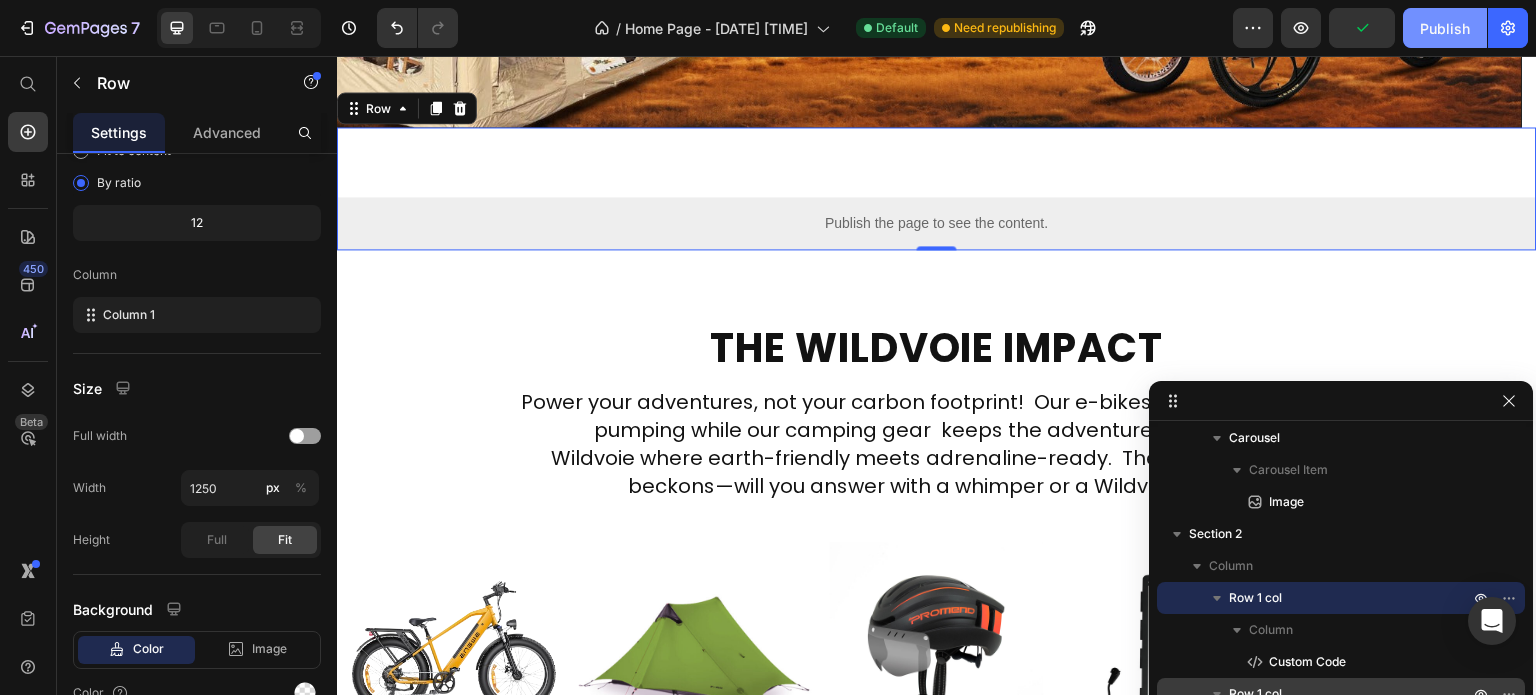 click on "Publish" at bounding box center (1445, 28) 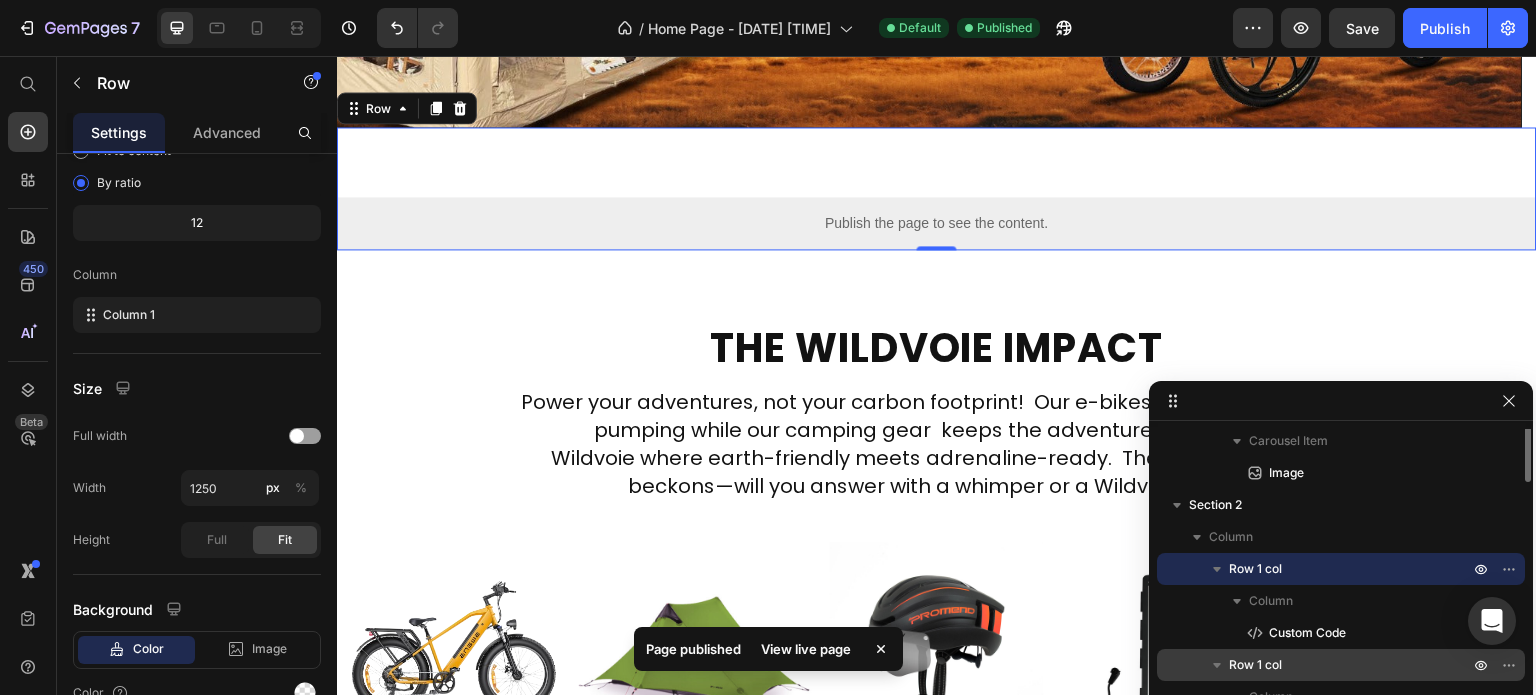 scroll, scrollTop: 81, scrollLeft: 0, axis: vertical 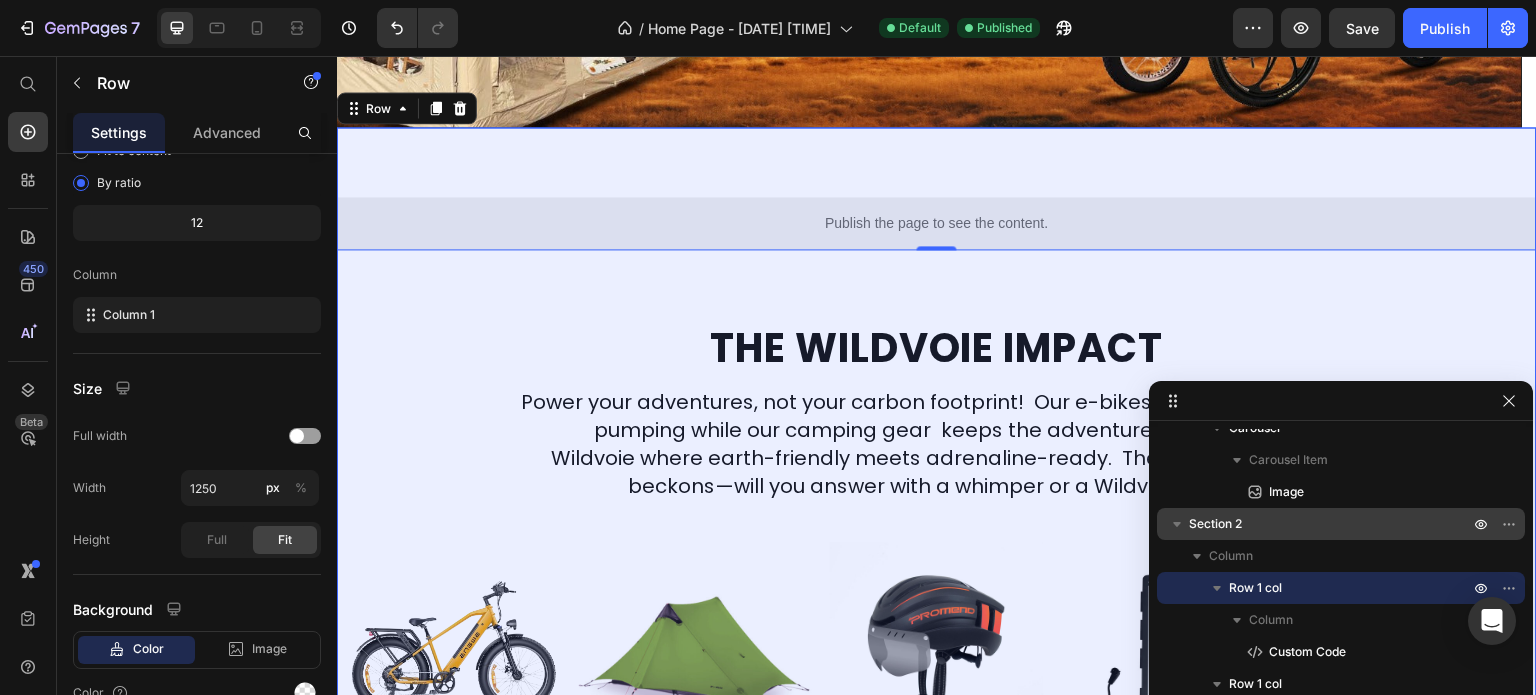 click on "Section 2" at bounding box center [1215, 524] 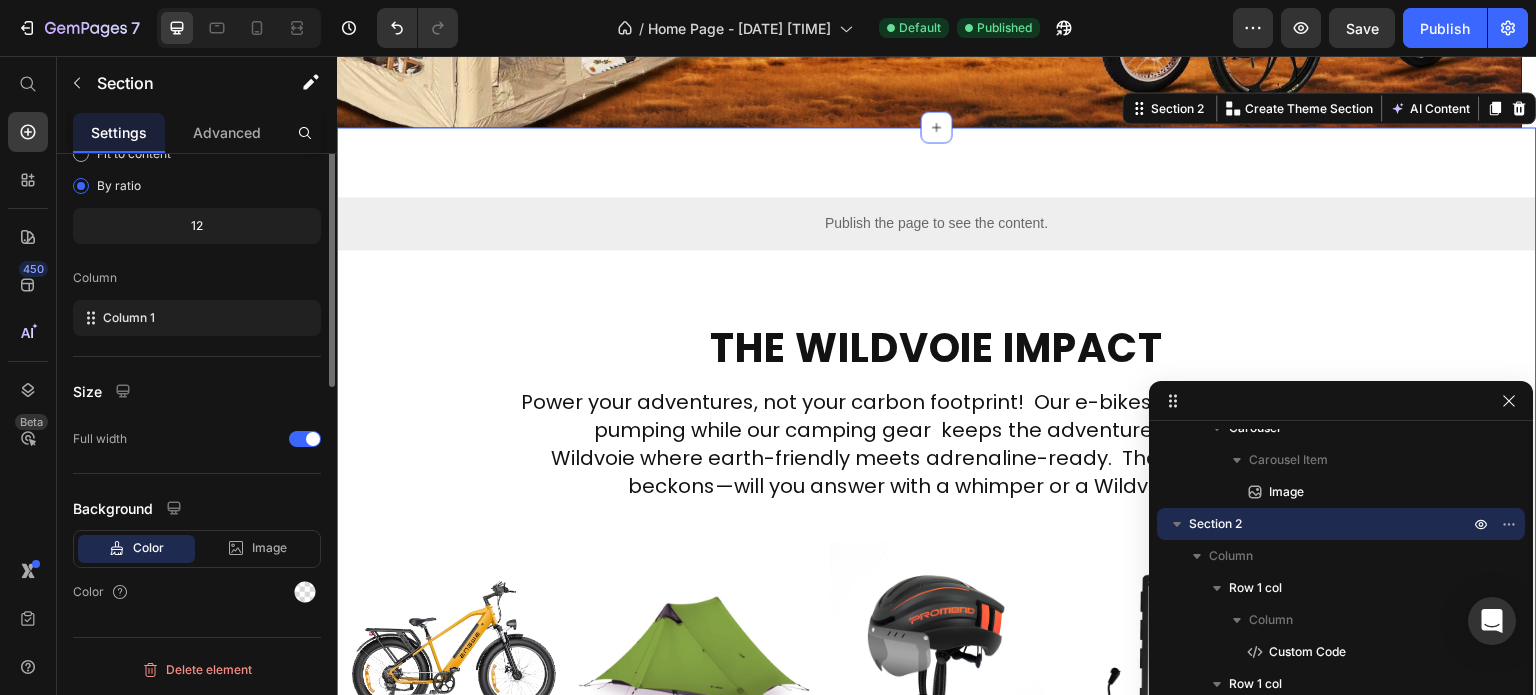 scroll, scrollTop: 0, scrollLeft: 0, axis: both 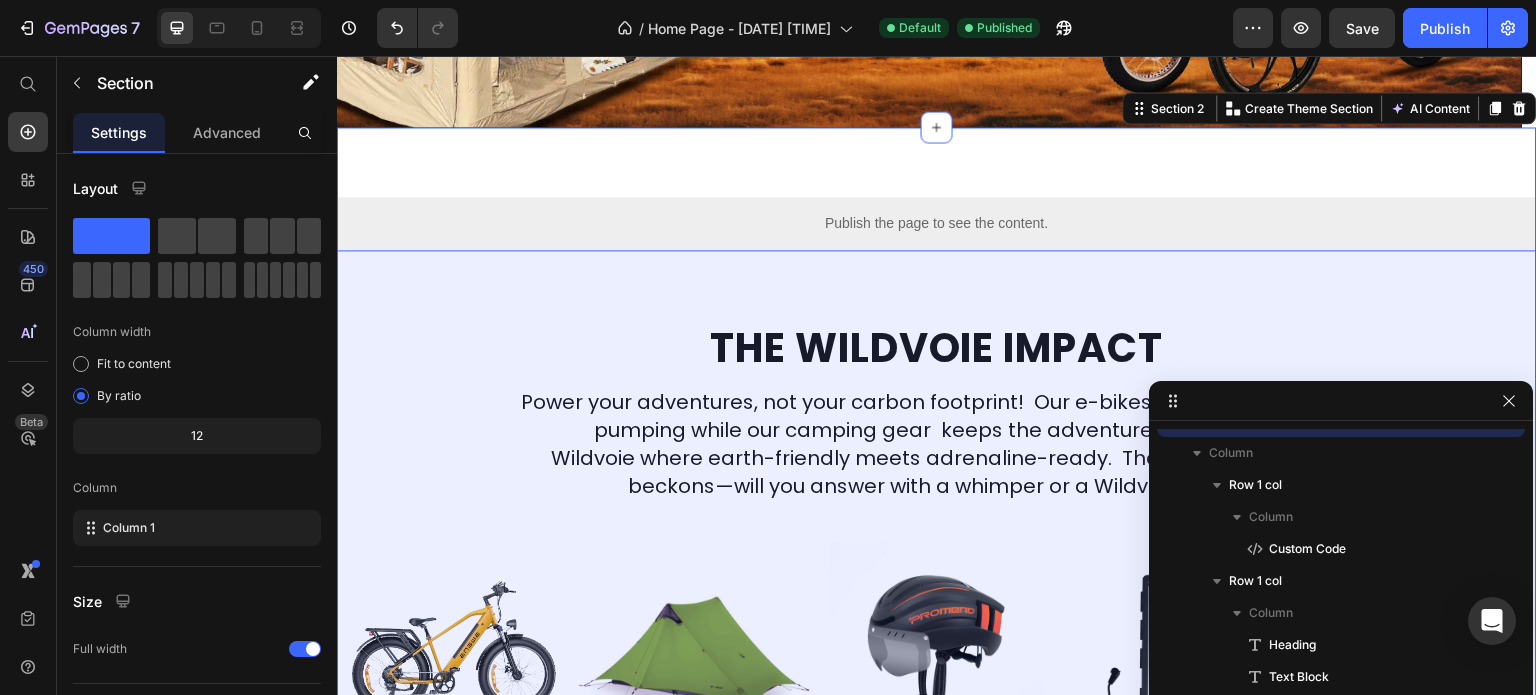 click 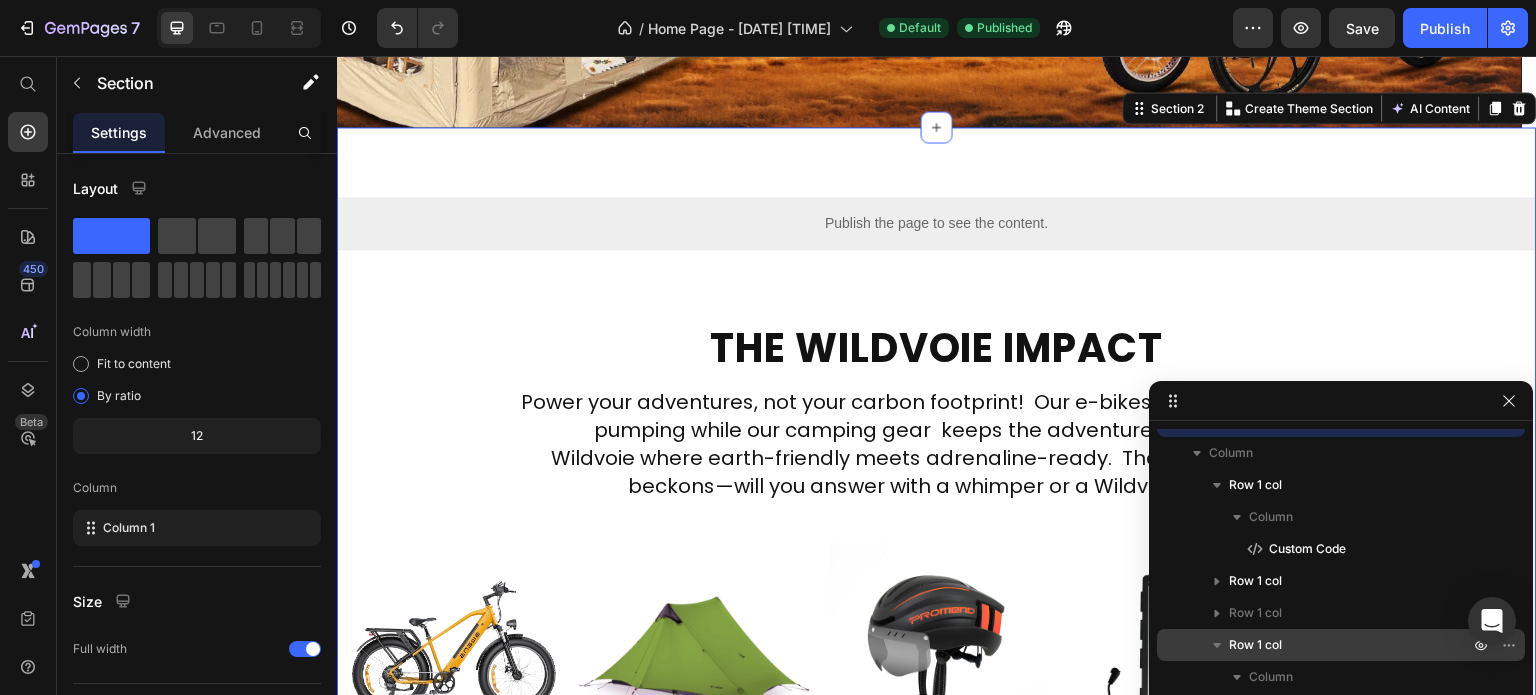 click 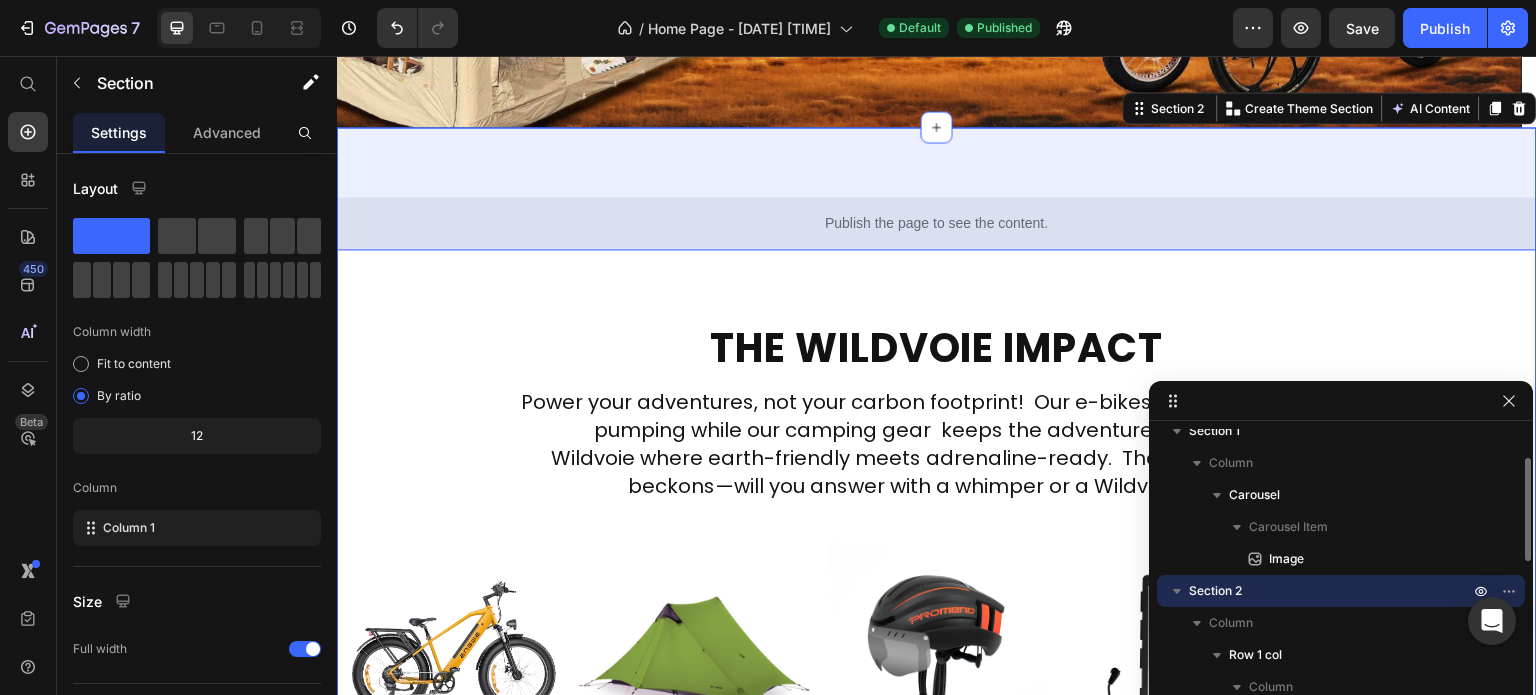 scroll, scrollTop: 12, scrollLeft: 0, axis: vertical 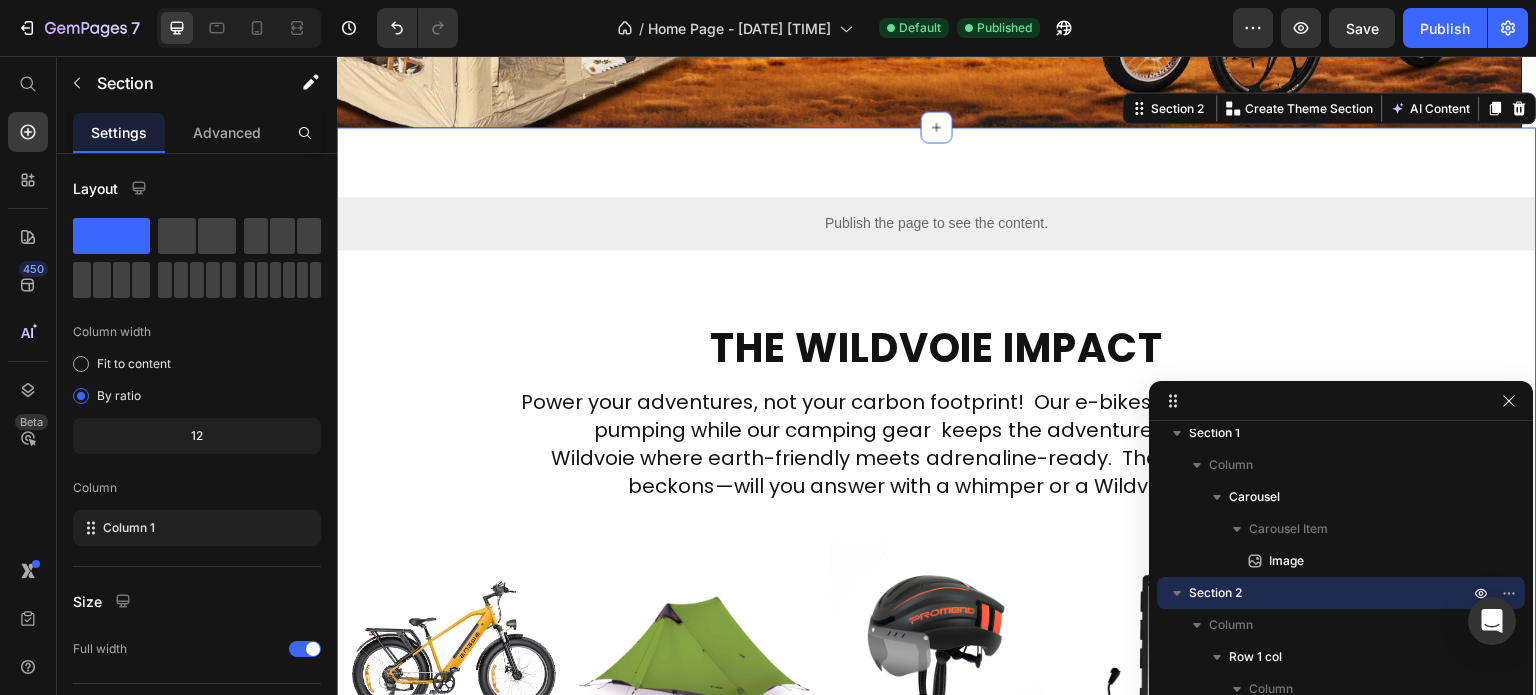 click on "Section 2" at bounding box center (1215, 593) 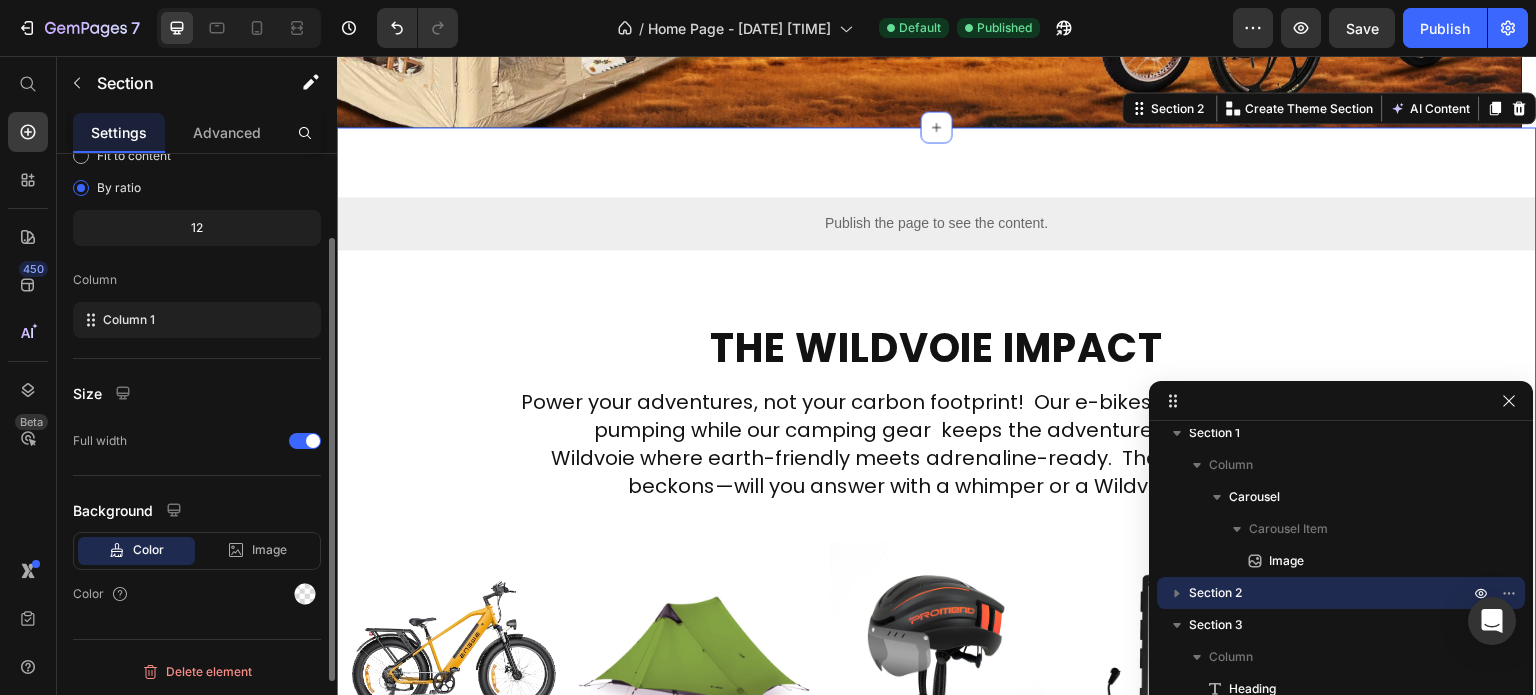scroll, scrollTop: 0, scrollLeft: 0, axis: both 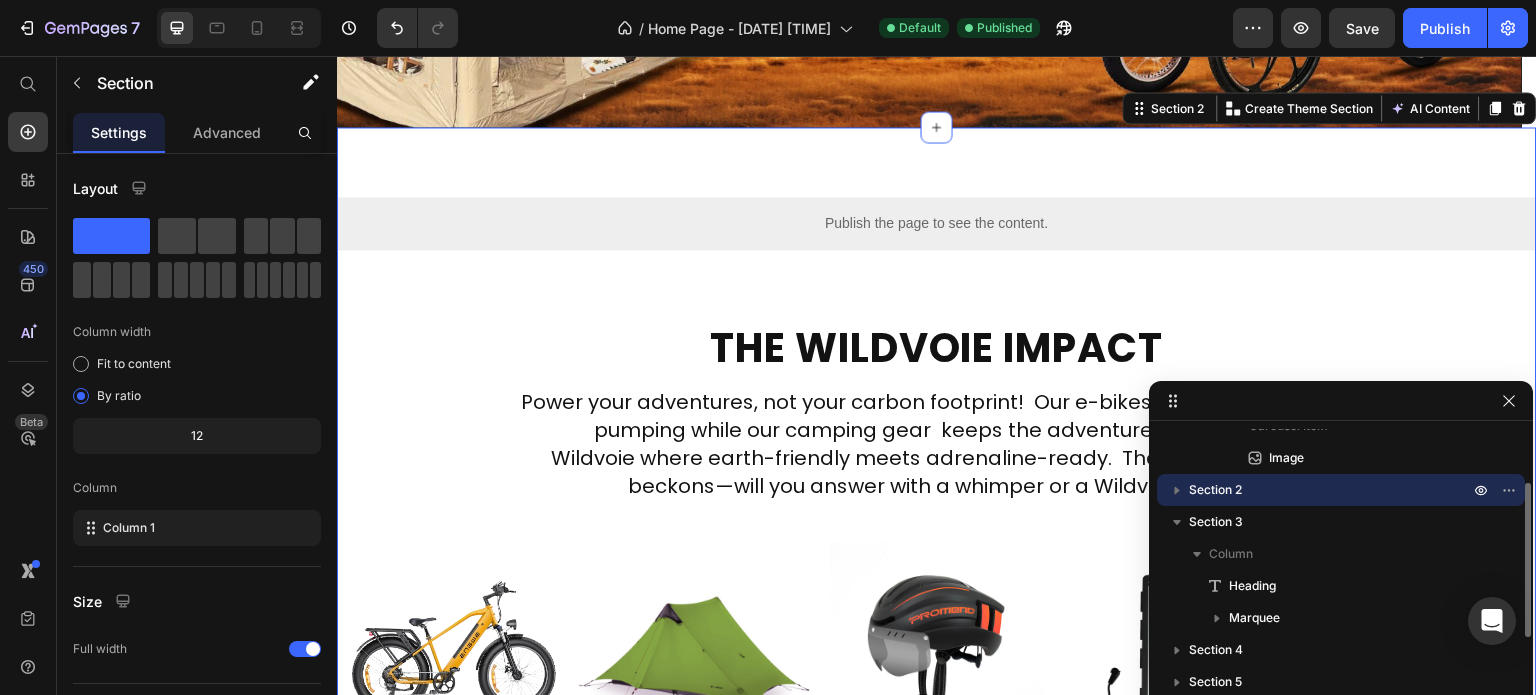 click 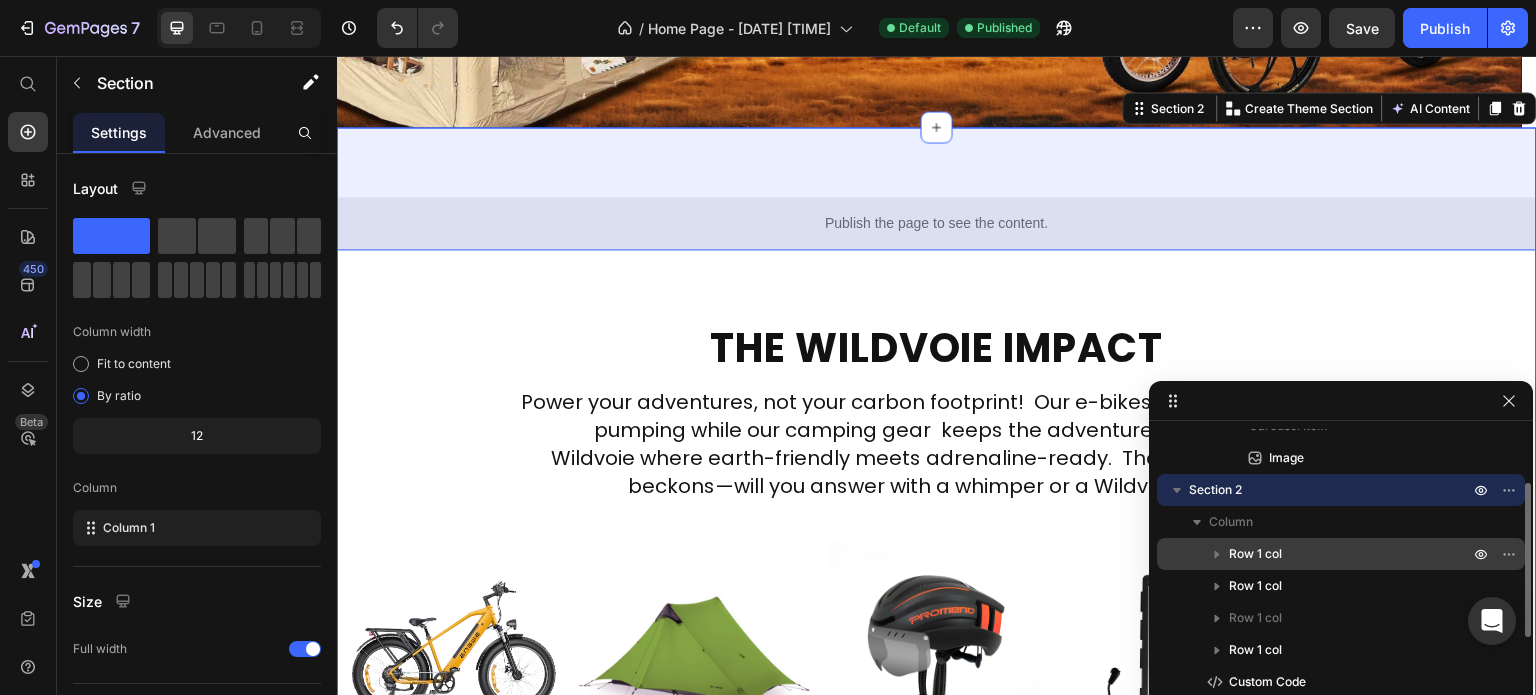 click on "Row 1 col" at bounding box center (1255, 554) 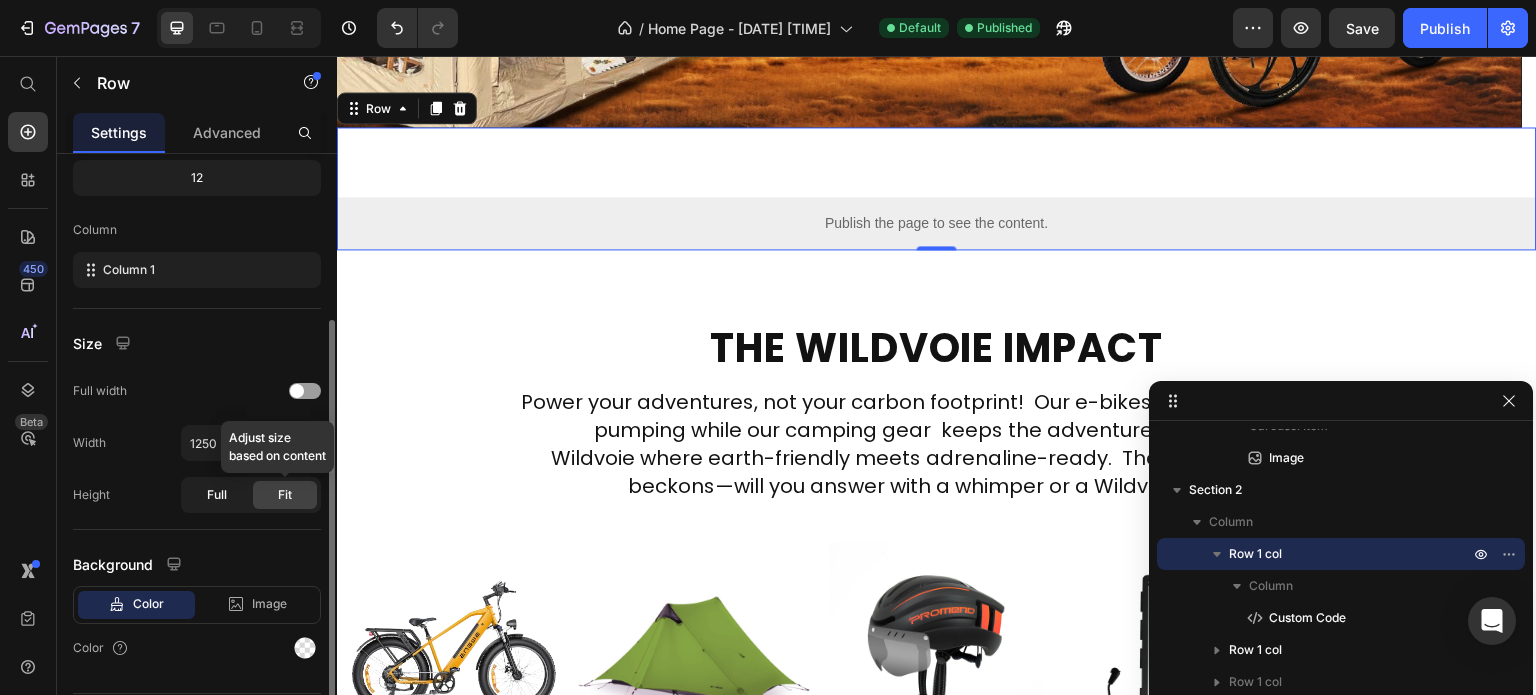 scroll, scrollTop: 260, scrollLeft: 0, axis: vertical 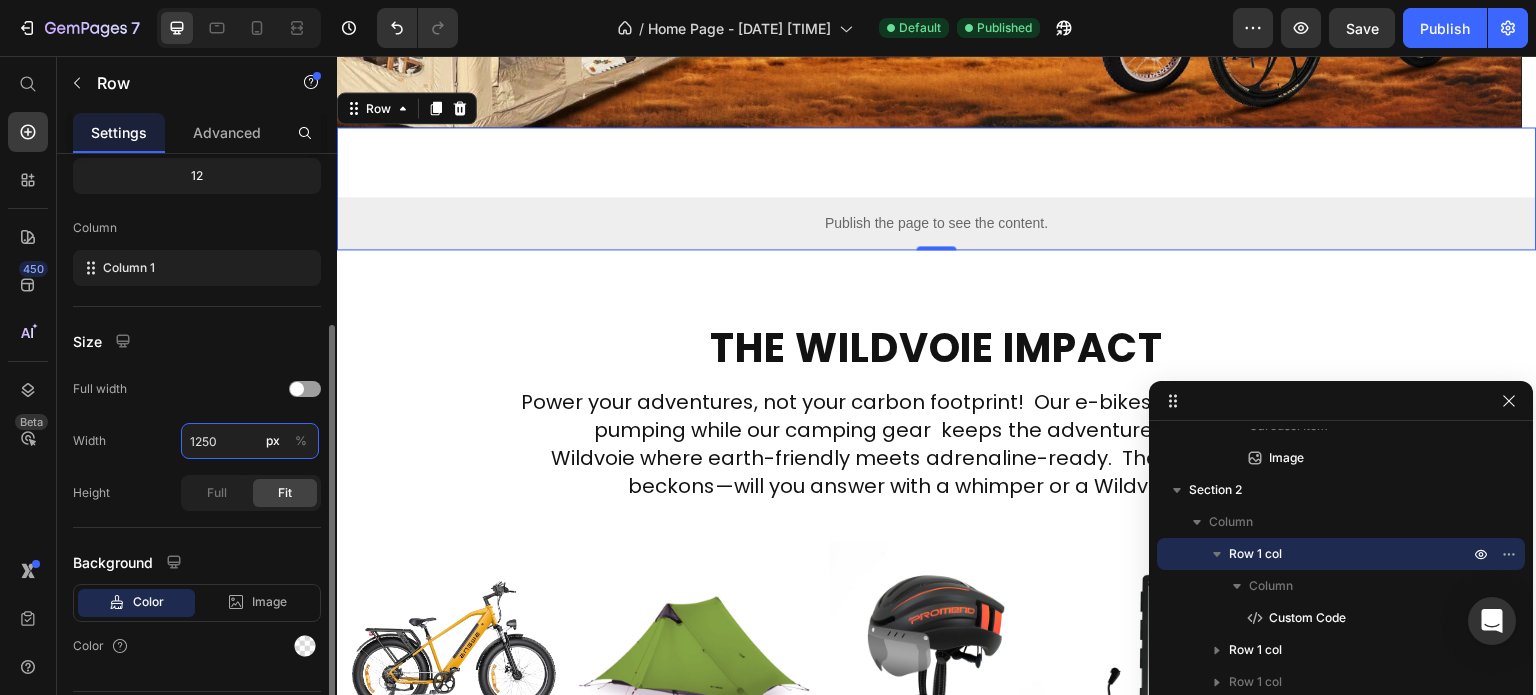 click on "1250" at bounding box center (250, 441) 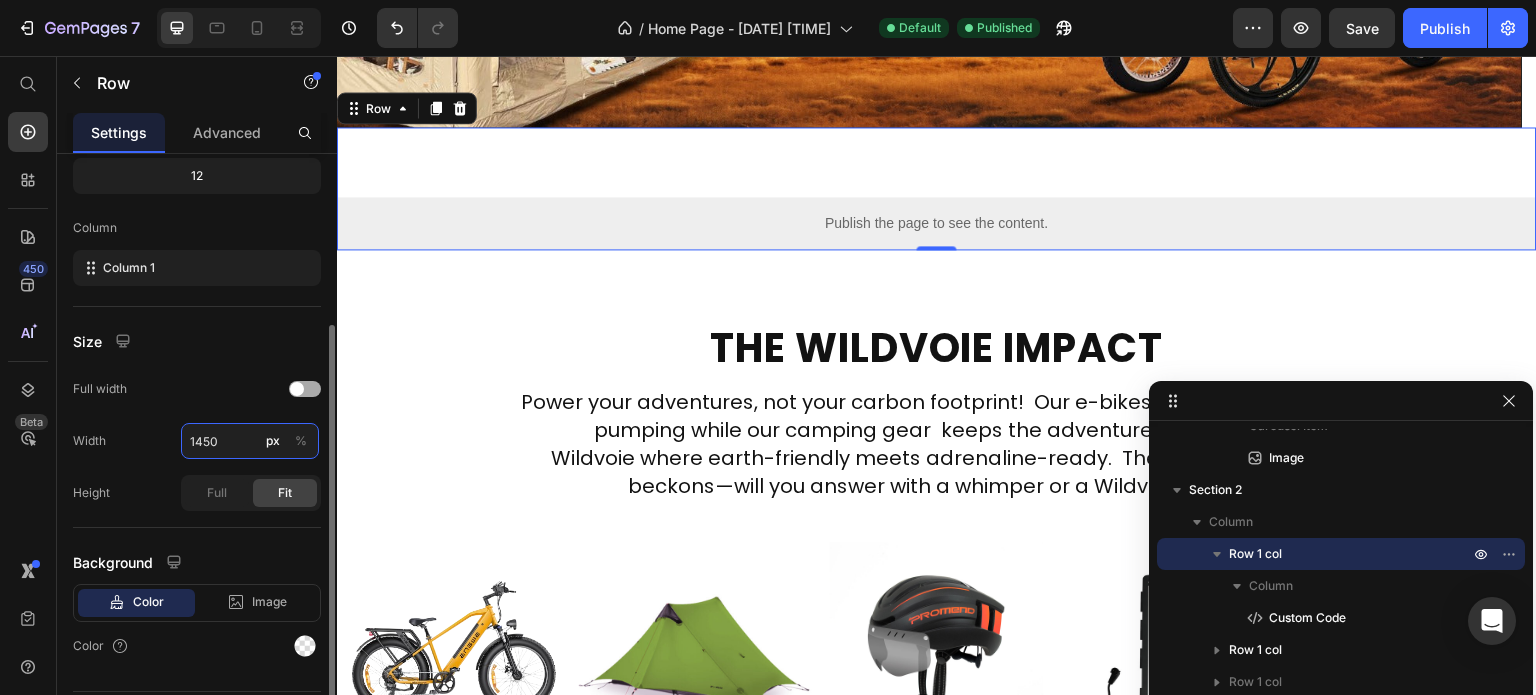 type on "1450" 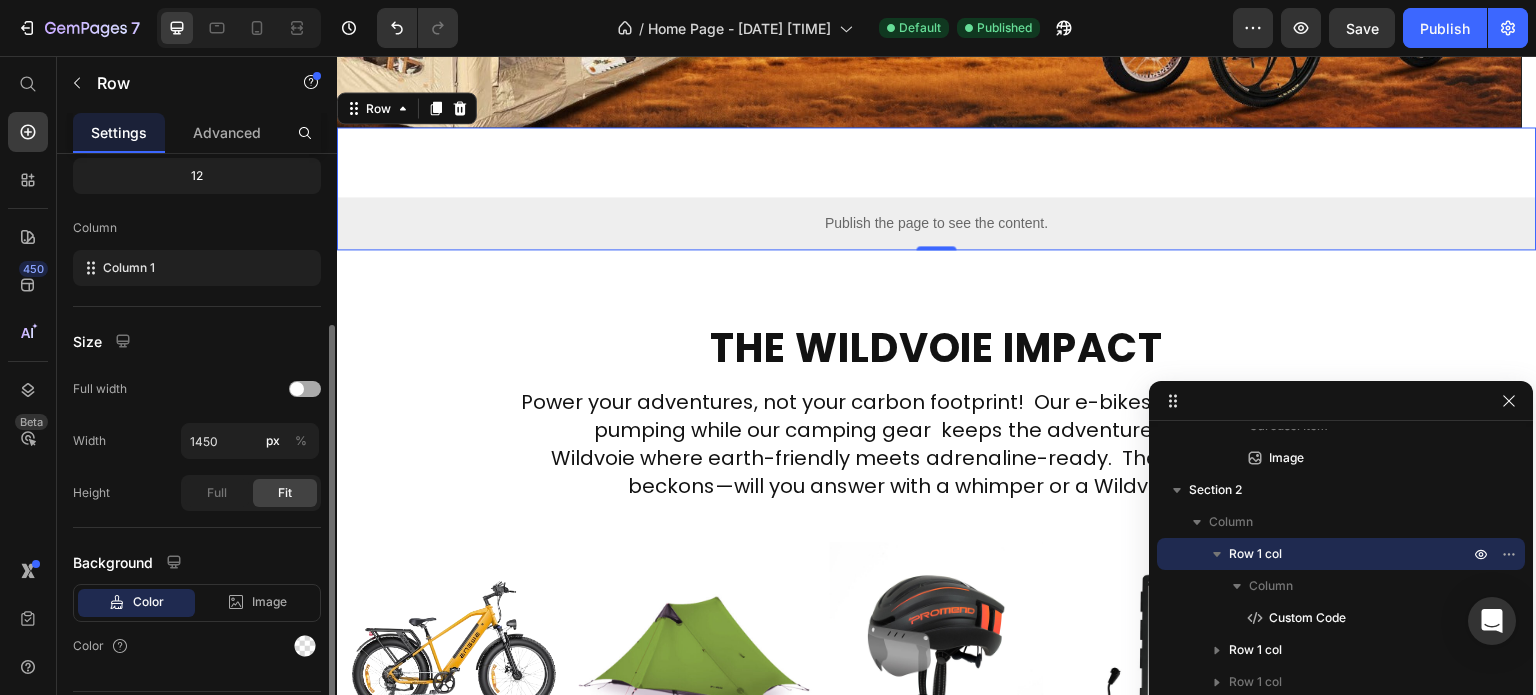 click on "Full width" 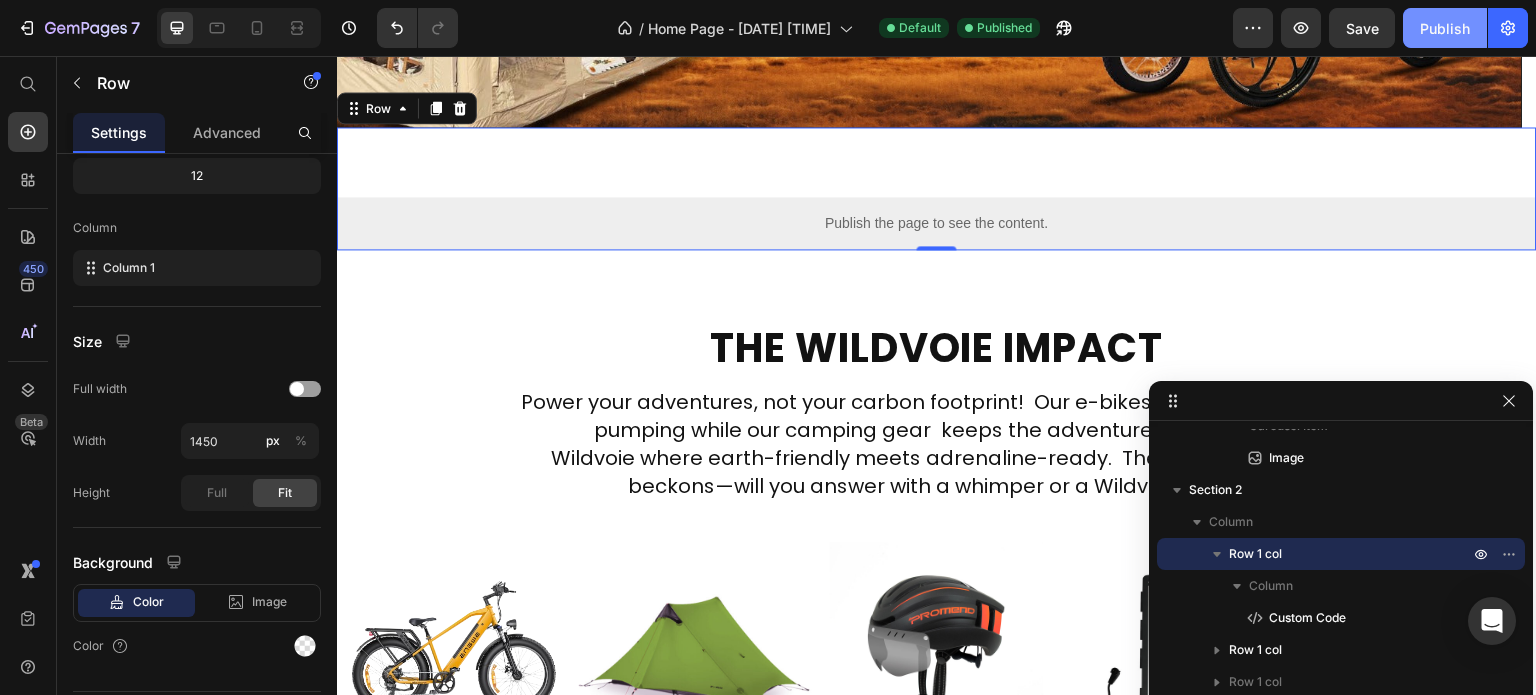 click on "Publish" at bounding box center (1445, 28) 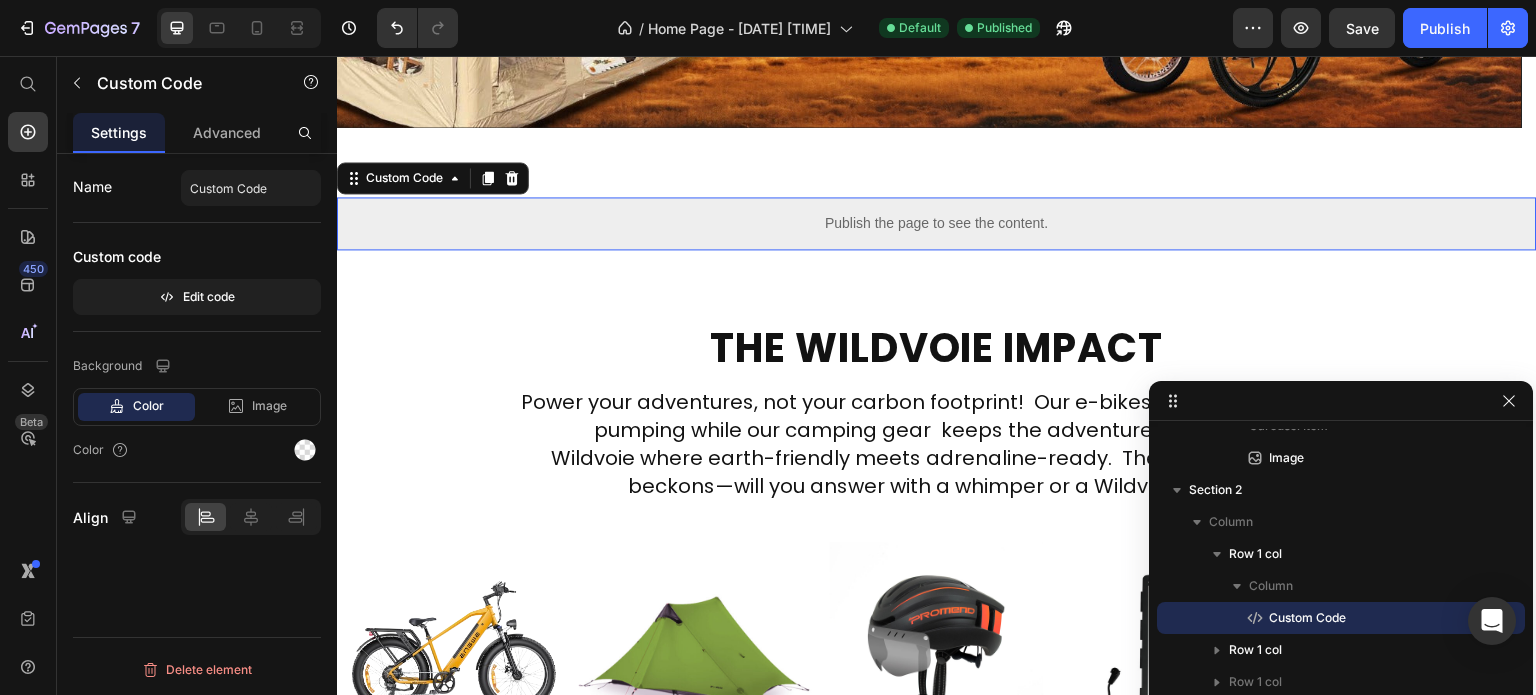 scroll, scrollTop: 0, scrollLeft: 0, axis: both 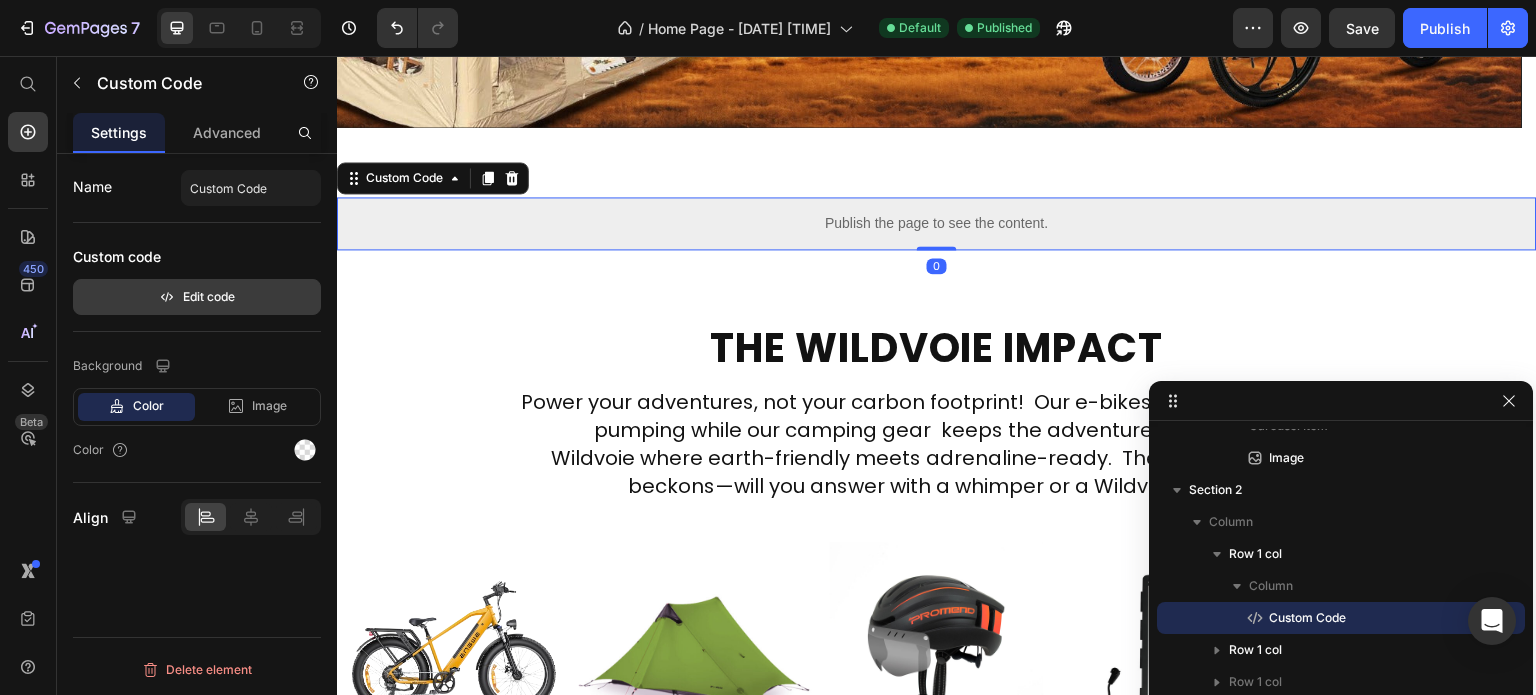 click on "Edit code" at bounding box center (197, 297) 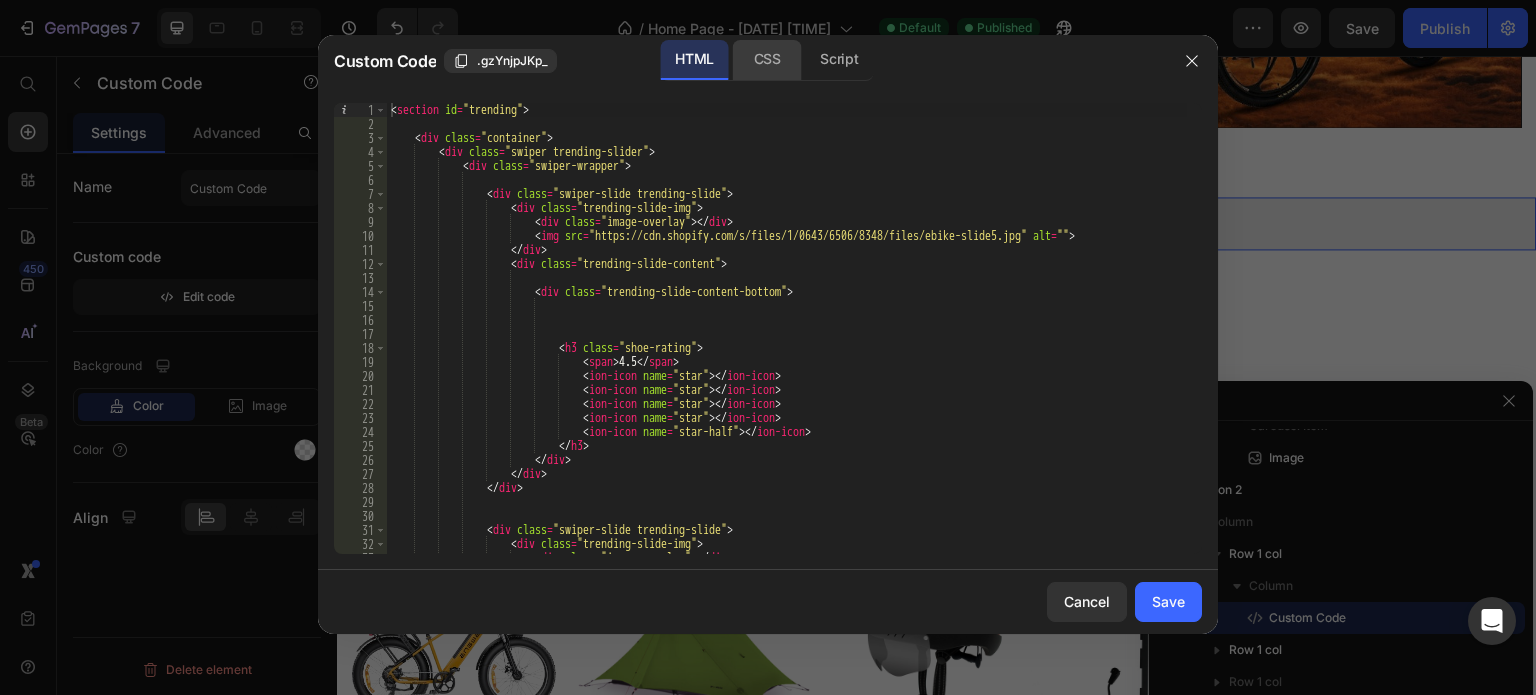 click on "CSS" 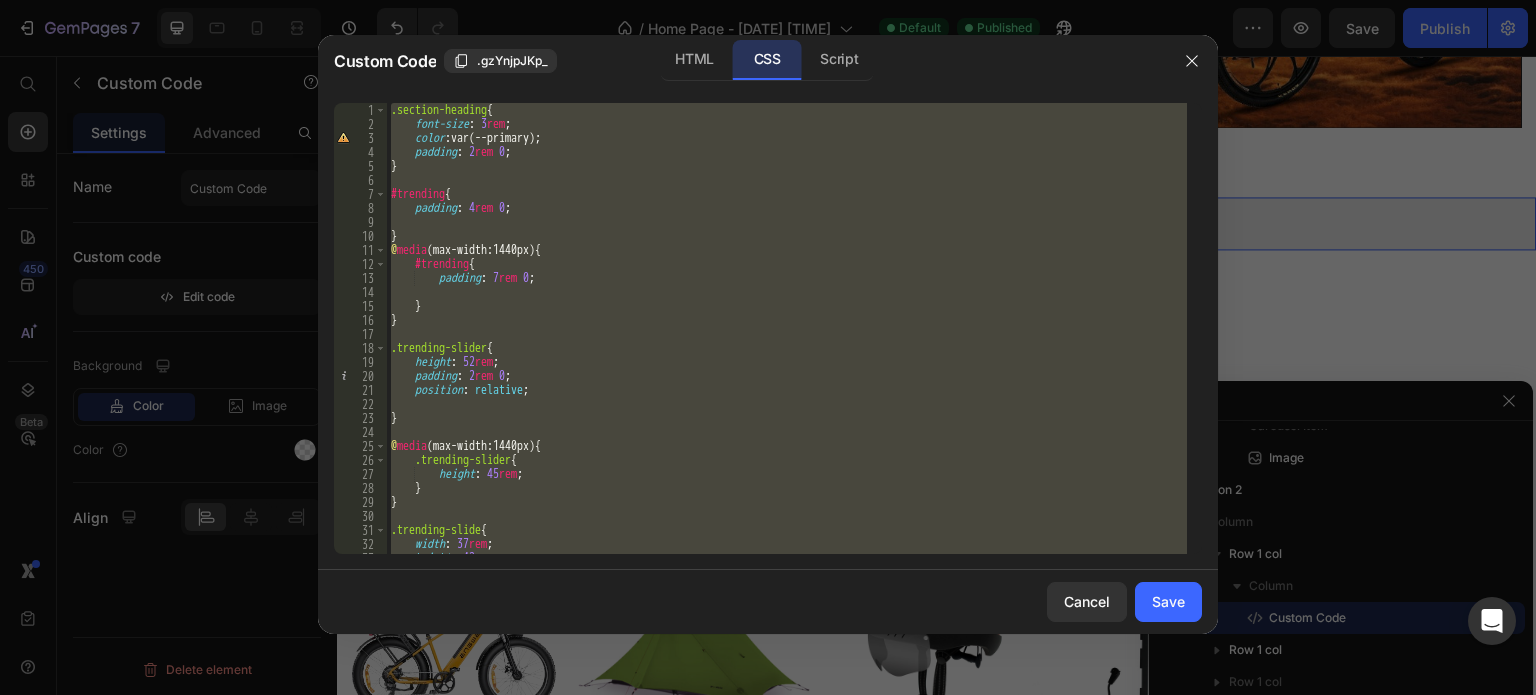 click on ".section-heading {      font-size :   3 rem ;      color :  var(--primary) ;      padding :   2 rem   0 ; } #trending {      padding :   4 rem   0 ; } @ media  (max-width:1440px)  {      #trending {           padding :   7 rem   0 ;      } } .trending-slider {      height :   52 rem ;      padding :   2 rem   0 ;      position :   relative ; } @ media  (max-width:1440px)  {      .trending-slider {           height :   45 rem ;      } } .trending-slide {      width :   37 rem ;      height :   42 rem ;      position :   relative ;" at bounding box center [787, 328] 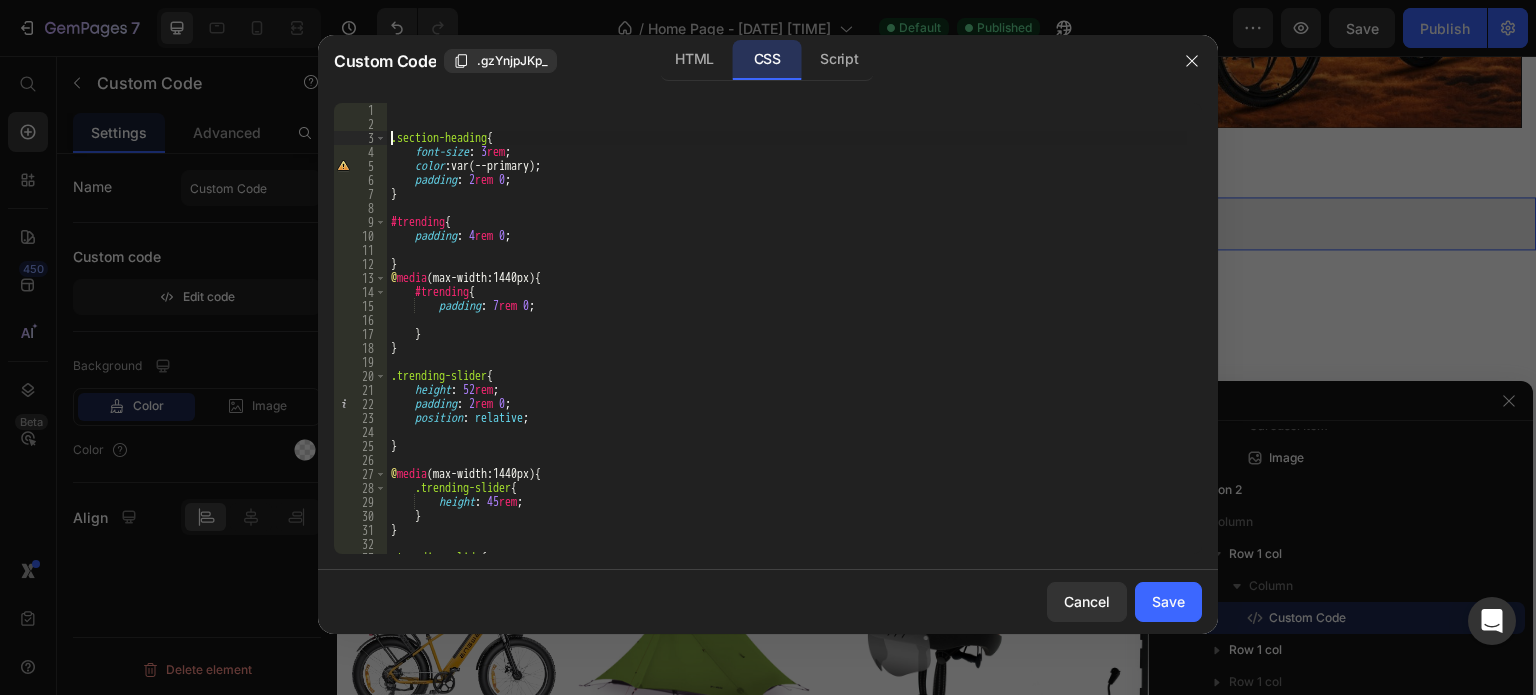 type on ".section-heading{" 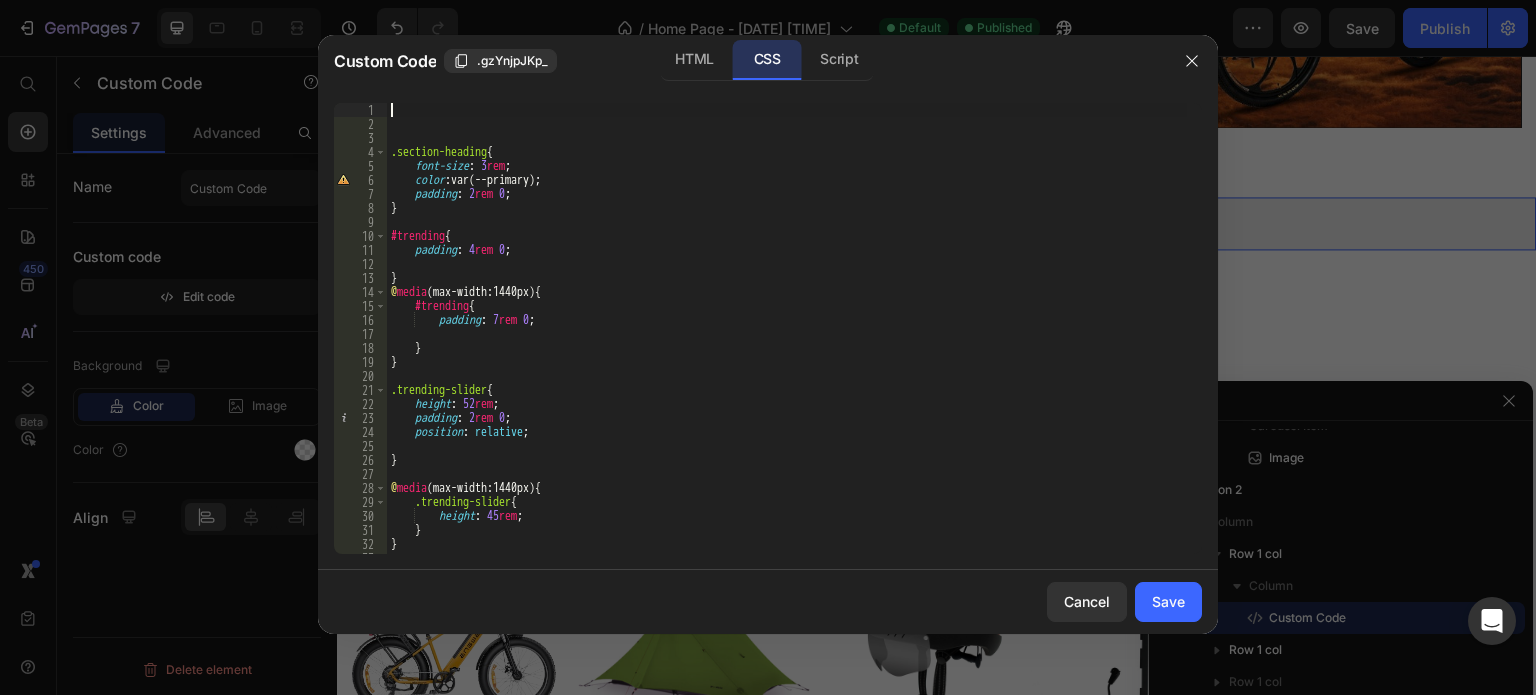 paste on "}" 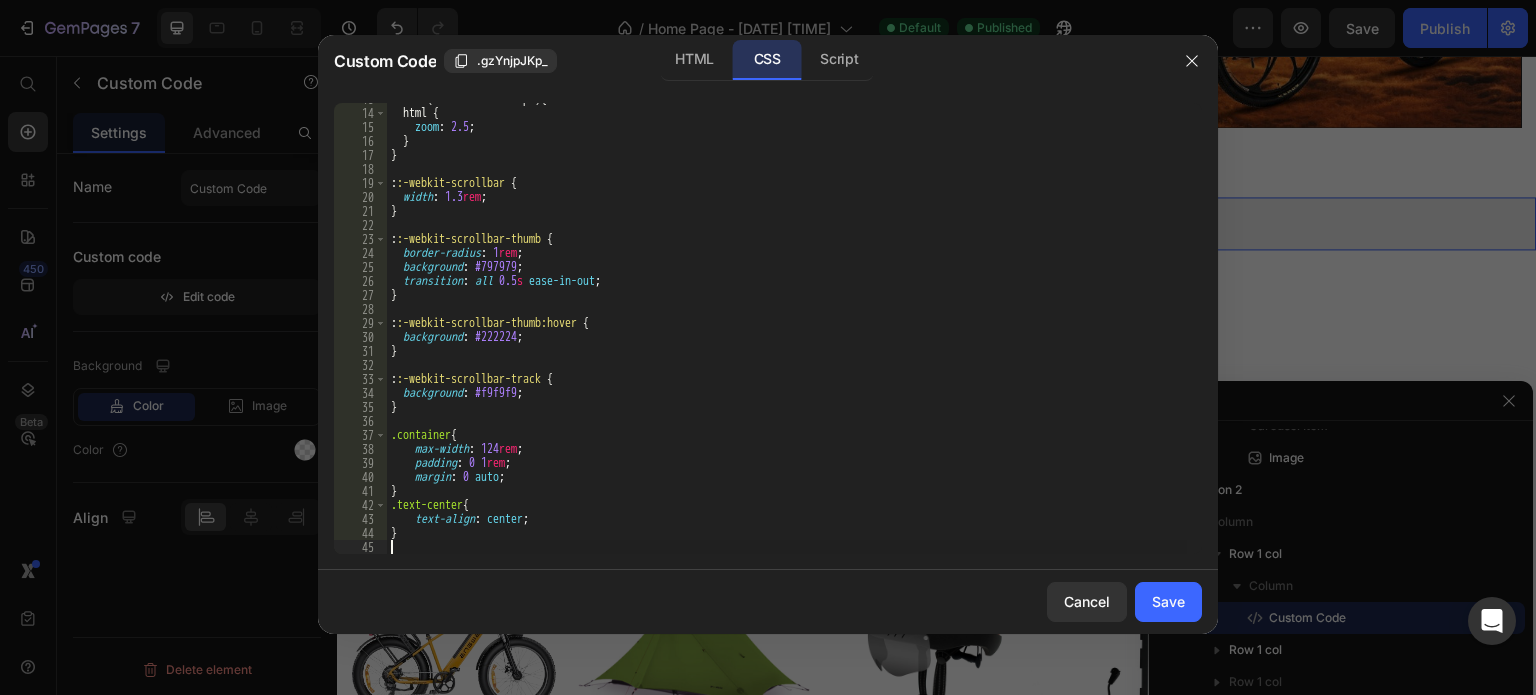 scroll, scrollTop: 192, scrollLeft: 0, axis: vertical 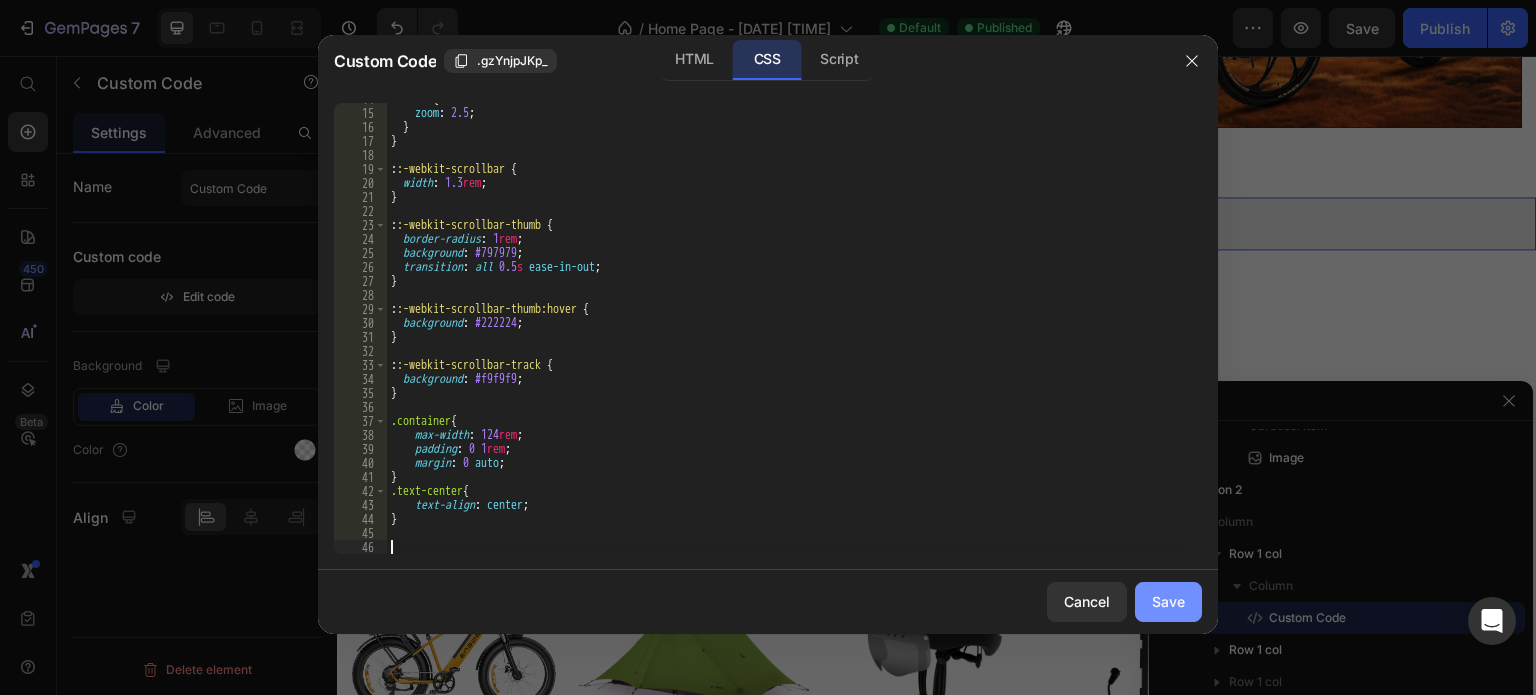 type 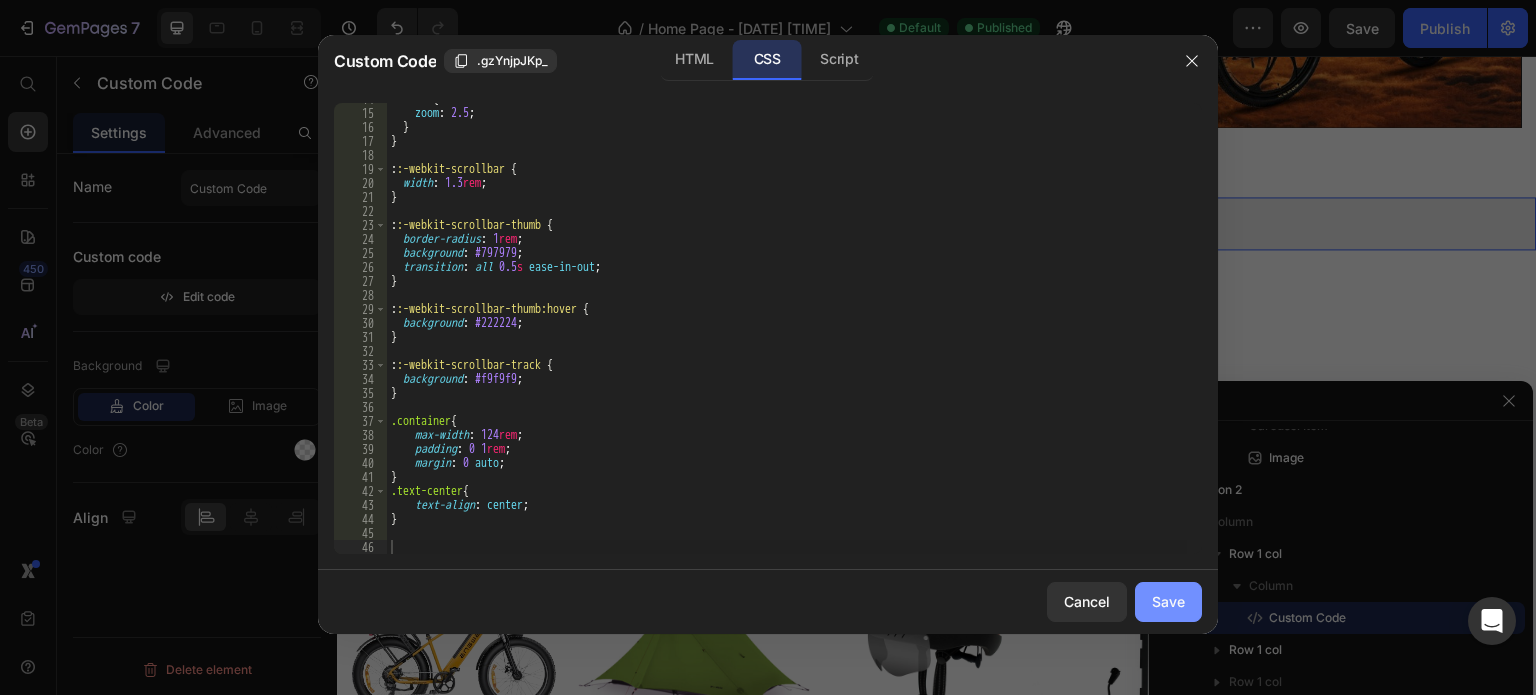 click on "Save" at bounding box center (1168, 601) 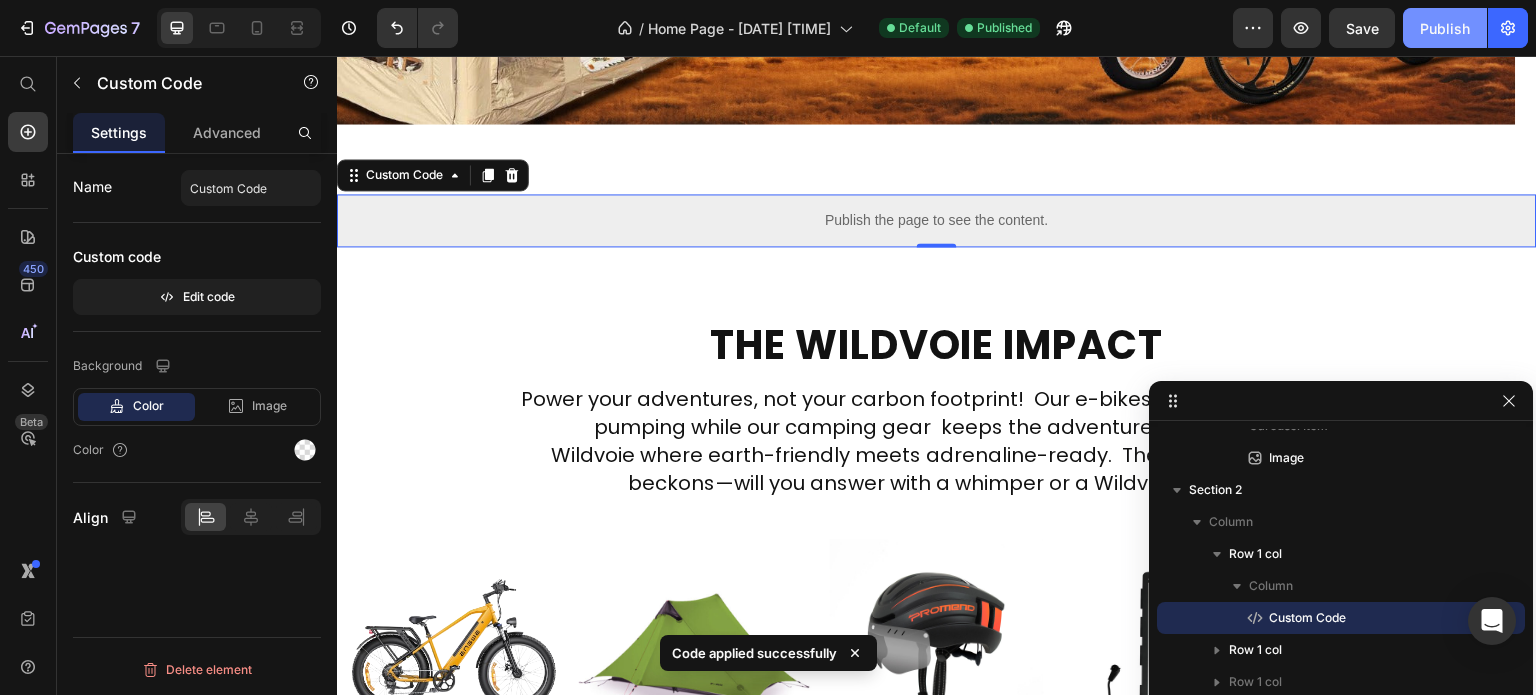 click on "Publish" at bounding box center [1445, 28] 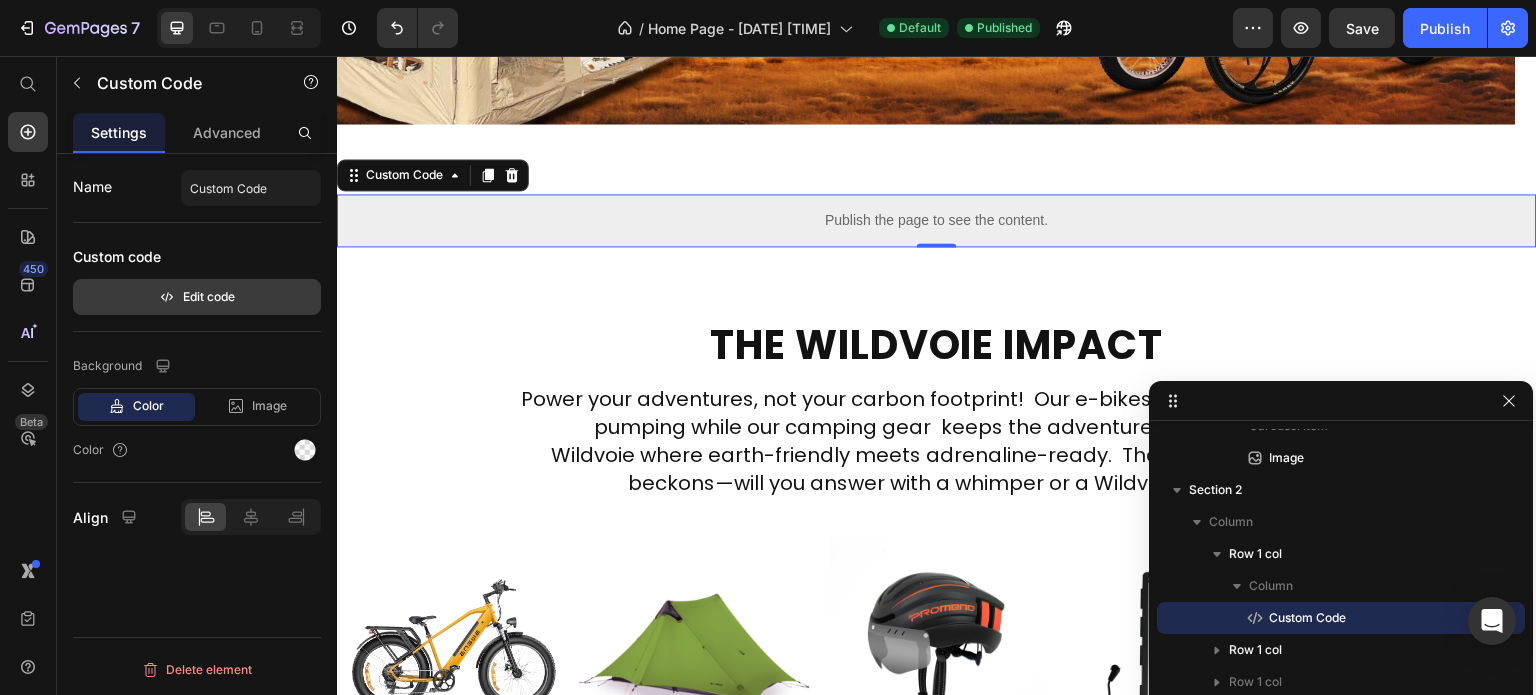 click on "Edit code" at bounding box center [197, 297] 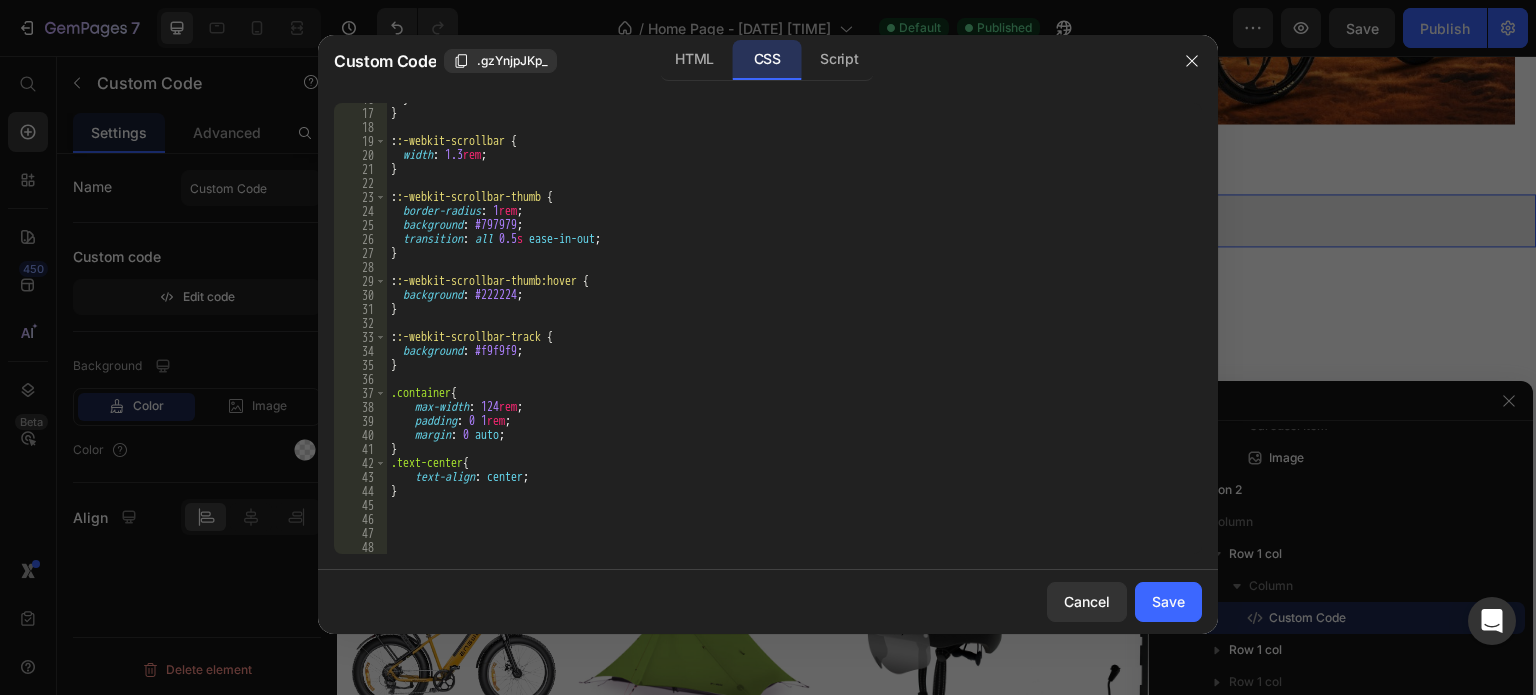 scroll, scrollTop: 0, scrollLeft: 0, axis: both 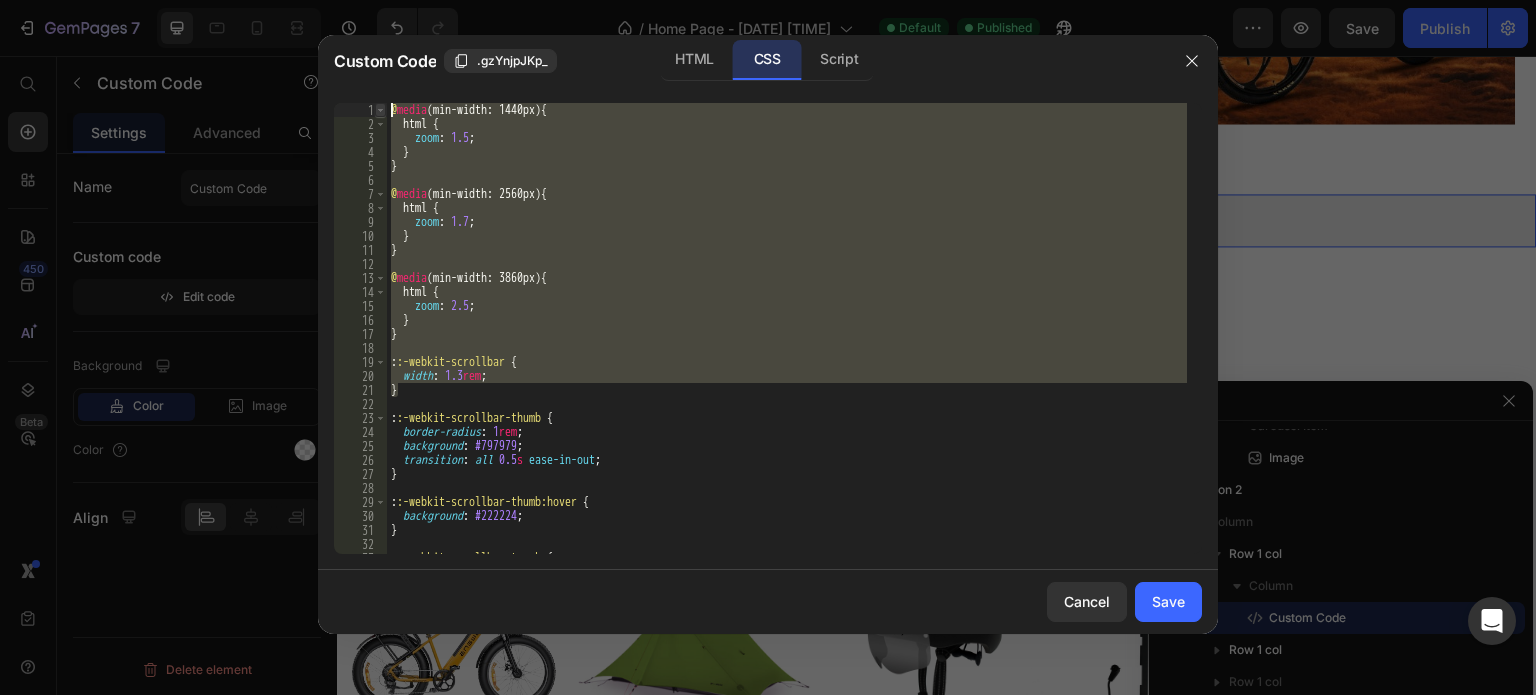 drag, startPoint x: 400, startPoint y: 393, endPoint x: 382, endPoint y: 111, distance: 282.57388 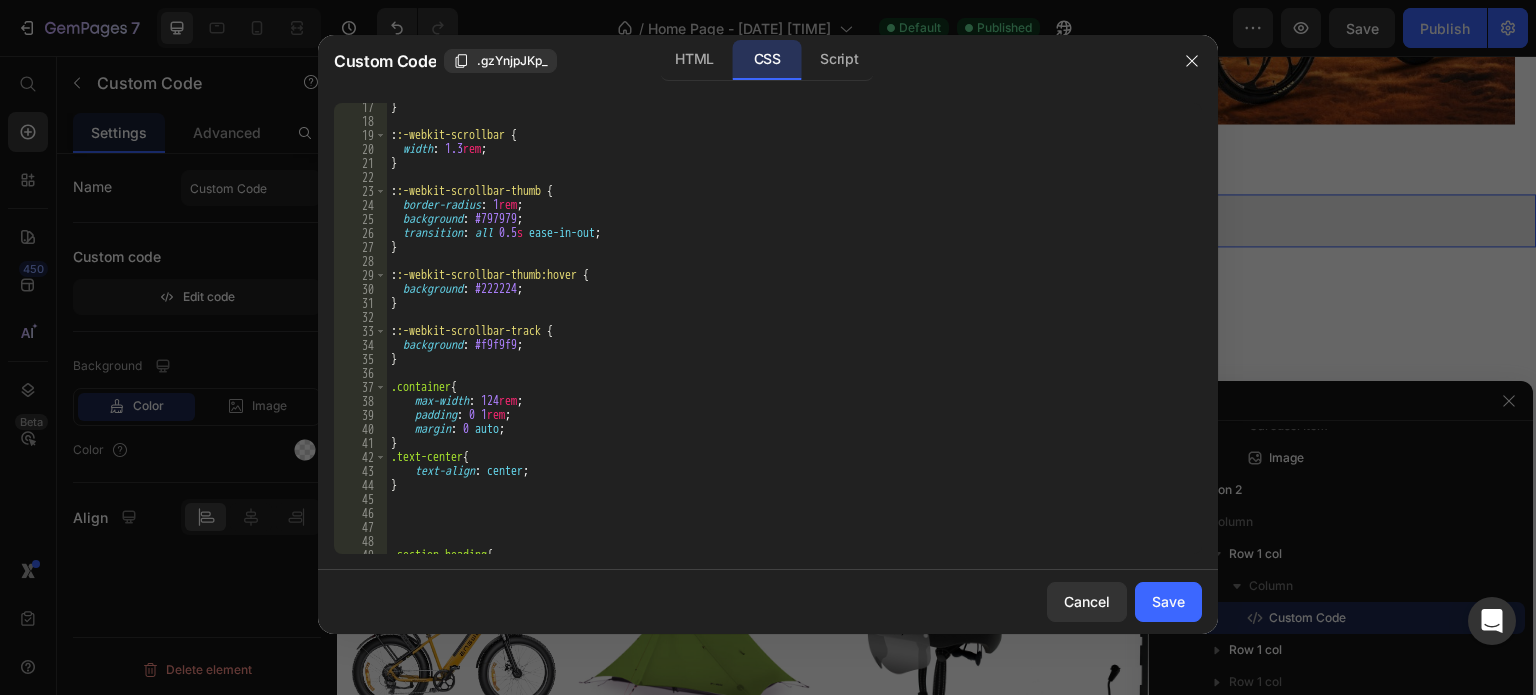 scroll, scrollTop: 223, scrollLeft: 0, axis: vertical 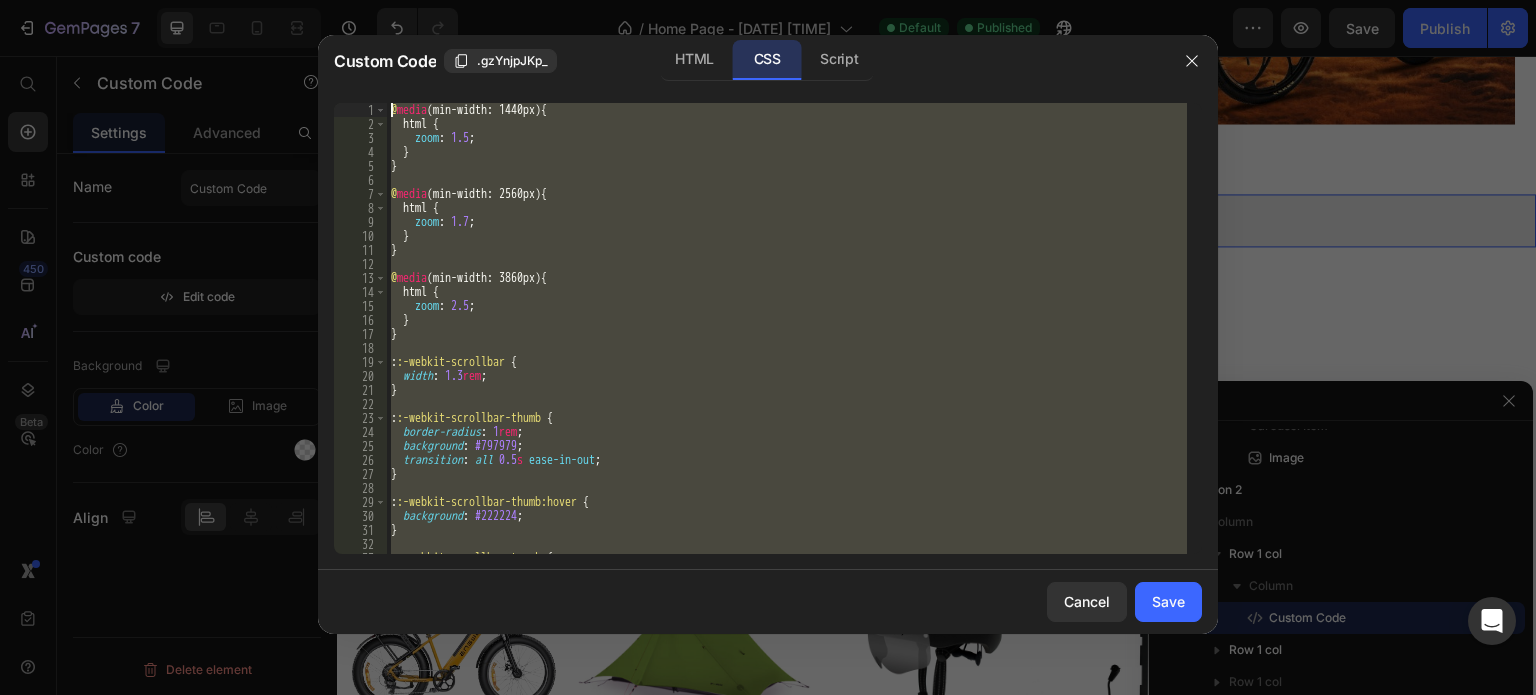 drag, startPoint x: 405, startPoint y: 359, endPoint x: 370, endPoint y: 89, distance: 272.25906 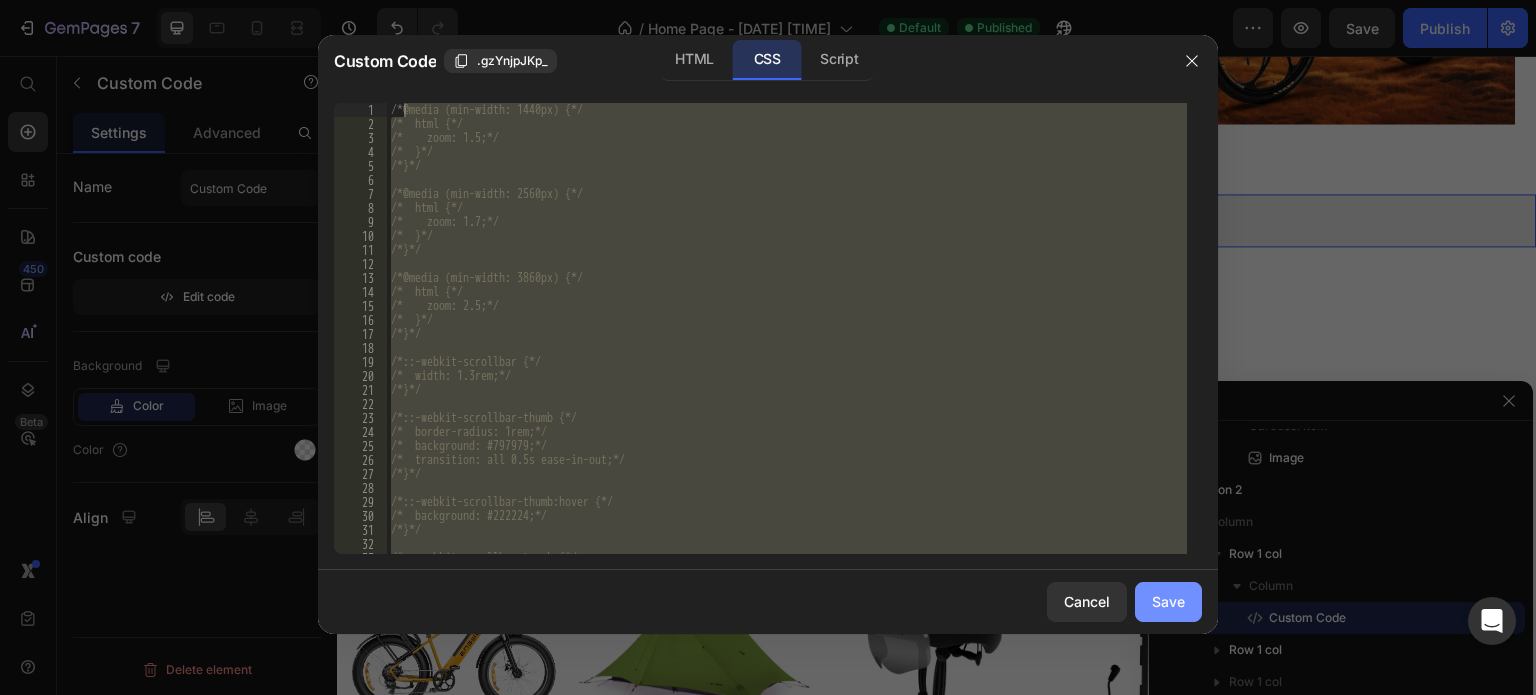drag, startPoint x: 1174, startPoint y: 599, endPoint x: 997, endPoint y: 305, distance: 343.16907 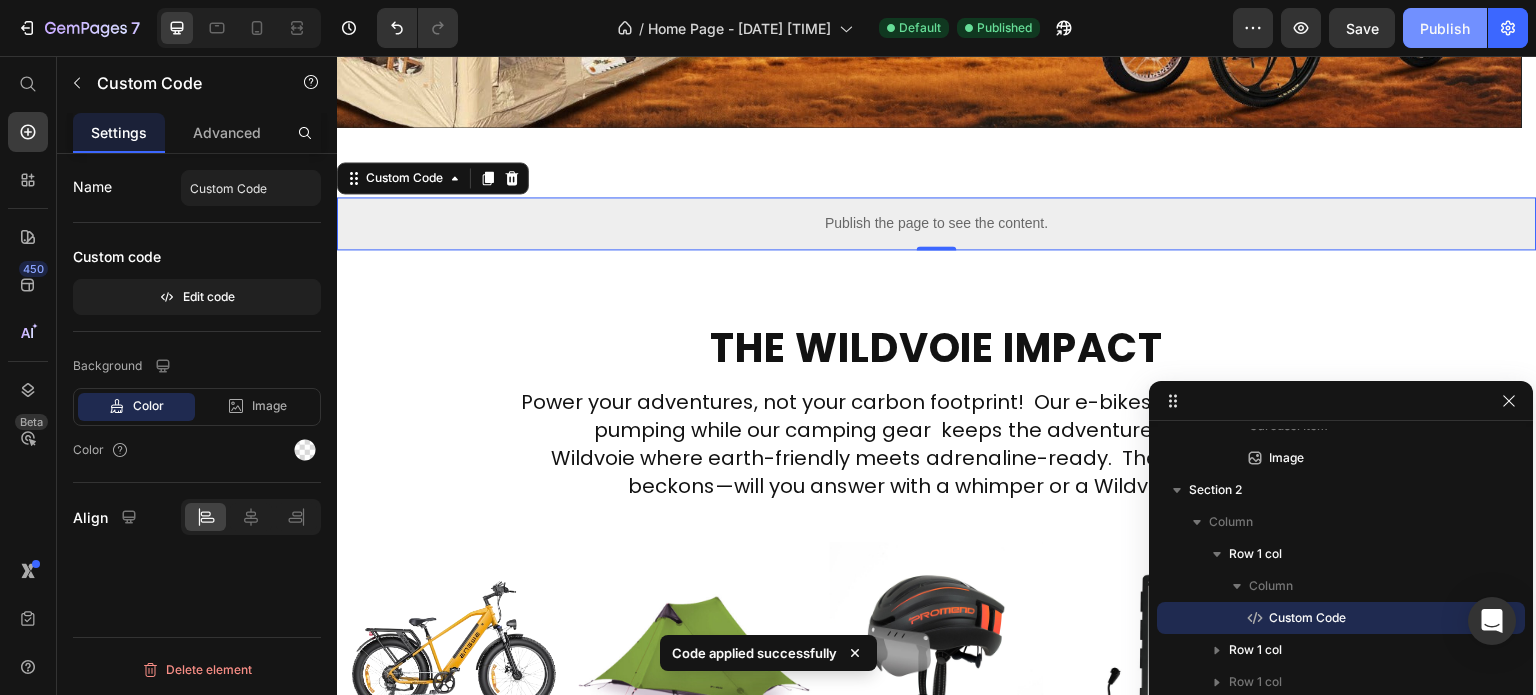 click on "Publish" at bounding box center [1445, 28] 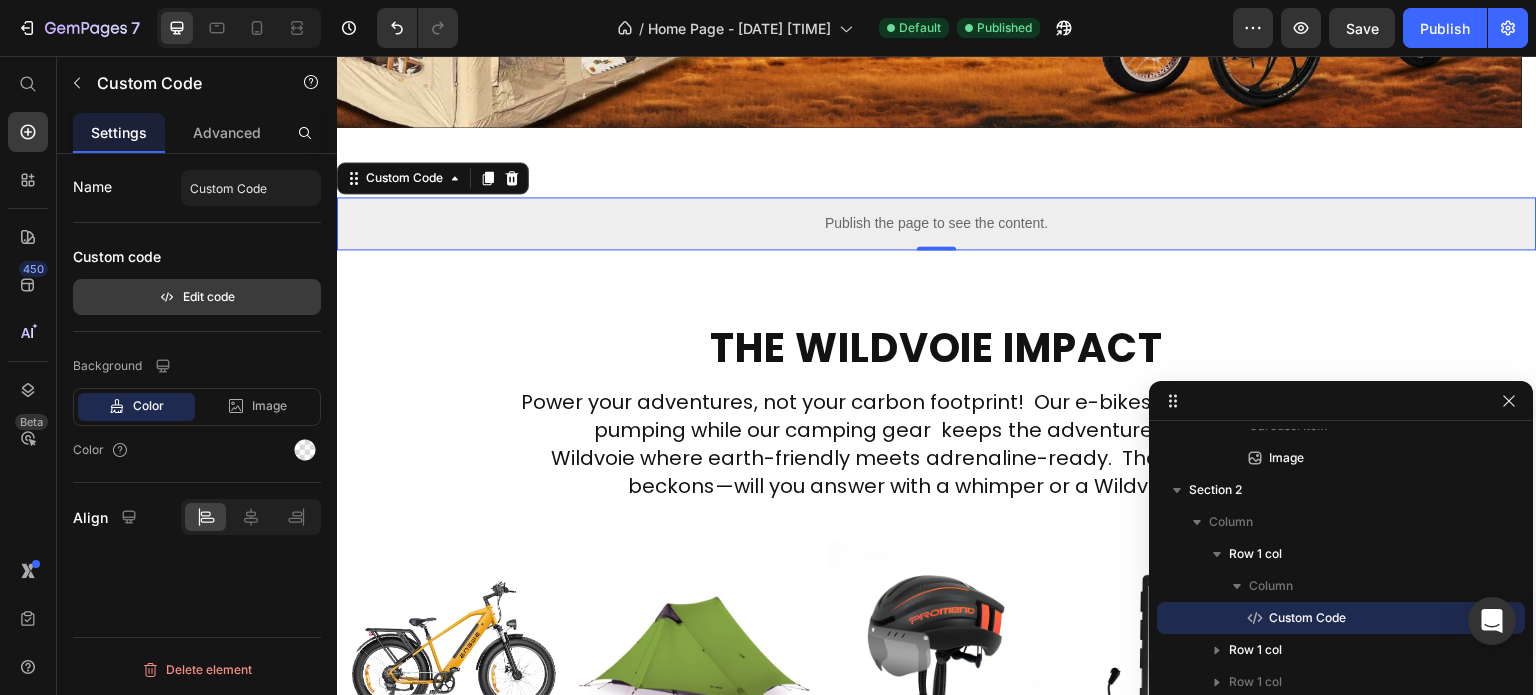 click on "Edit code" at bounding box center [197, 297] 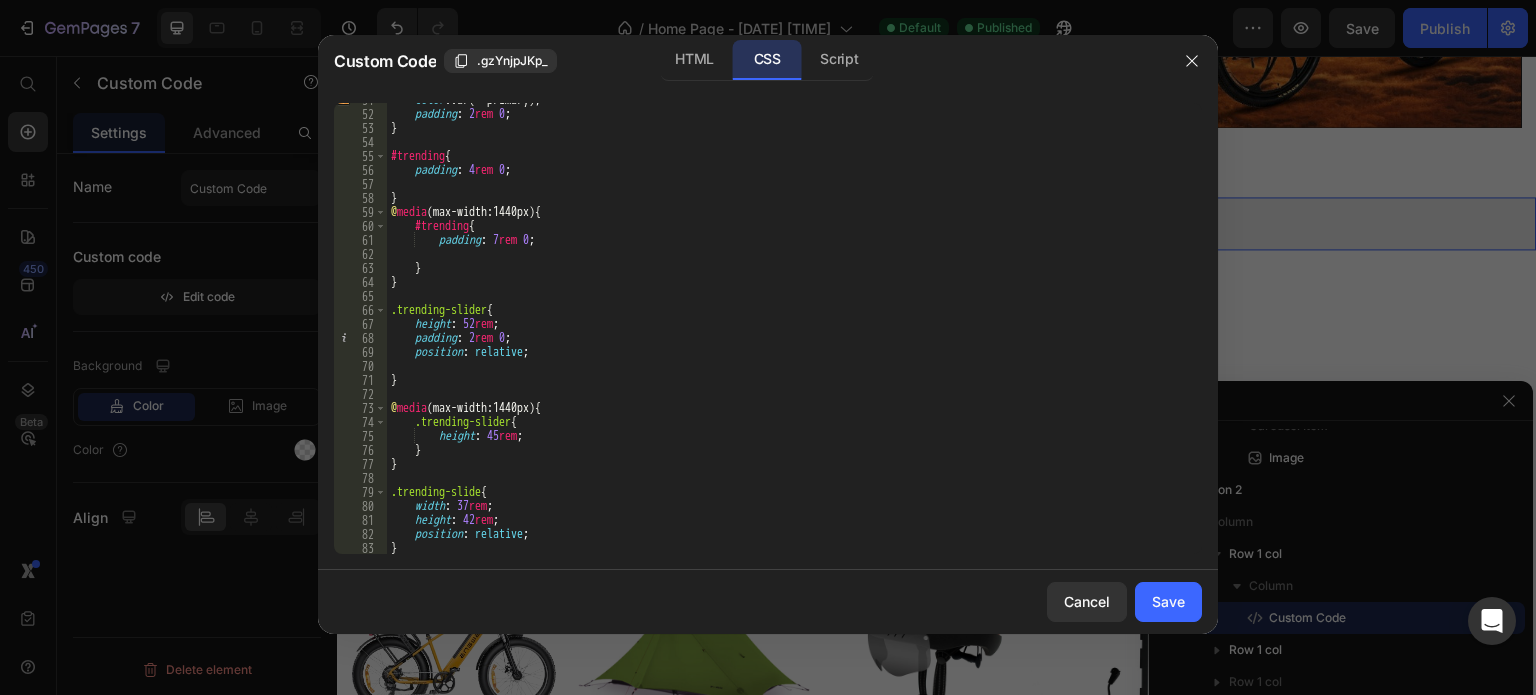 scroll, scrollTop: 714, scrollLeft: 0, axis: vertical 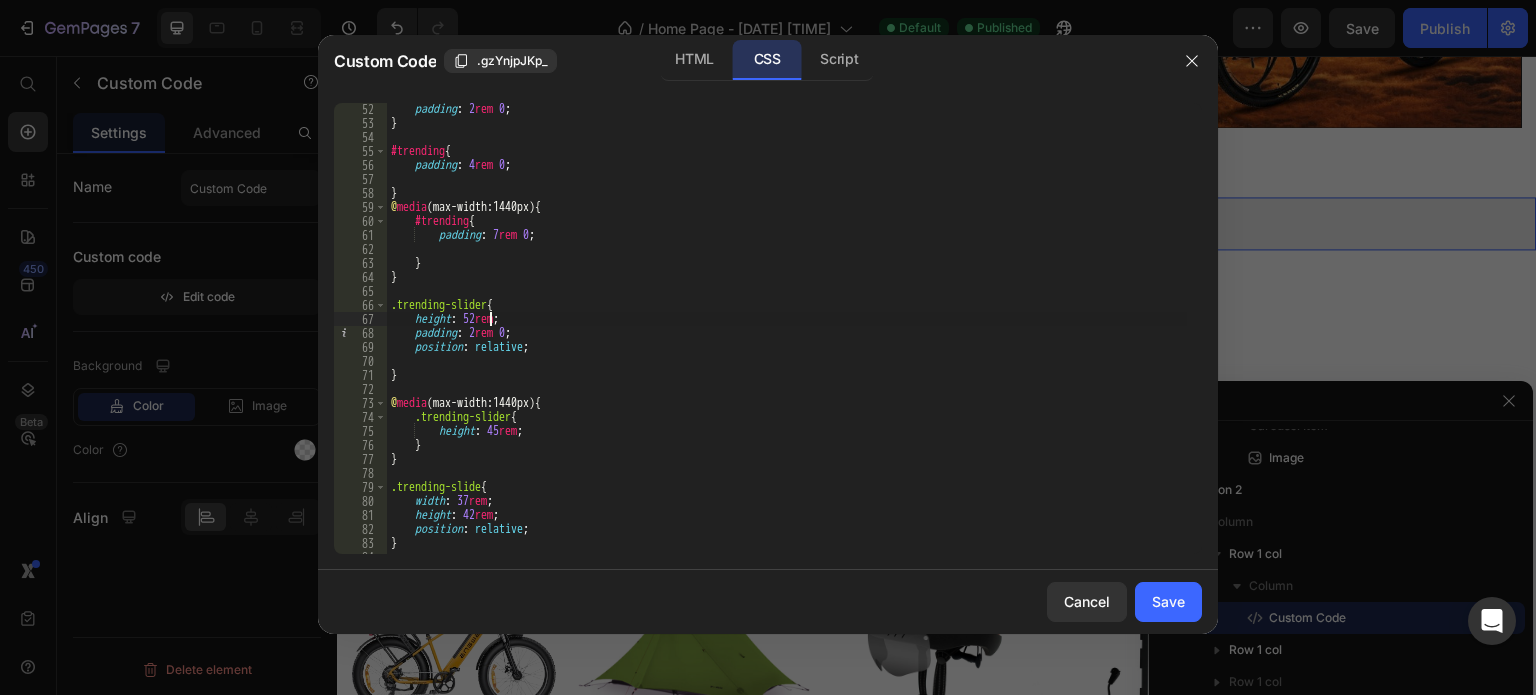 click on "padding :   2 rem   0 ; } #trending {      padding :   4 rem   0 ; } @ media  (max-width:1440px)  {      #trending {           padding :   7 rem   0 ;      } } .trending-slider {      height :   52 rem ;      padding :   2 rem   0 ;      position :   relative ; } @ media  (max-width:1440px)  {      .trending-slider {           height :   45 rem ;      } } .trending-slide {      width :   37 rem ;      height :   42 rem ;      position :   relative ; } @ media  (max-width:500px)  {" at bounding box center [787, 341] 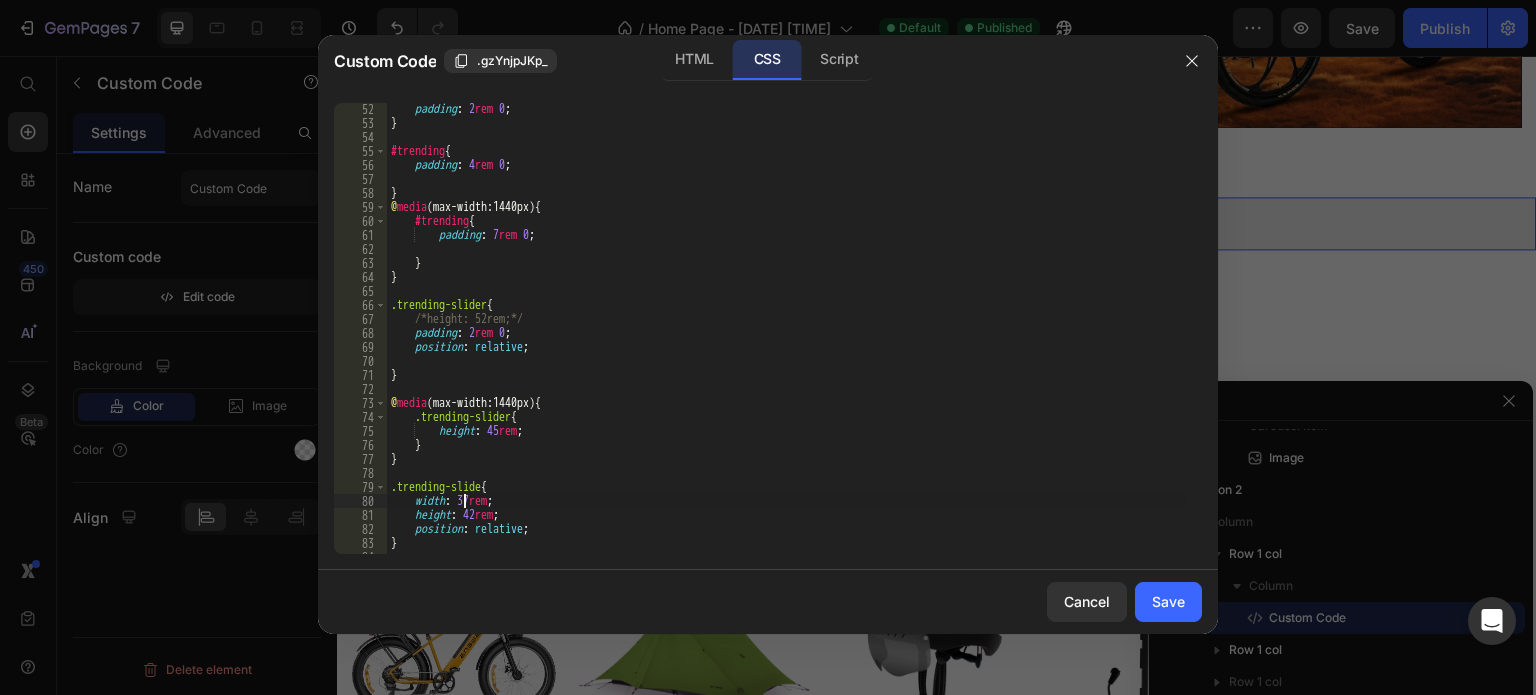click on "padding :   2 rem   0 ; } #trending {      padding :   4 rem   0 ; } @ media  (max-width:1440px)  {      #trending {           padding :   7 rem   0 ;      } } .trending-slider {      /*height: 52rem;*/      padding :   2 rem   0 ;      position :   relative ; } @ media  (max-width:1440px)  {      .trending-slider {           height :   45 rem ;      } } .trending-slide {      width :   37 rem ;      height :   42 rem ;      position :   relative ; } @ media  (max-width:500px)  {" at bounding box center [787, 341] 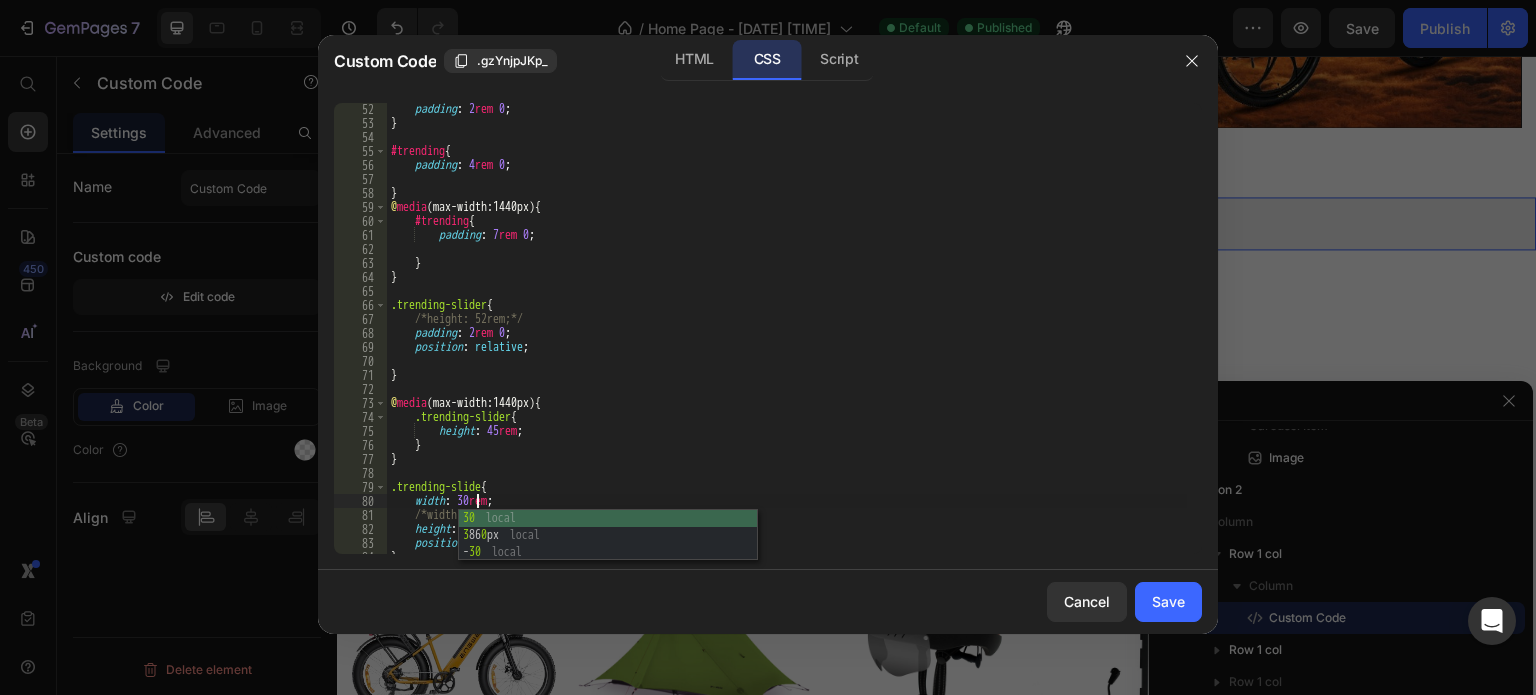 scroll, scrollTop: 0, scrollLeft: 6, axis: horizontal 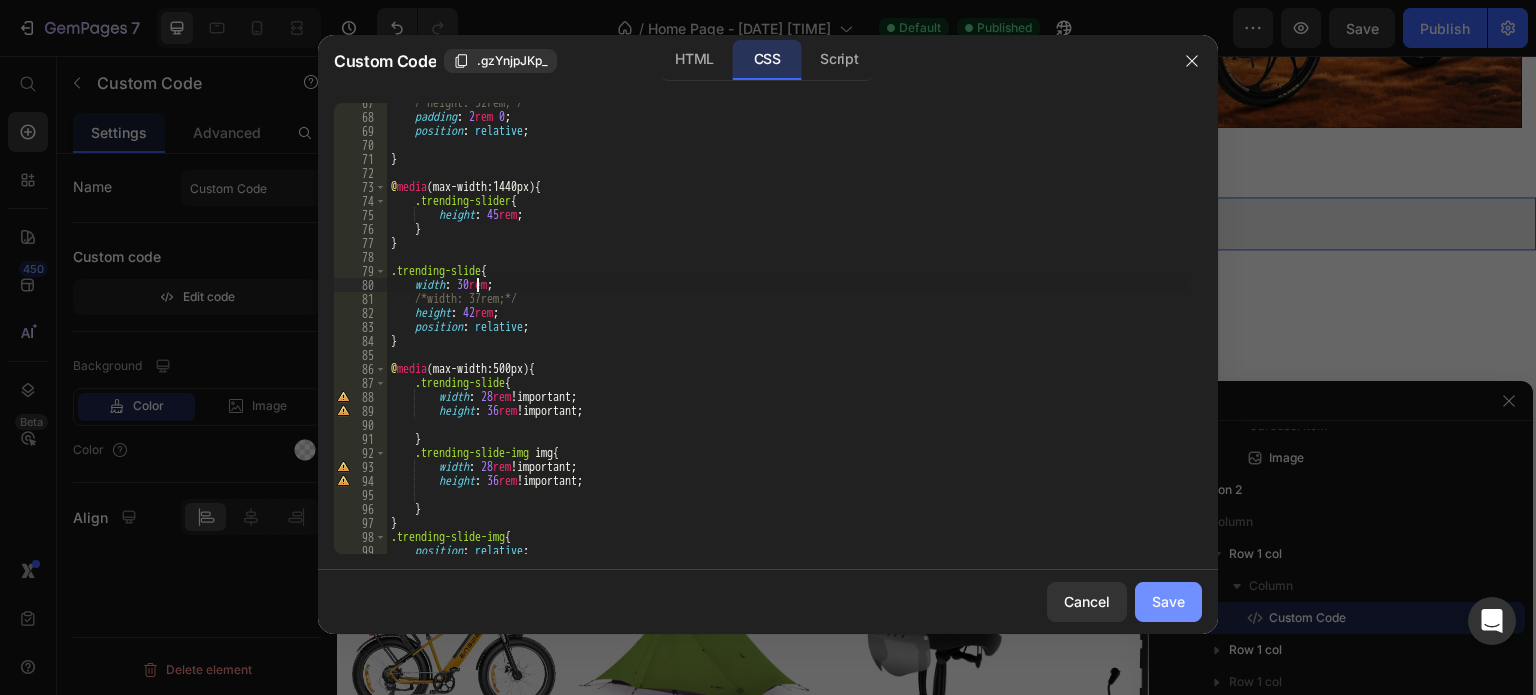 type on "width: 30rem;" 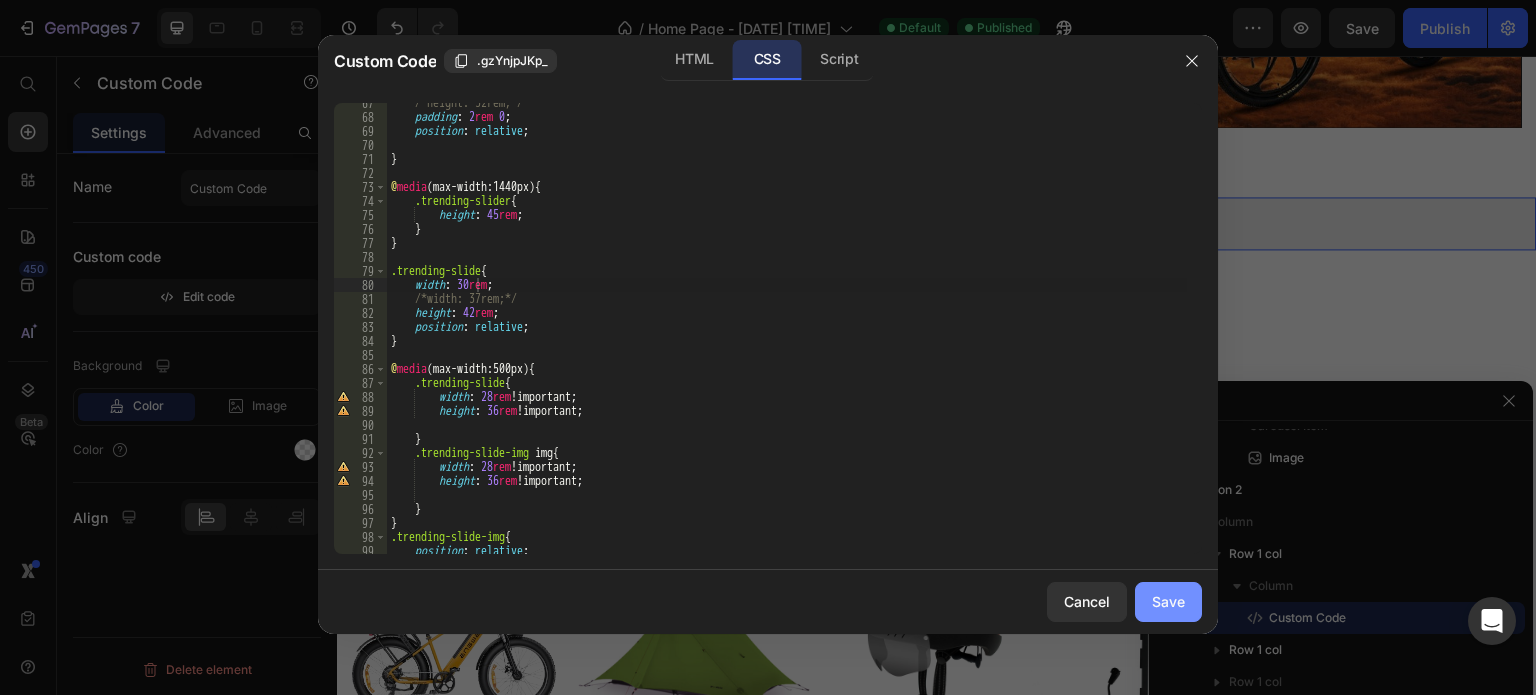 click on "Save" at bounding box center (1168, 601) 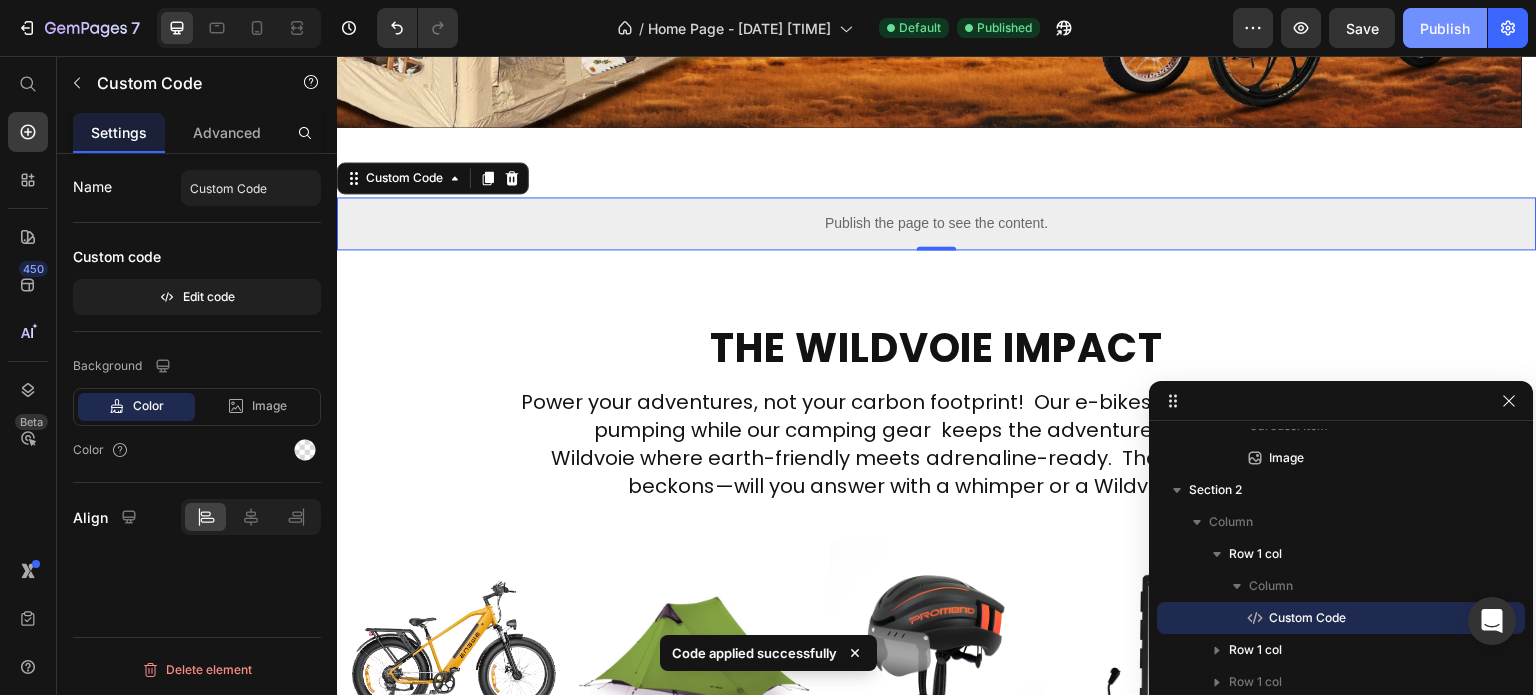 click on "Publish" at bounding box center (1445, 28) 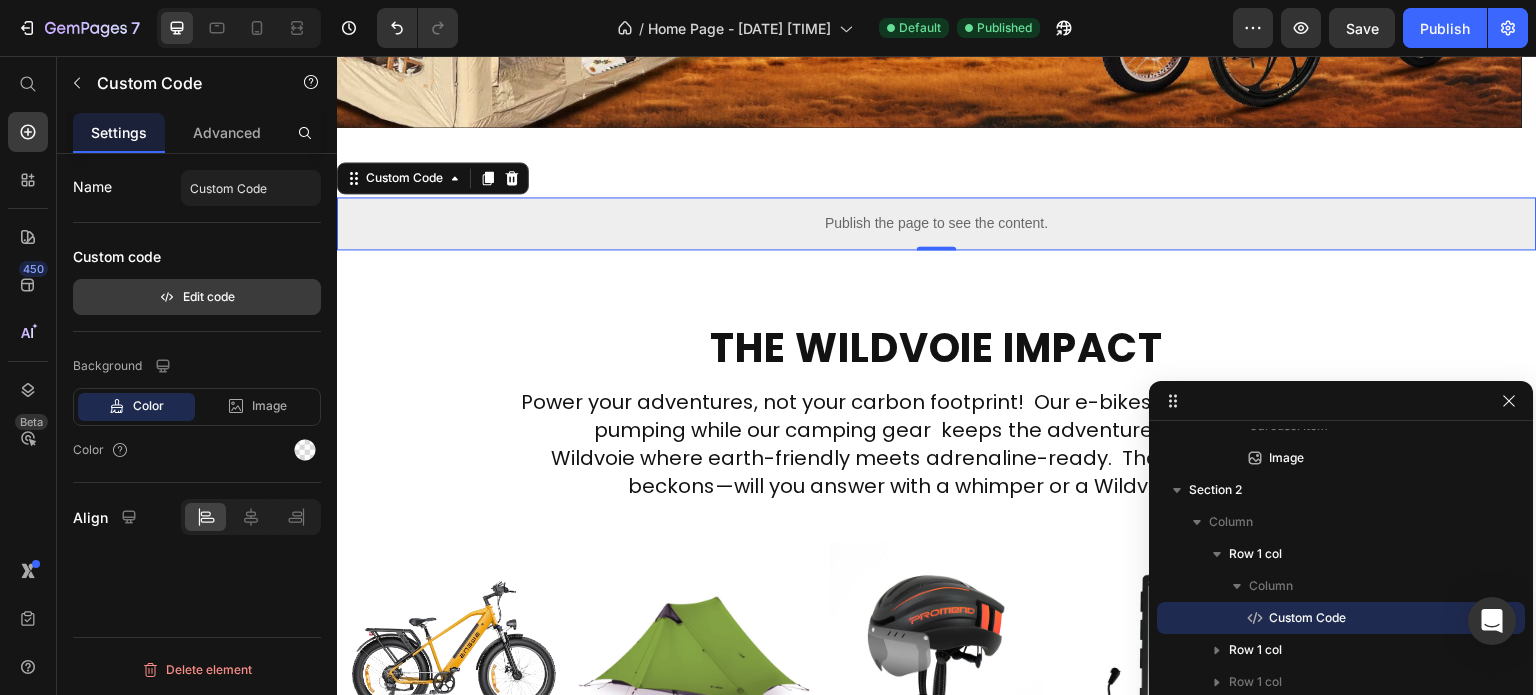 click on "Edit code" at bounding box center (197, 297) 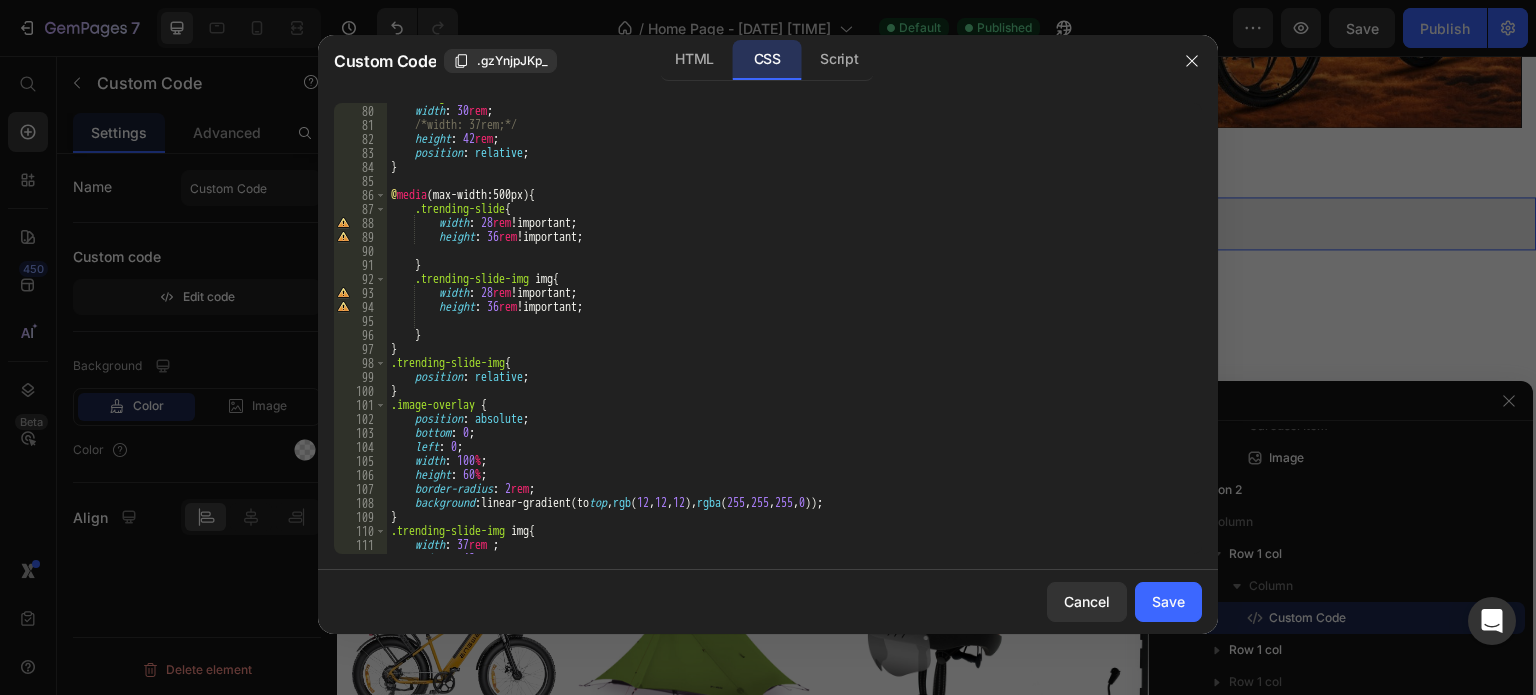 scroll, scrollTop: 1104, scrollLeft: 0, axis: vertical 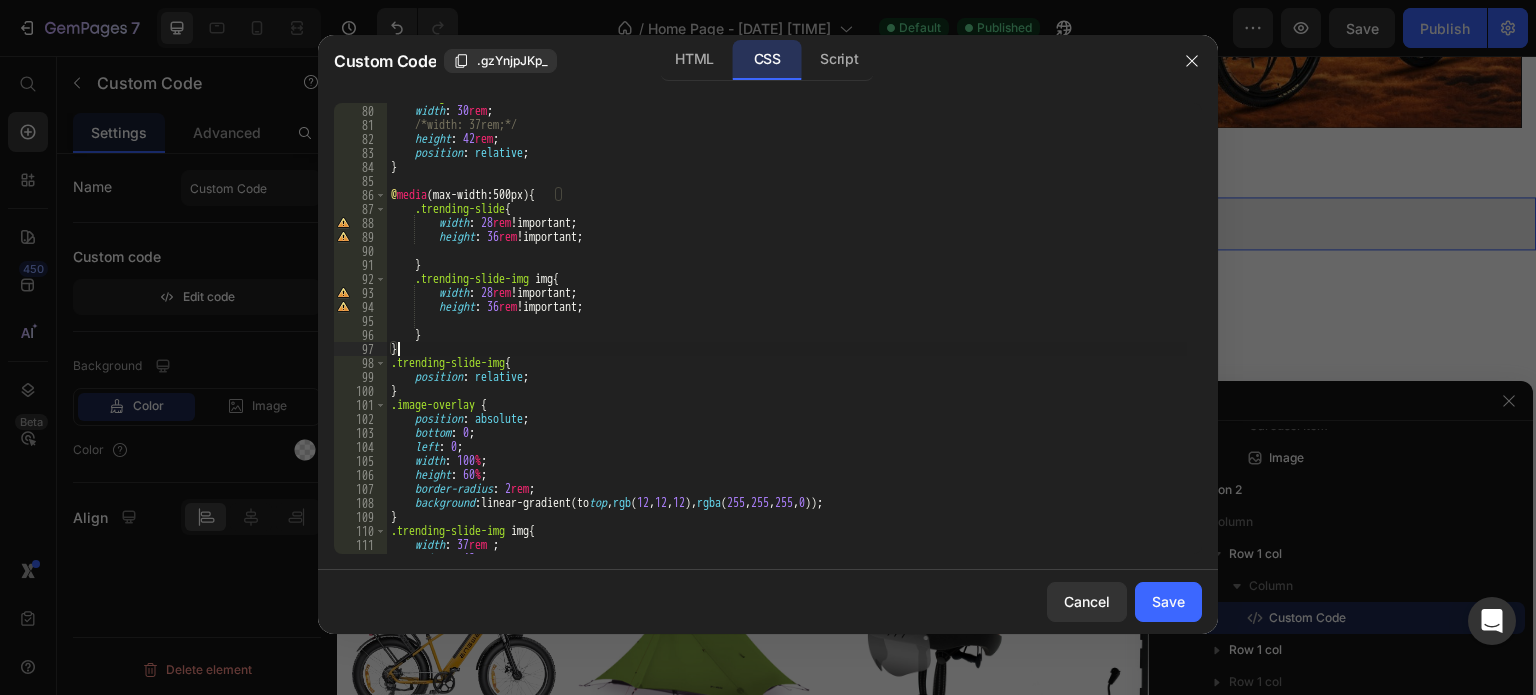 click on ".trending-slide {      width :   30 rem ;      /*width: 37rem;*/      height :   42 rem ;      position :   relative ; } @ media  (max-width:500px)  {      .trending-slide {           width :   28 rem  !important ;           height :   36 rem  !important ;      }      .trending-slide-img   img {           width :   28 rem  !important ;           height :   36 rem  !important ;                } } .trending-slide-img {      position :   relative ; } .image-overlay   {      position :   absolute ;      bottom :   0 ;      left :   0 ;      width :   100 % ;      height :   60 % ;      border-radius :   2 rem ;      background :  linear-gradient(to  top ,  rgb ( 12 ,  12 ,  12 ),  rgba ( 255 ,  255 ,  255 ,  0 )) ; } .trending-slide-img   img {      width :   37 rem   ;      height :   42 rem   ;" at bounding box center (787, 329) 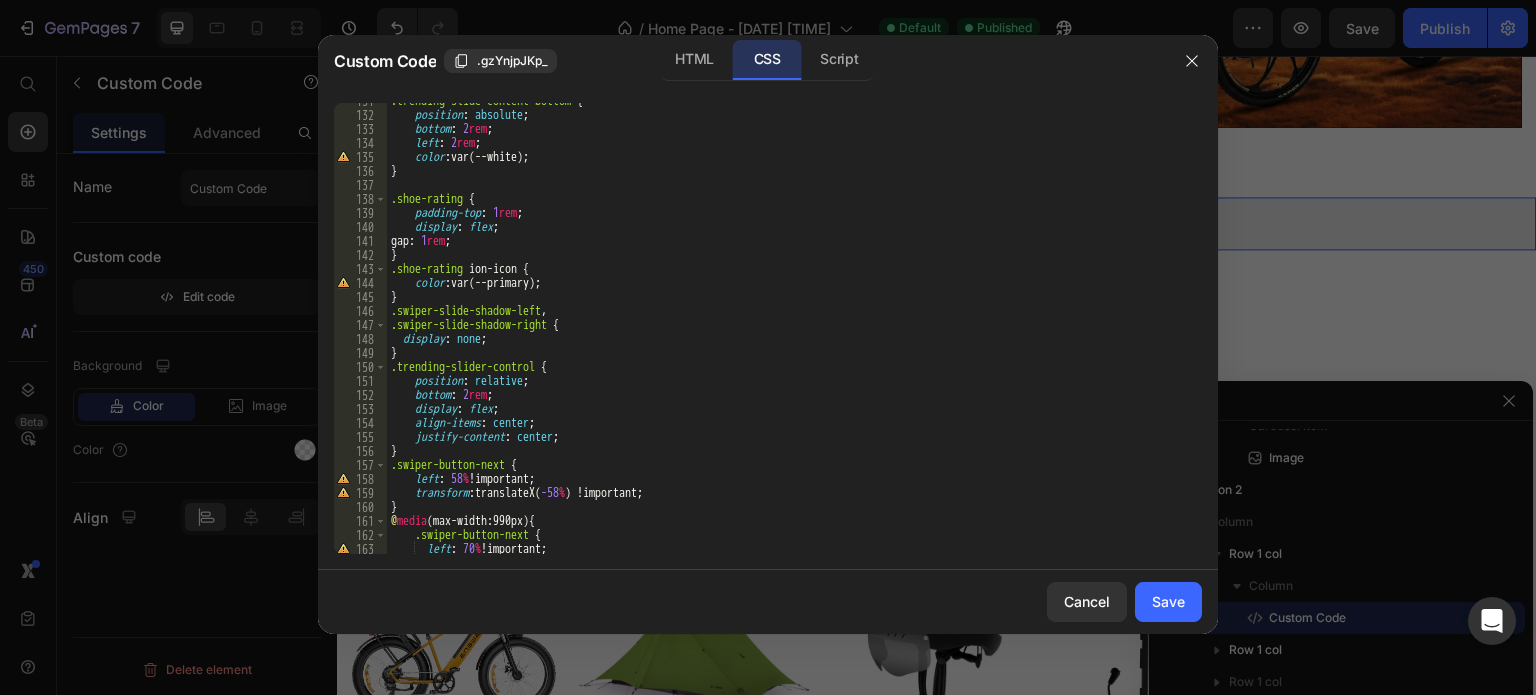 scroll, scrollTop: 1829, scrollLeft: 0, axis: vertical 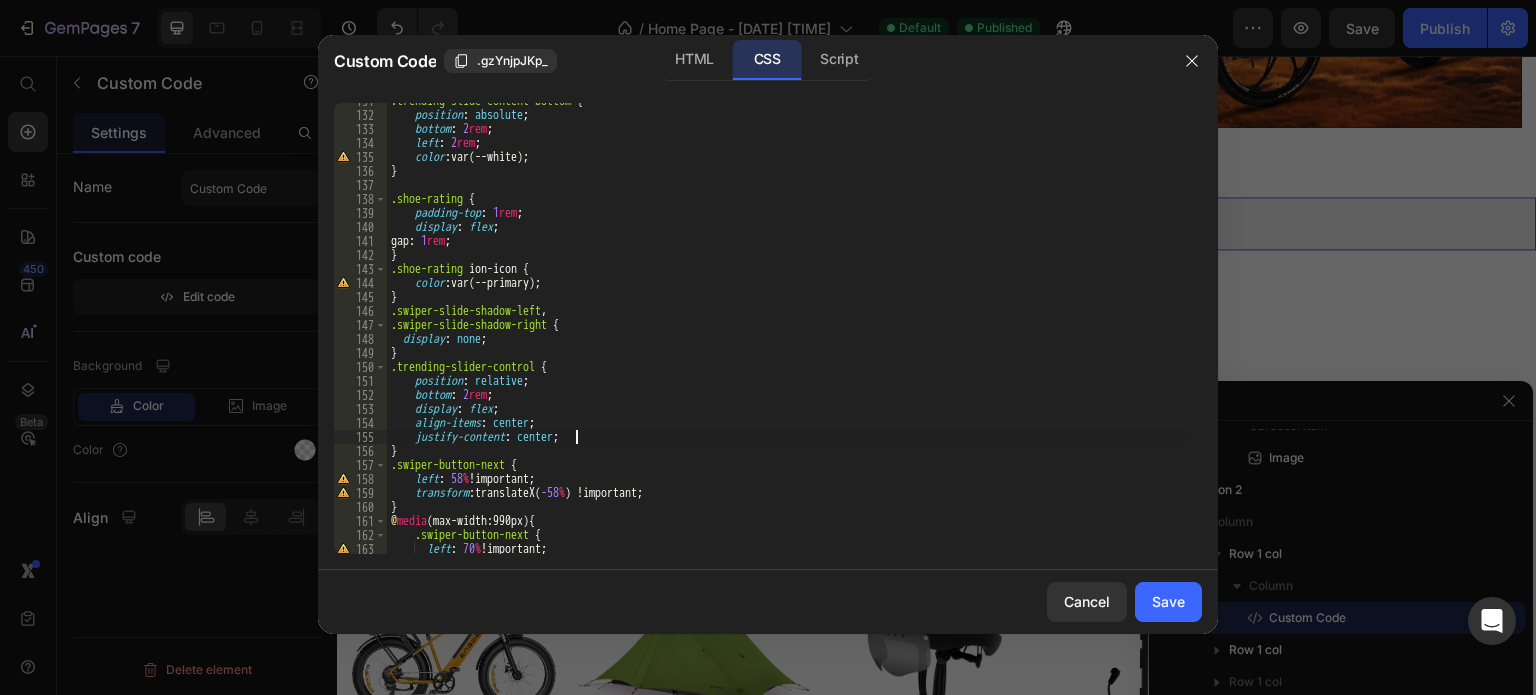 click on ".trending-slide-content-bottom   {      position :   absolute ;      bottom :   2 rem ;      left :   2 rem ;      color :  var(--white) ; } .shoe-rating   {      padding-top :   1 rem ;      display :   flex ;     gap :   1 rem ; } .shoe-rating   ion-icon   {      color :  var(--primary) ; } .swiper-slide-shadow-left , .swiper-slide-shadow-right   {    display :   none ; } .trending-slider-control   {      position :   relative ;      bottom :   2 rem ;      display :   flex ;      align-items :   center ;      justify-content :   center ; } .swiper-button-next   {      left :   58 %  !important ;      transform :  translateX( -58 % ) !important ; } @ media  (max-width:990px)  {      .swiper-button-next   {         left :   70 %  !important ;         transform :  translateX( -70 % ) !important ;" at bounding box center [787, 333] 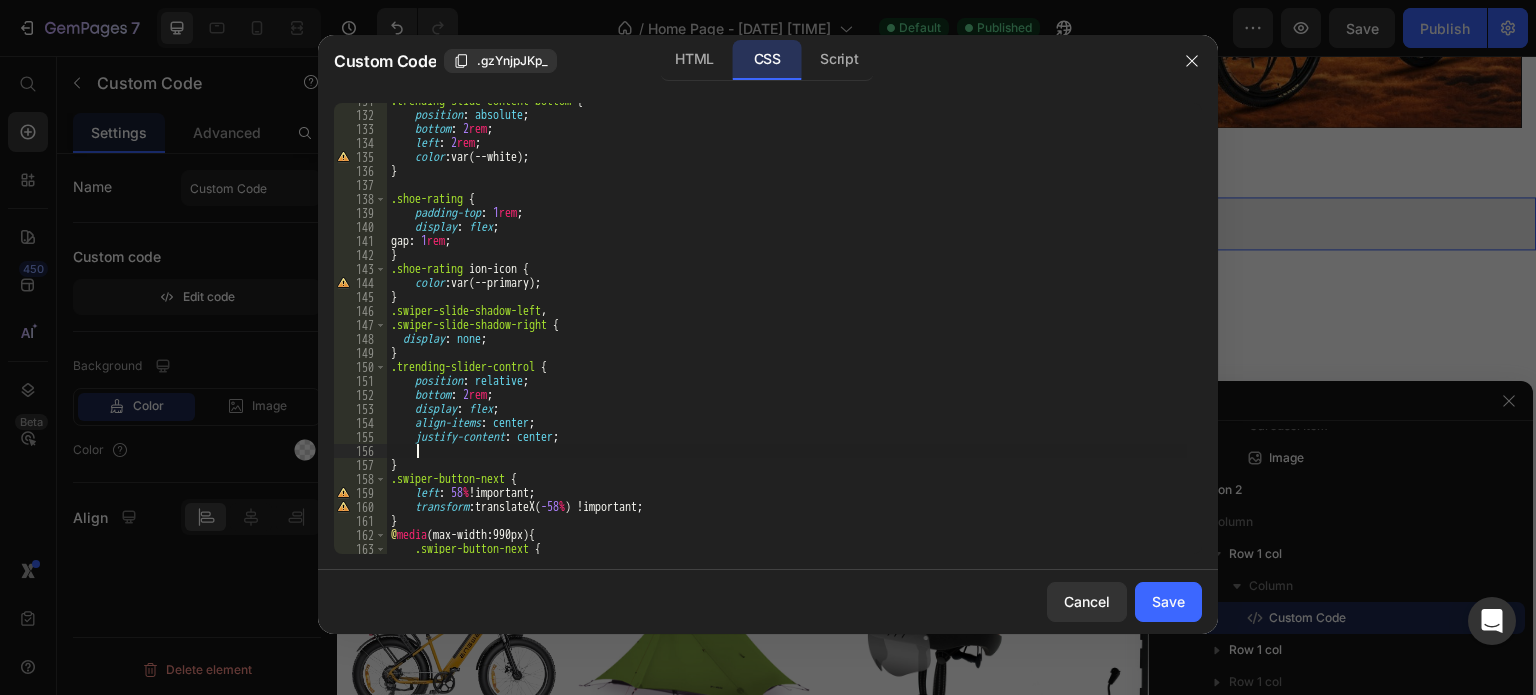 paste on "margin-top: 80px;" 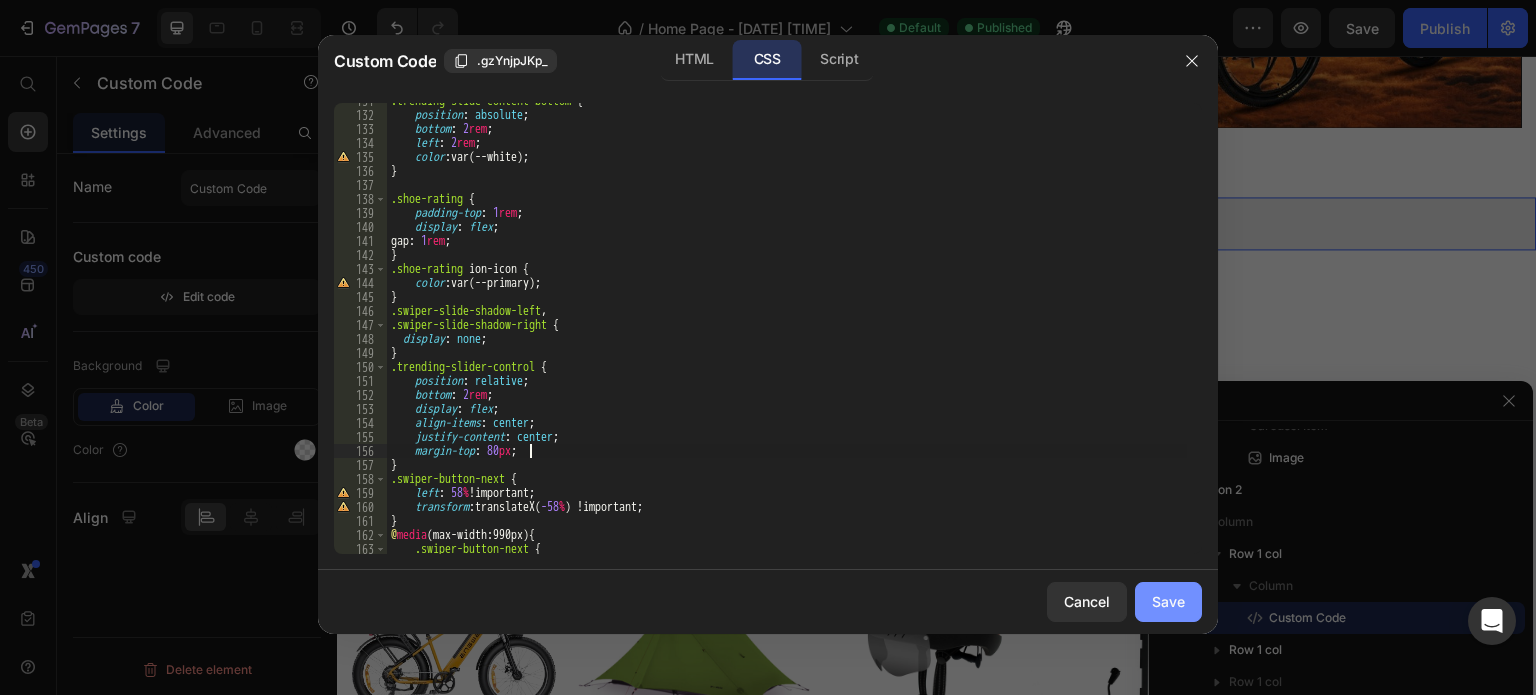type on "margin-top: 80px;" 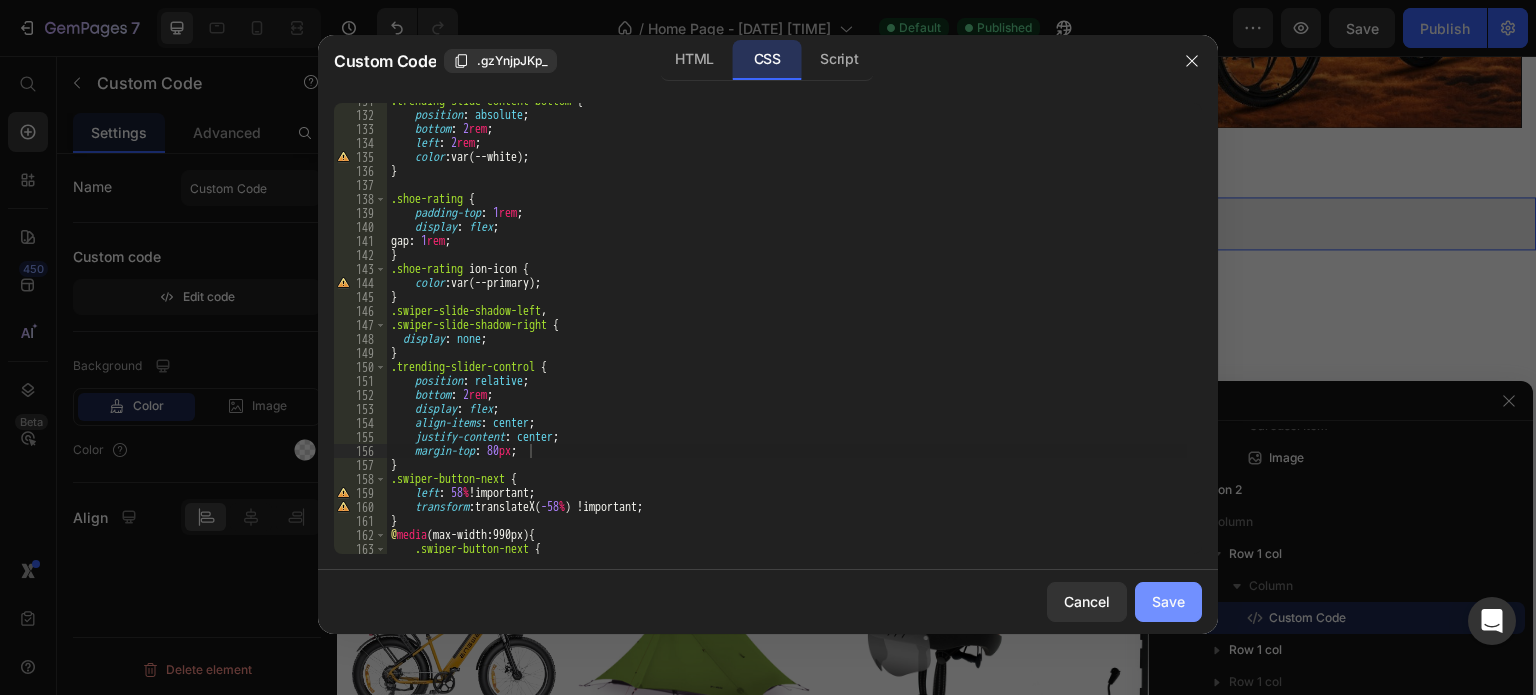 click on "Save" at bounding box center (1168, 601) 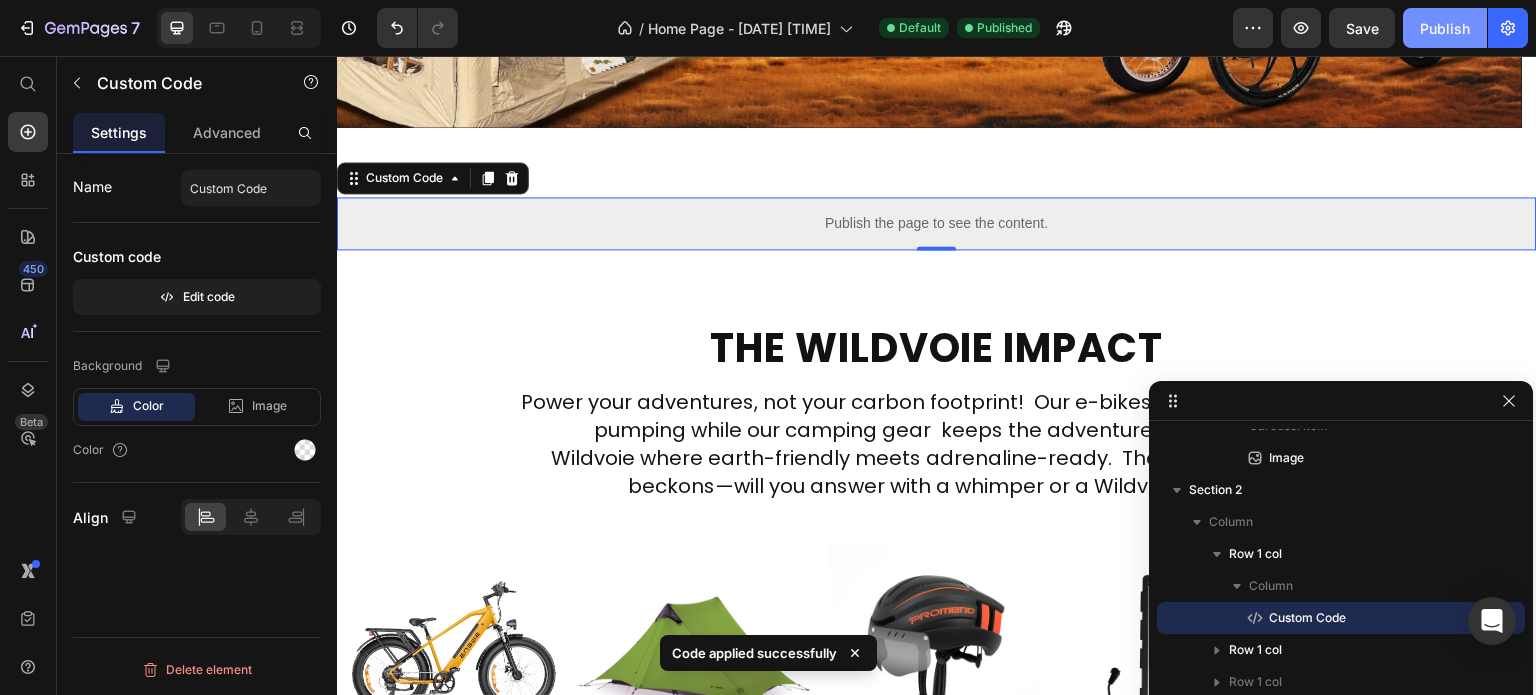click on "Publish" at bounding box center (1445, 28) 